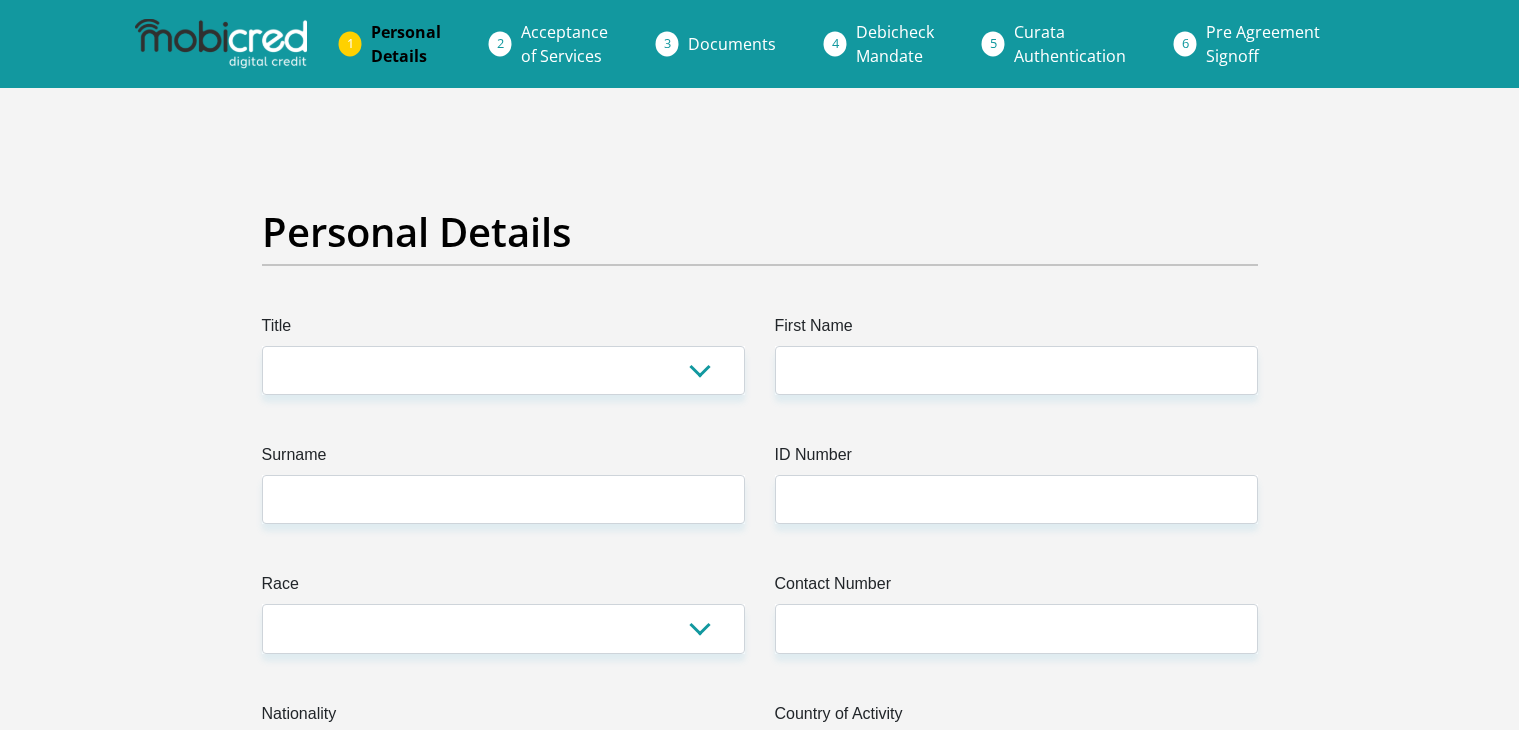 scroll, scrollTop: 0, scrollLeft: 0, axis: both 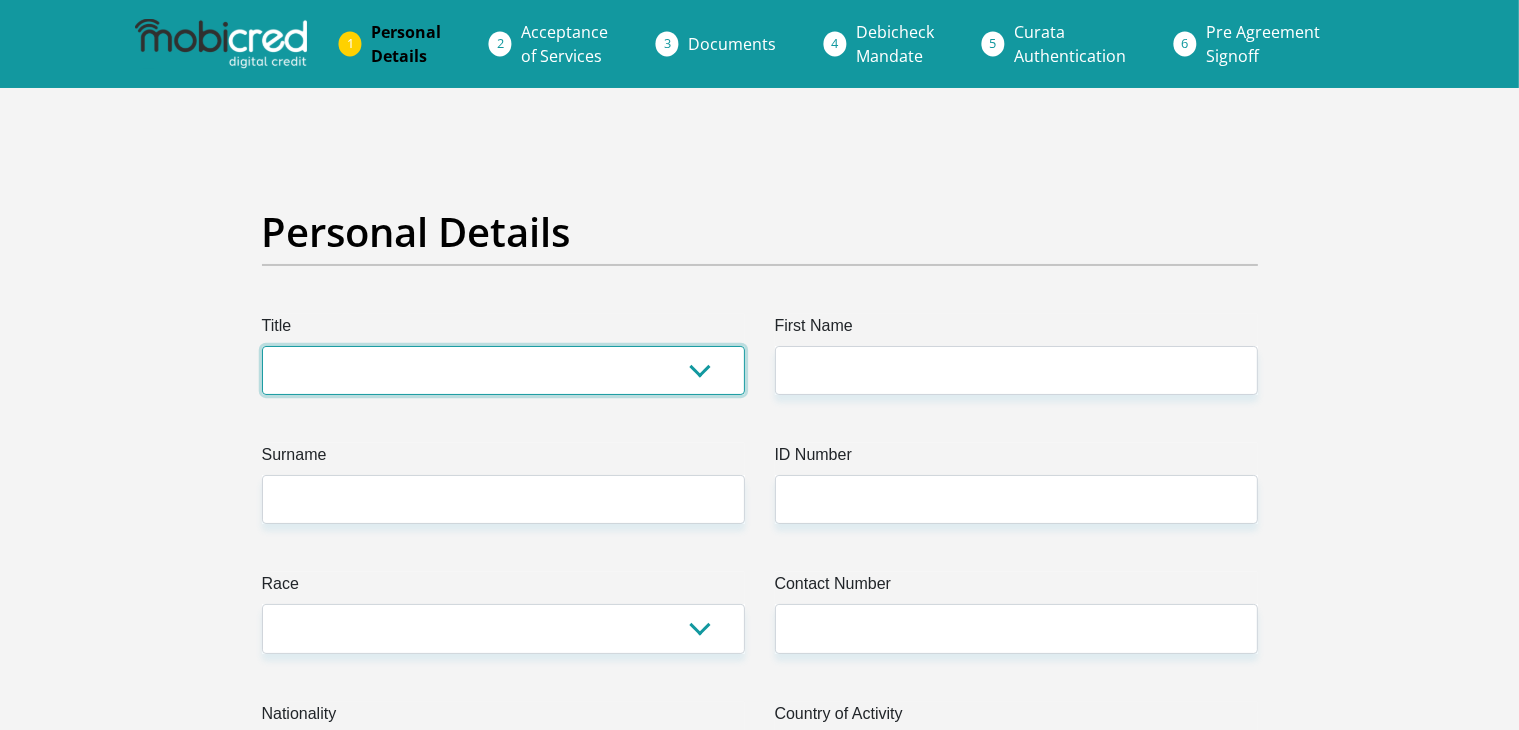 click on "Mr
Ms
Mrs
Dr
[PERSON_NAME]" at bounding box center [503, 370] 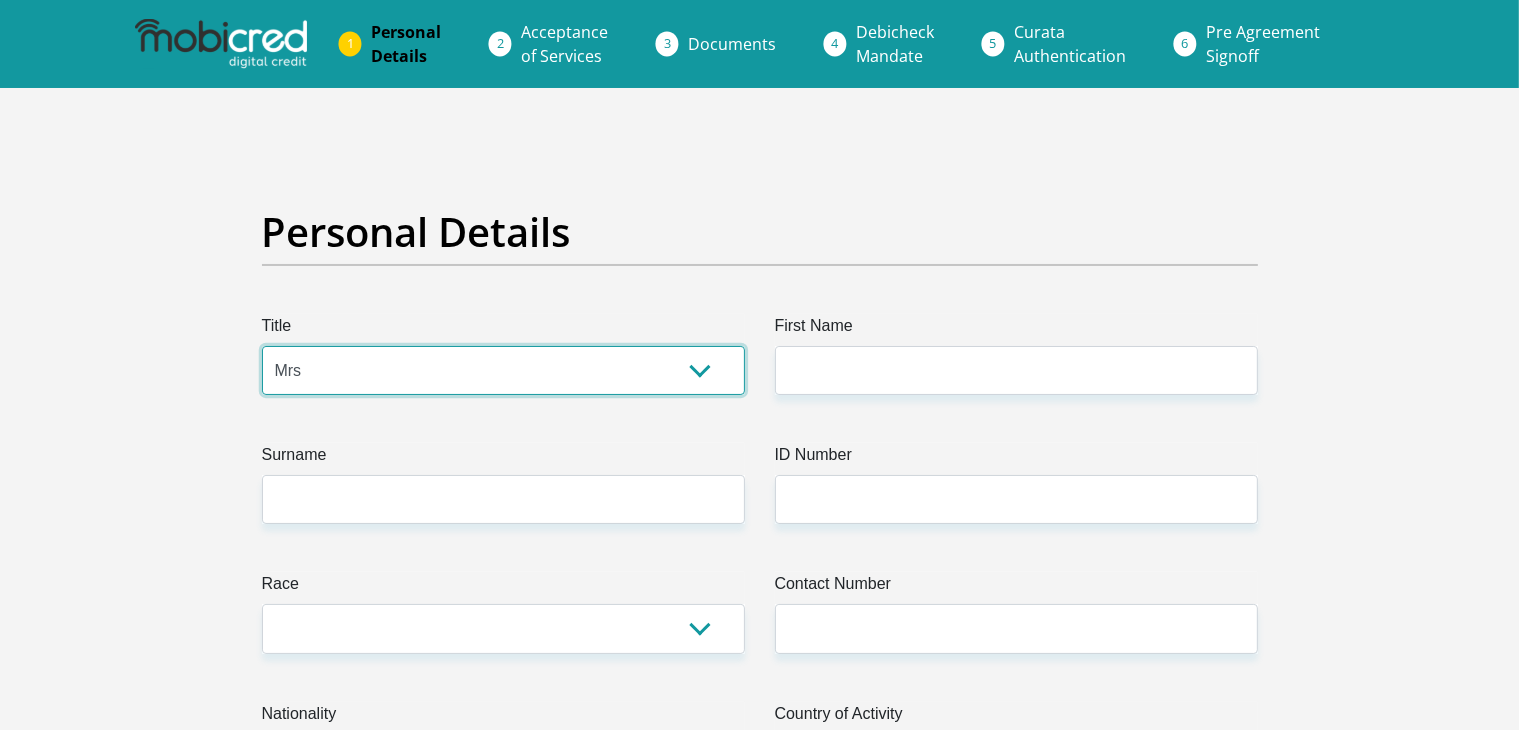click on "Mr
Ms
Mrs
Dr
[PERSON_NAME]" at bounding box center [503, 370] 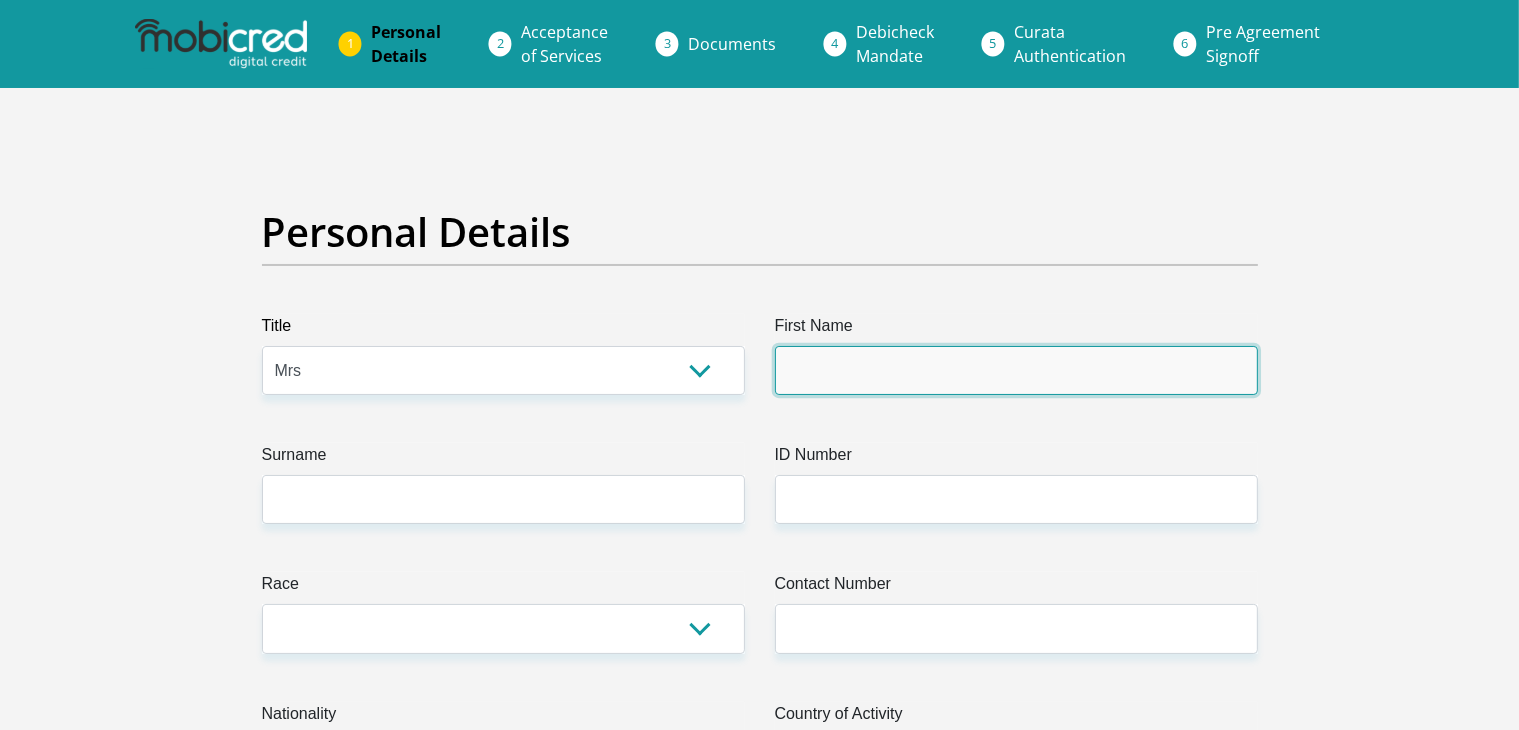 click on "First Name" at bounding box center [1016, 370] 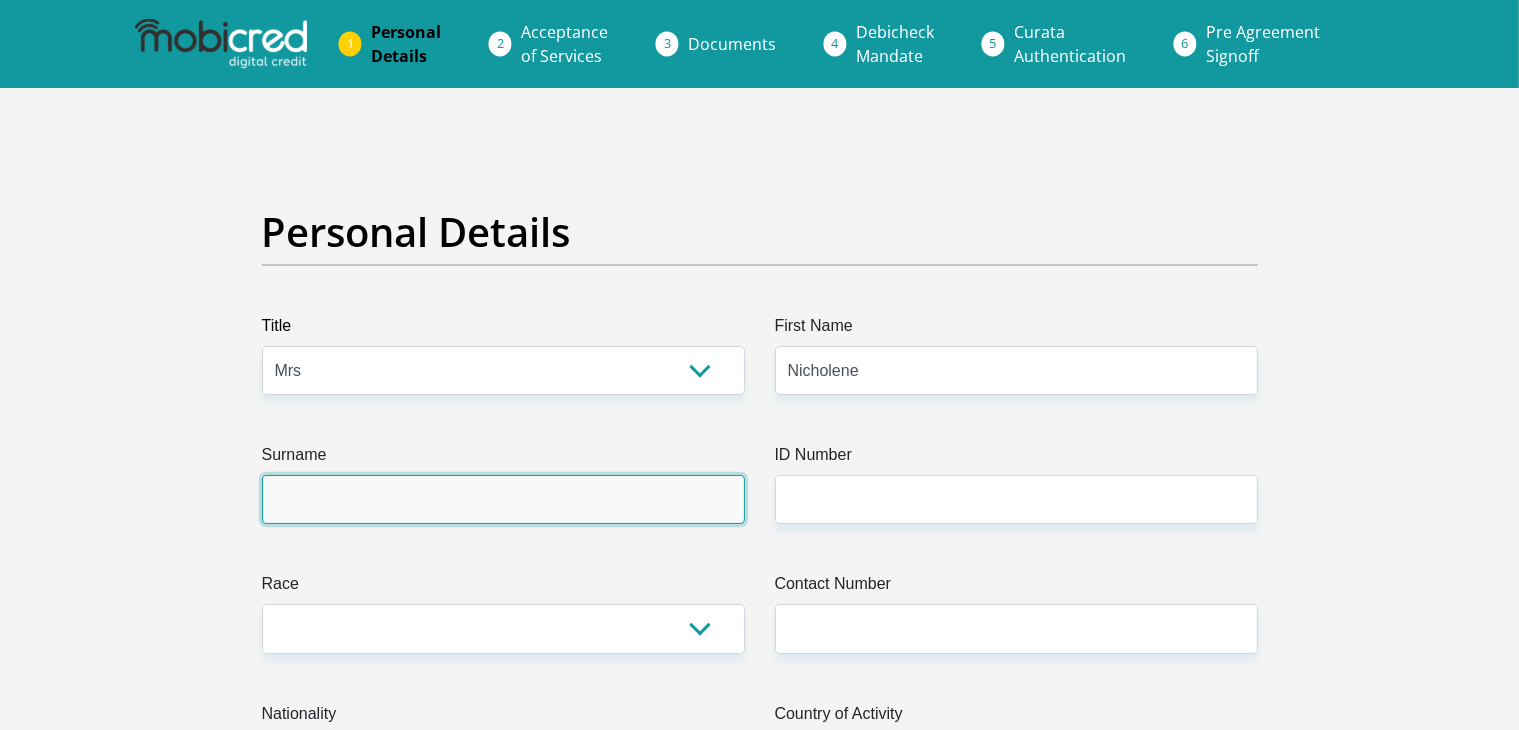 type on "Wolfaardt" 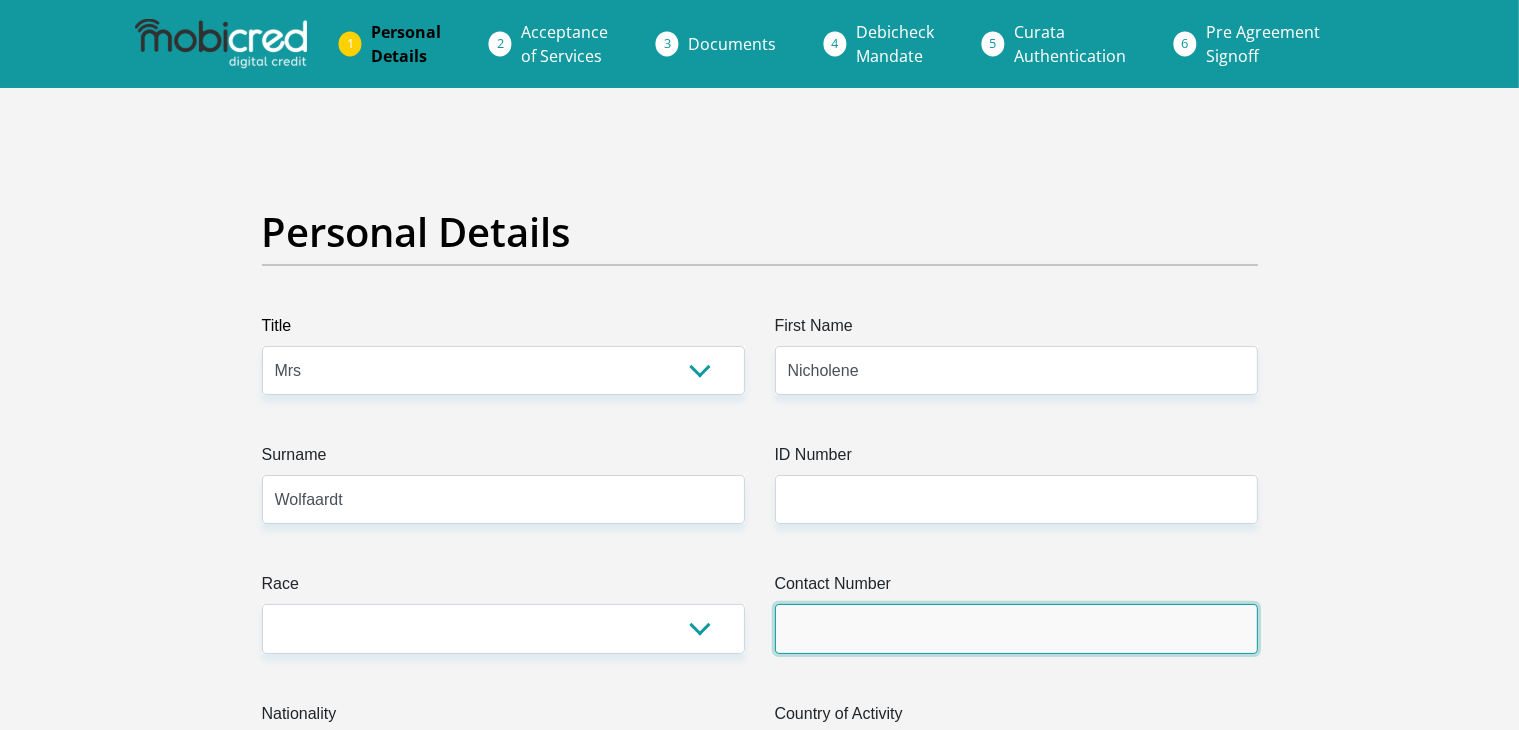 type on "0725849122" 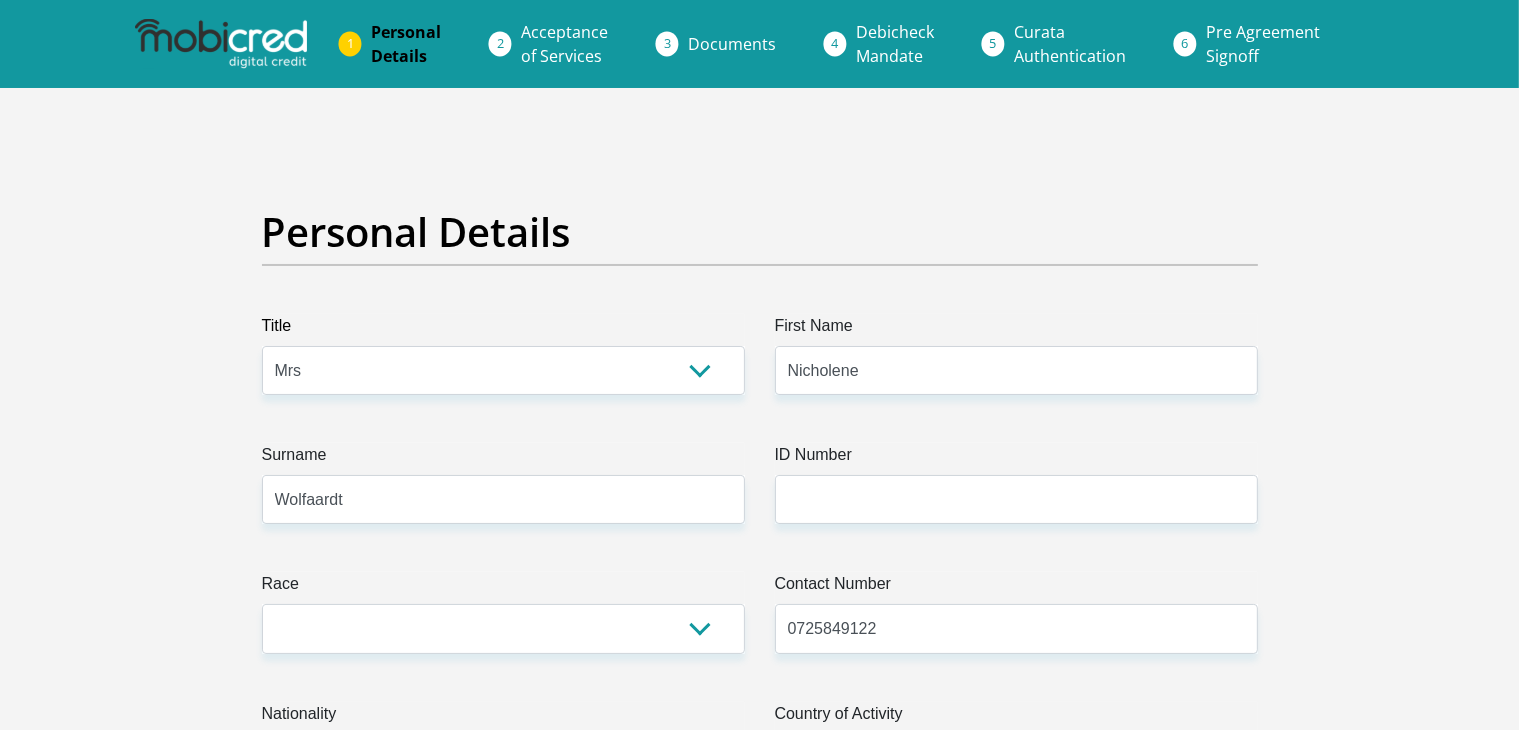 select on "ZAF" 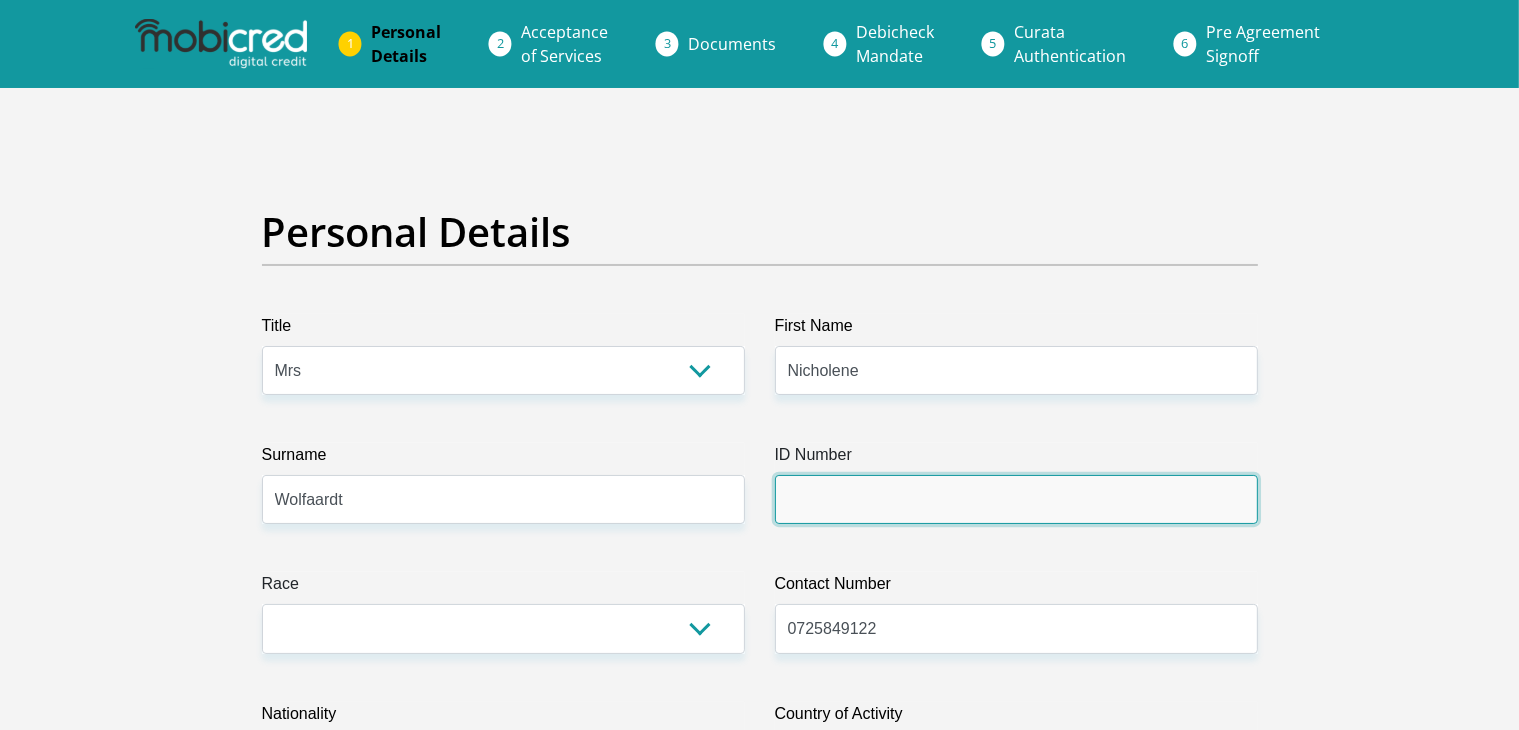 click on "ID Number" at bounding box center (1016, 499) 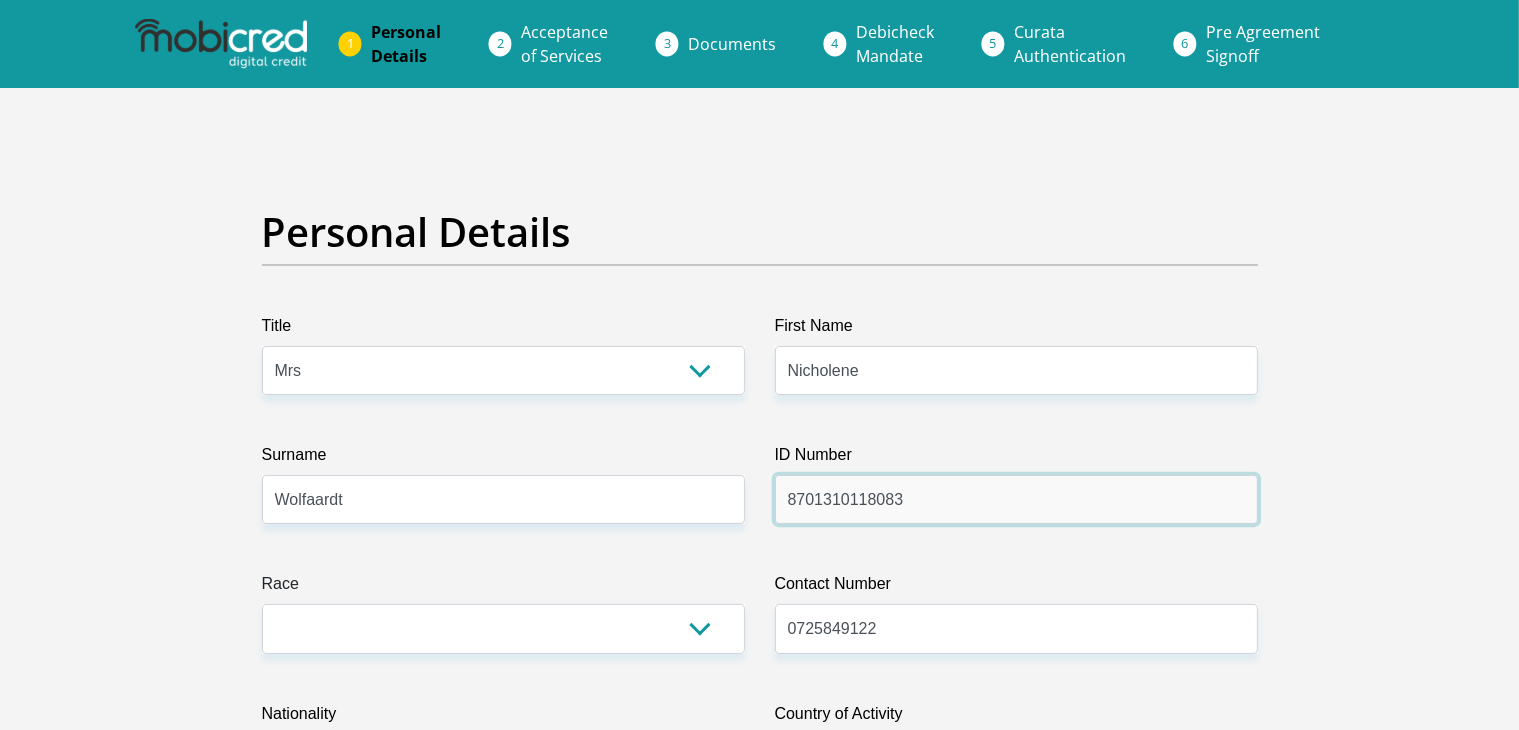 type on "8701310118083" 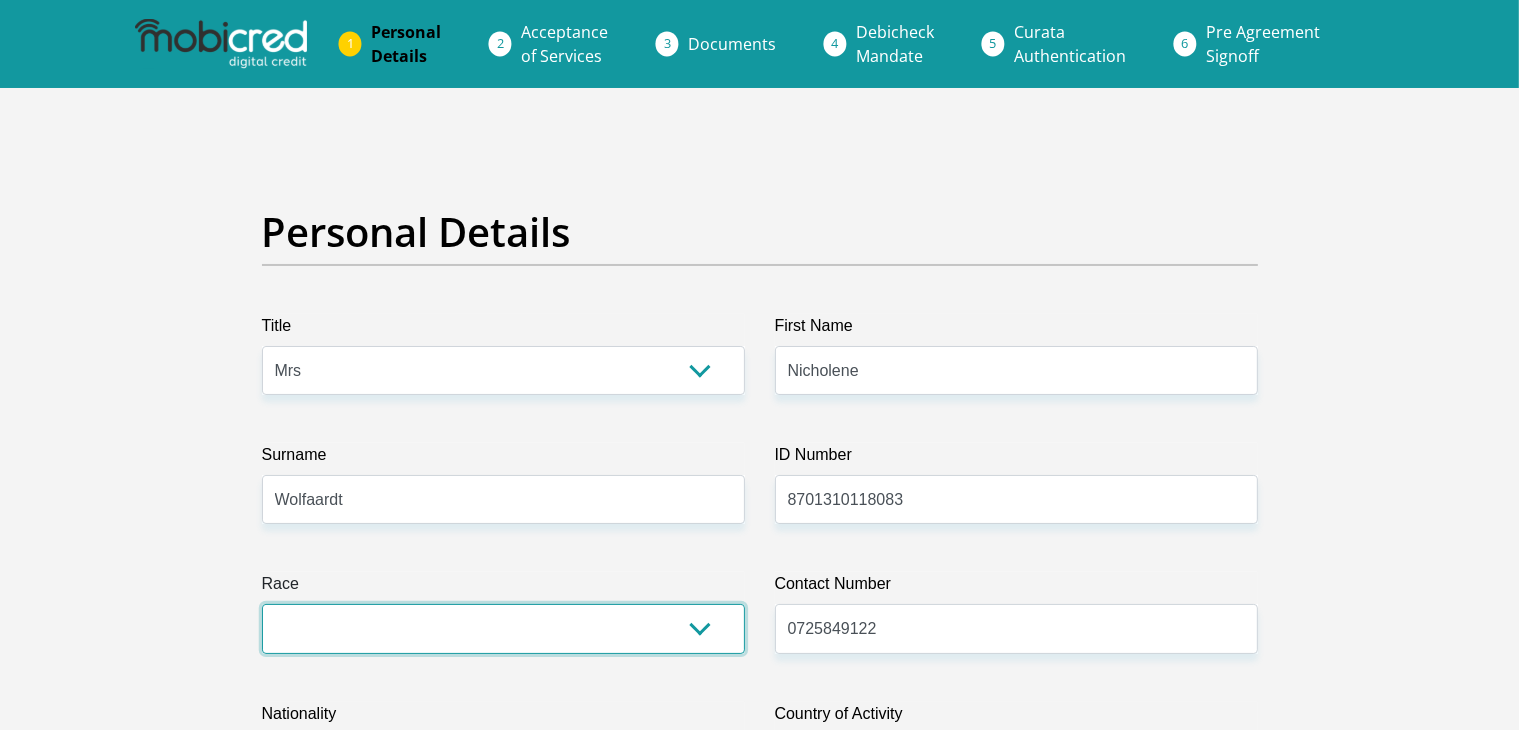 click on "Black
Coloured
Indian
White
Other" at bounding box center [503, 628] 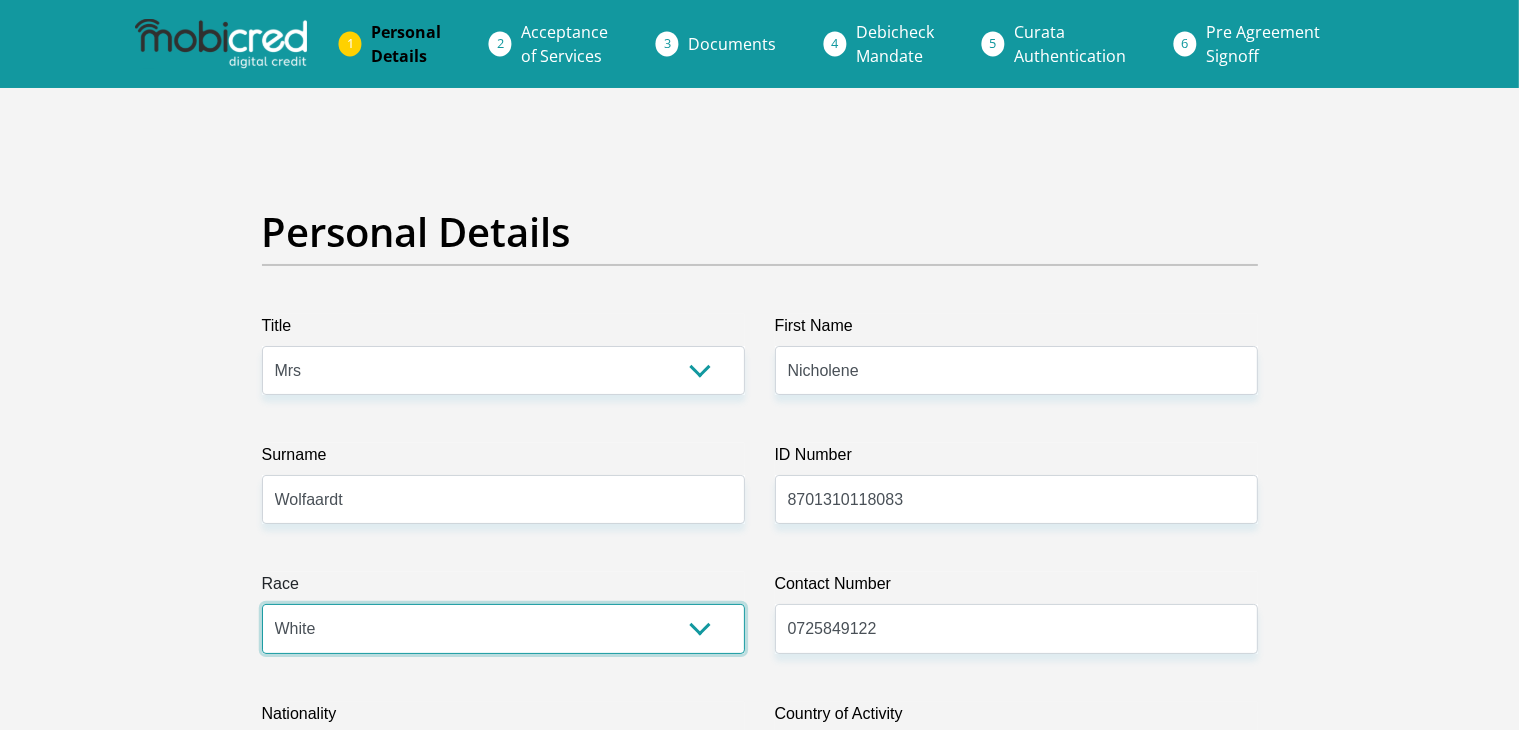 click on "Black
Coloured
Indian
White
Other" at bounding box center [503, 628] 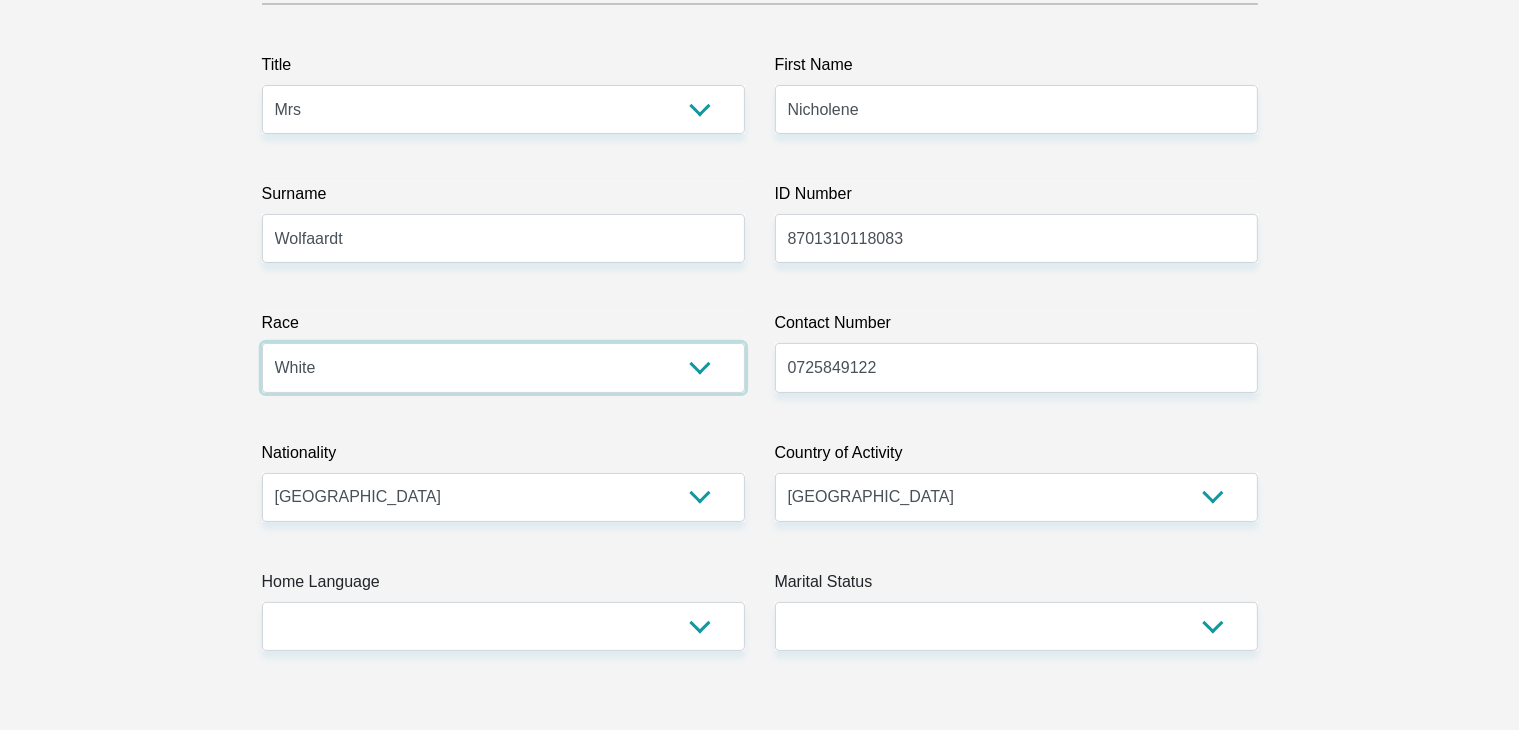 scroll, scrollTop: 300, scrollLeft: 0, axis: vertical 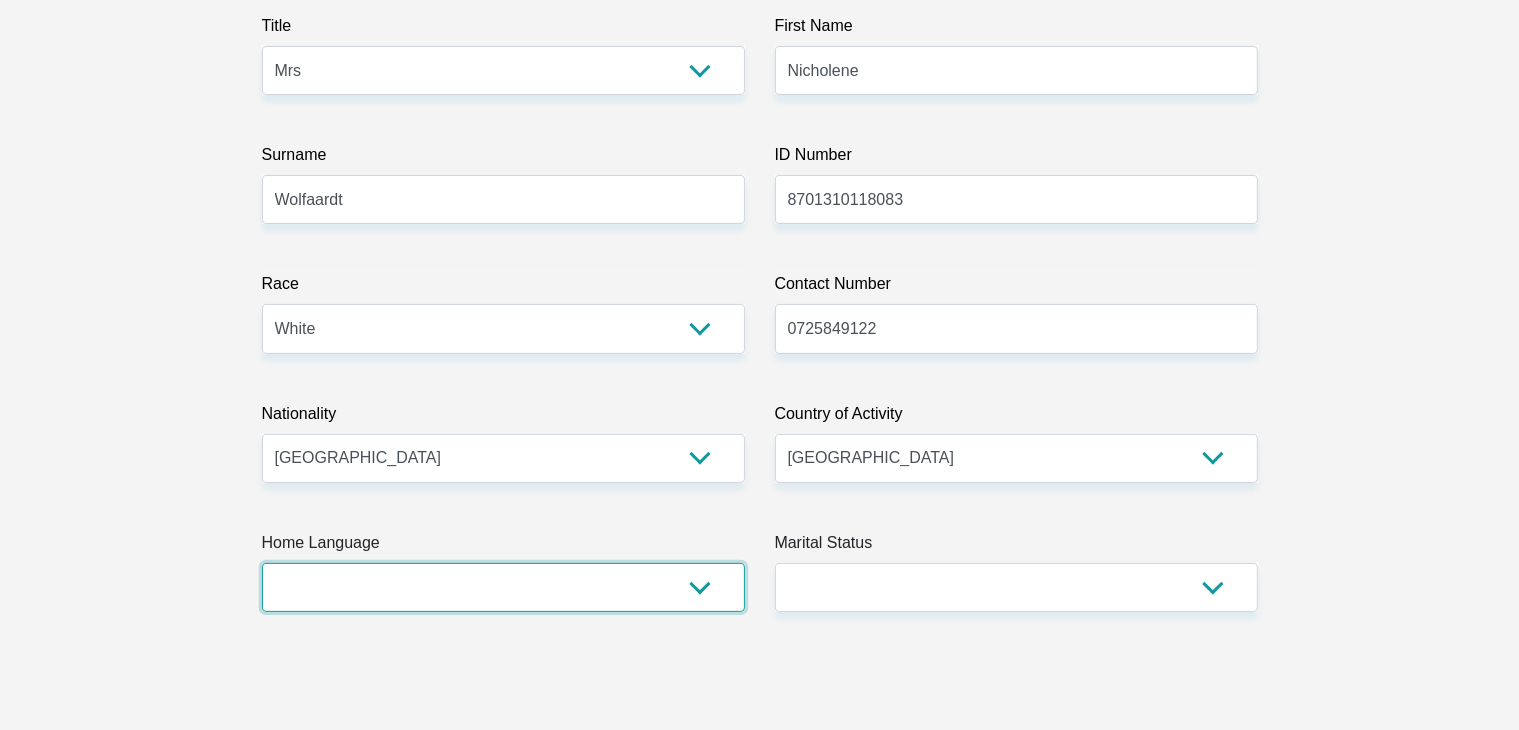 click on "Afrikaans
English
Sepedi
South Ndebele
Southern Sotho
Swati
Tsonga
Tswana
Venda
Xhosa
Zulu
Other" at bounding box center (503, 587) 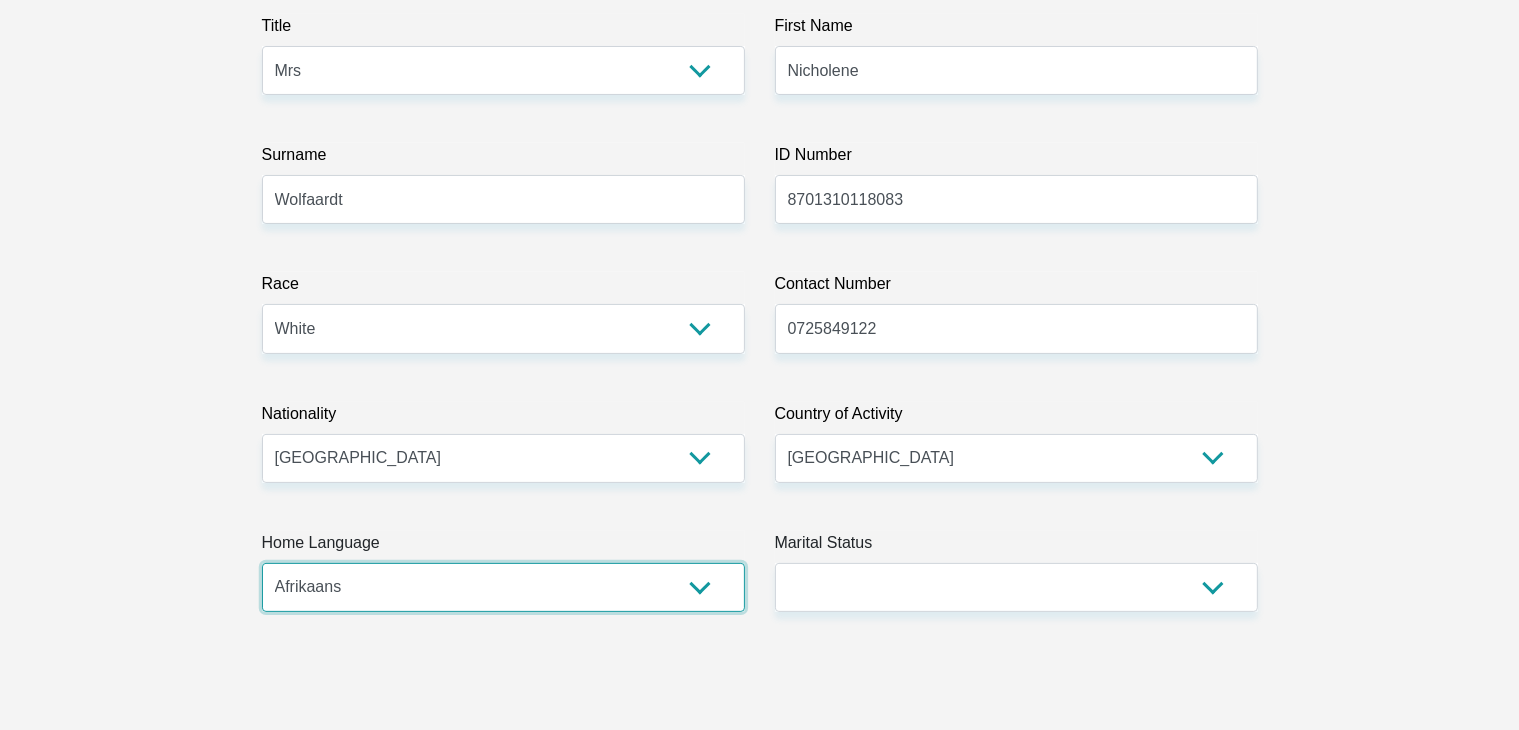 click on "Afrikaans
English
Sepedi
South Ndebele
Southern Sotho
Swati
Tsonga
Tswana
Venda
Xhosa
Zulu
Other" at bounding box center (503, 587) 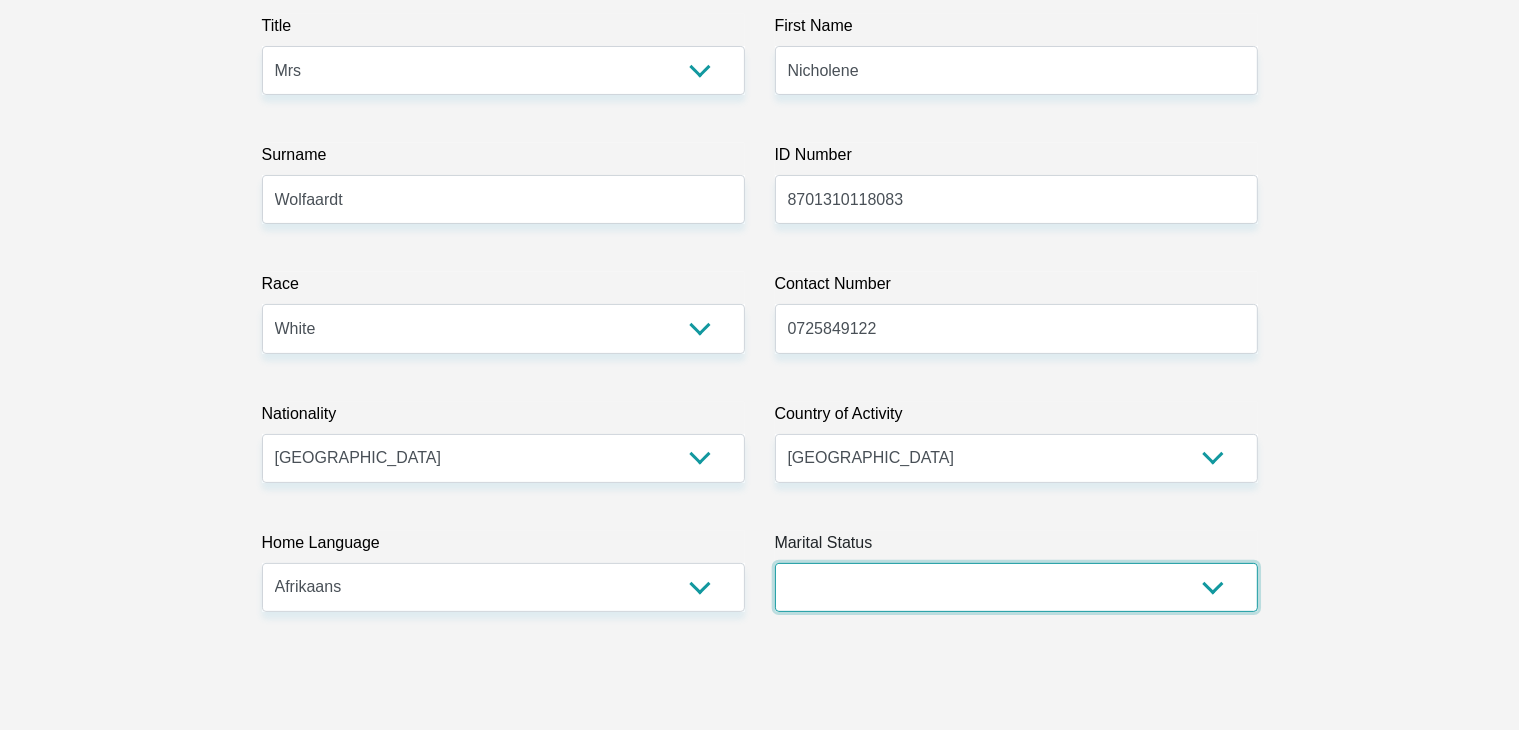 click on "Married ANC
Single
Divorced
Widowed
Married COP or Customary Law" at bounding box center [1016, 587] 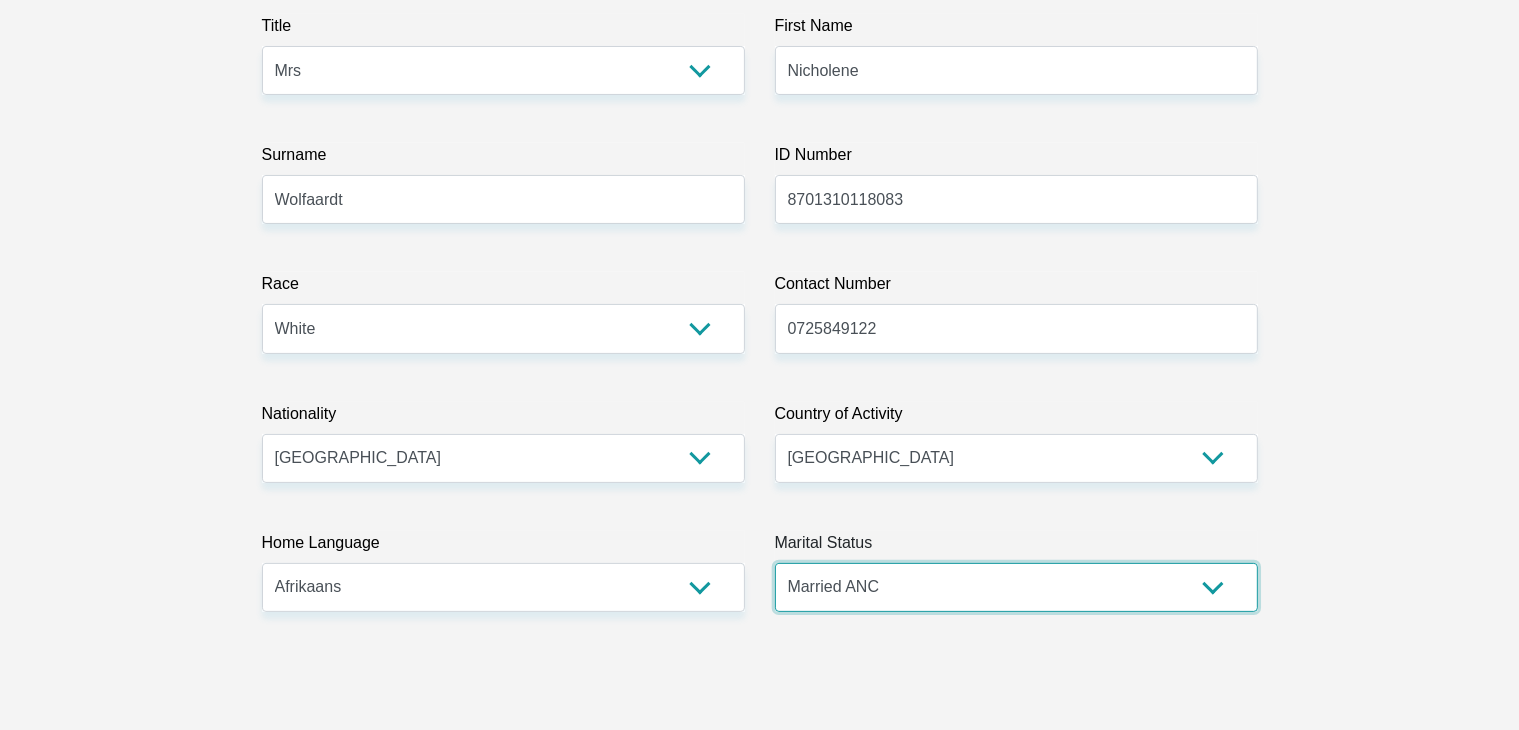 click on "Married ANC
Single
Divorced
Widowed
Married COP or Customary Law" at bounding box center (1016, 587) 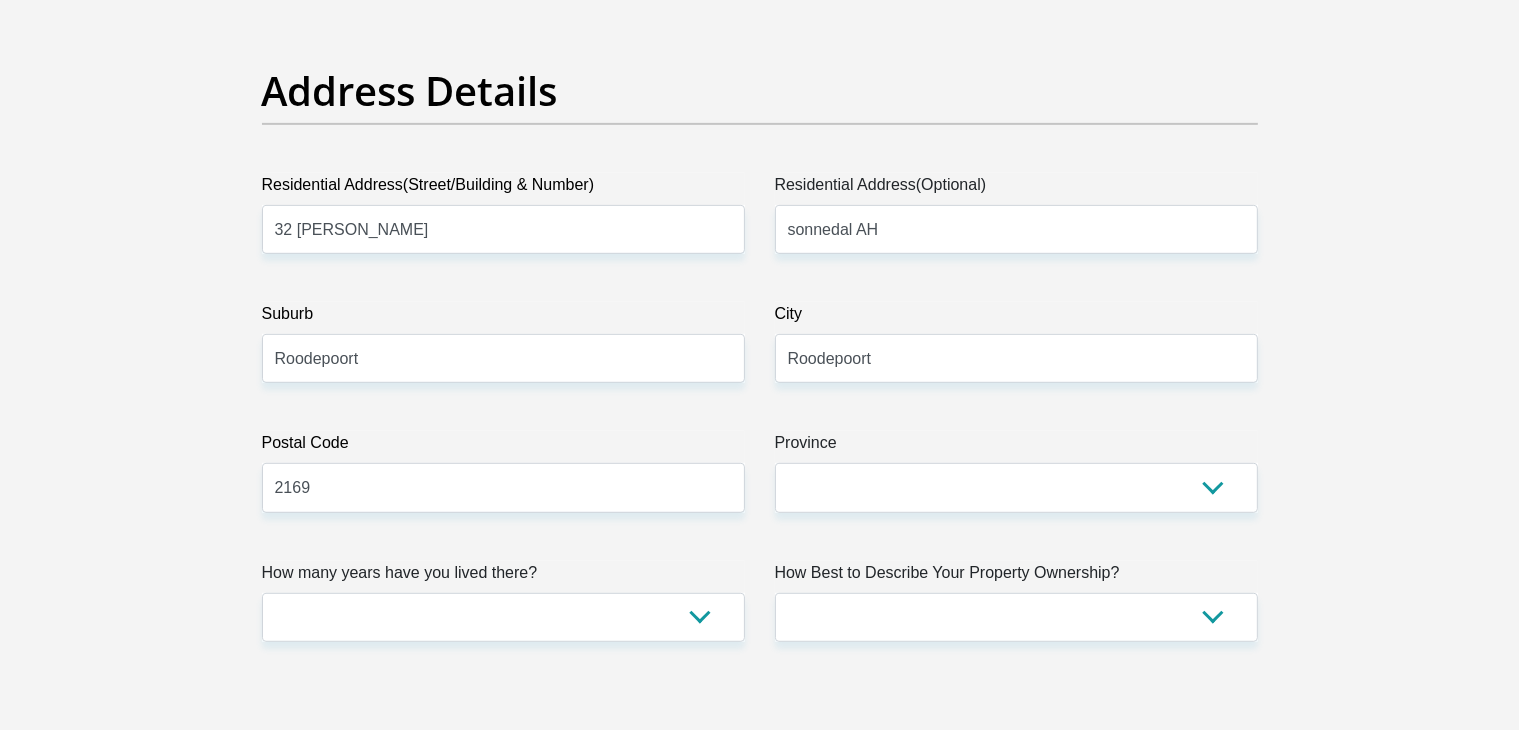 scroll, scrollTop: 1000, scrollLeft: 0, axis: vertical 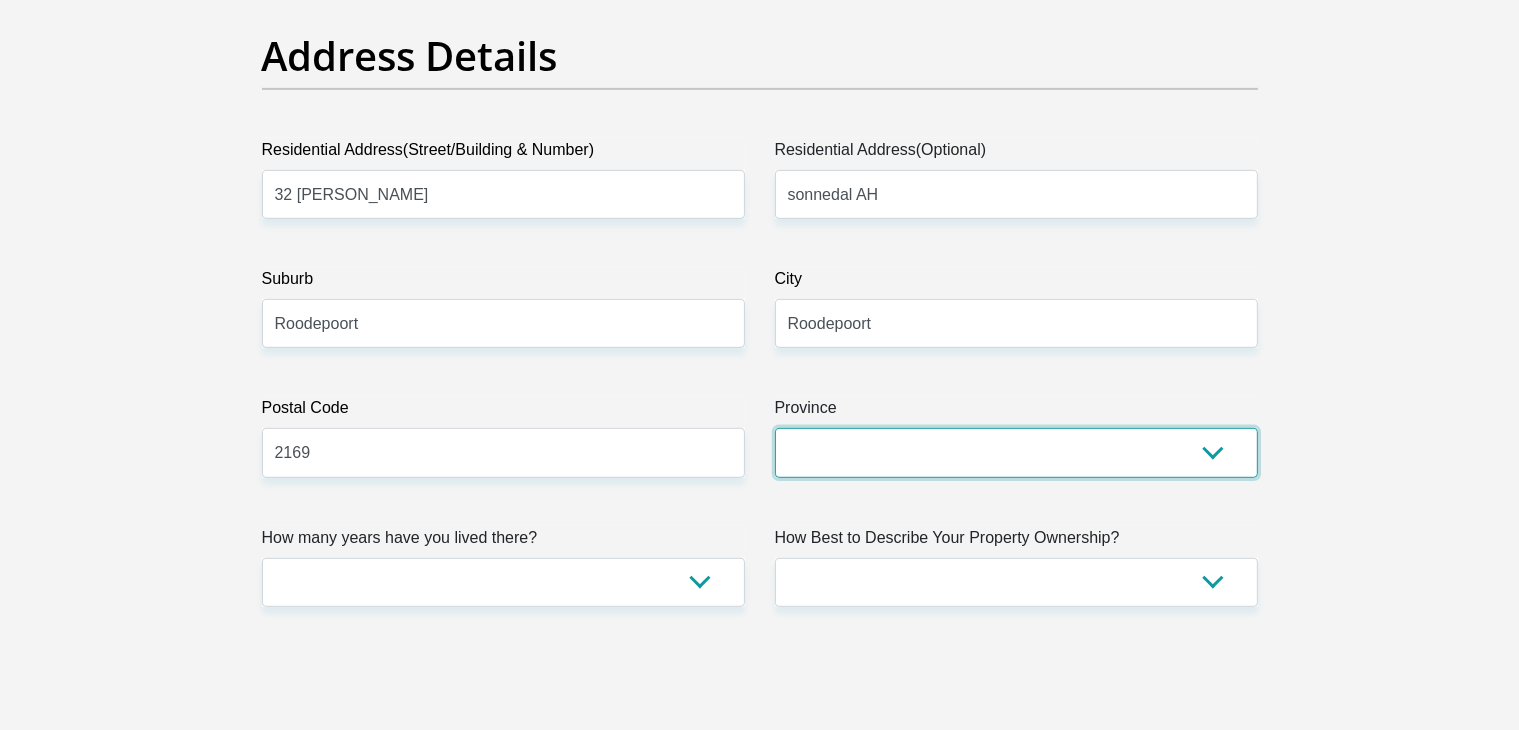 click on "Eastern Cape
Free State
[GEOGRAPHIC_DATA]
[GEOGRAPHIC_DATA][DATE]
[GEOGRAPHIC_DATA]
[GEOGRAPHIC_DATA]
[GEOGRAPHIC_DATA]
[GEOGRAPHIC_DATA]" at bounding box center [1016, 452] 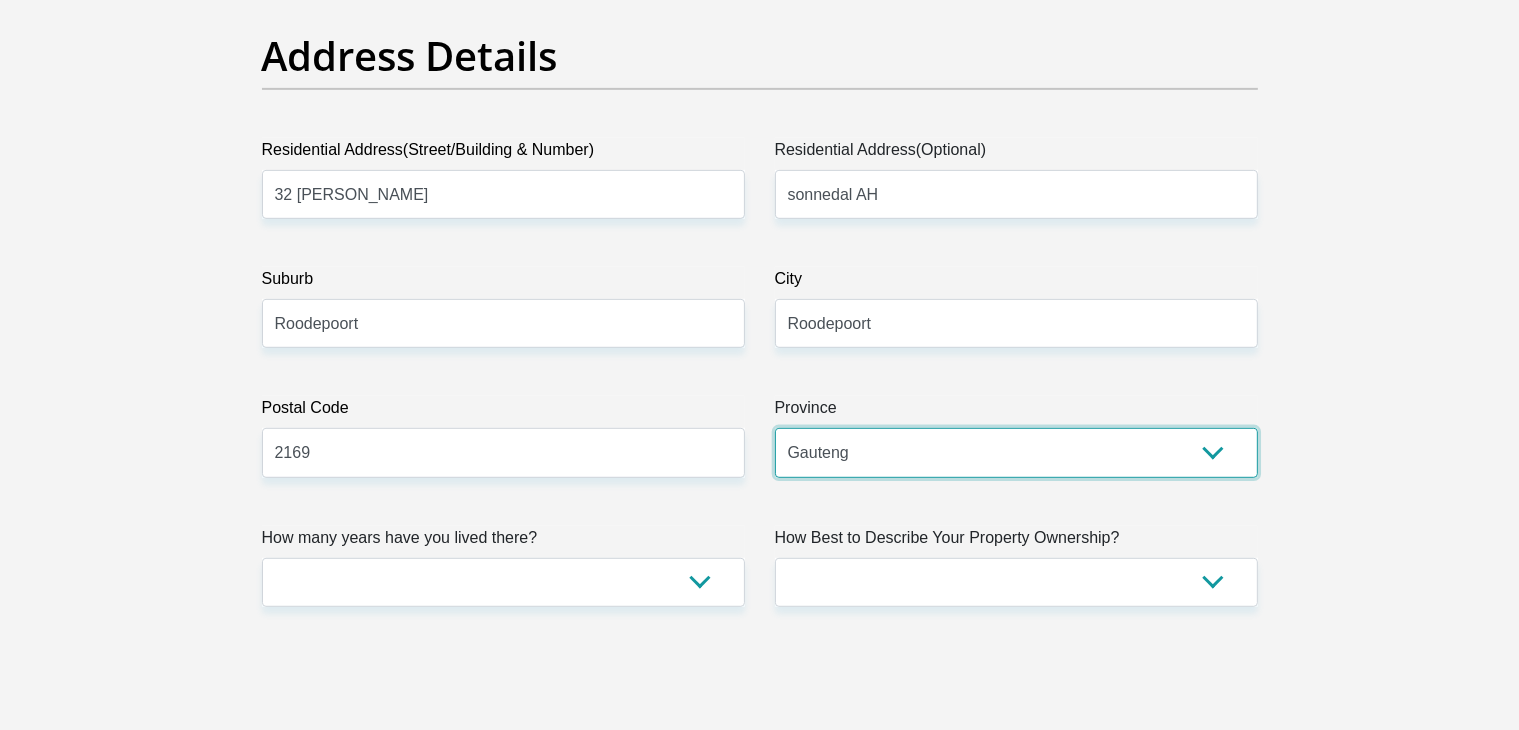 click on "Eastern Cape
Free State
[GEOGRAPHIC_DATA]
[GEOGRAPHIC_DATA][DATE]
[GEOGRAPHIC_DATA]
[GEOGRAPHIC_DATA]
[GEOGRAPHIC_DATA]
[GEOGRAPHIC_DATA]" at bounding box center (1016, 452) 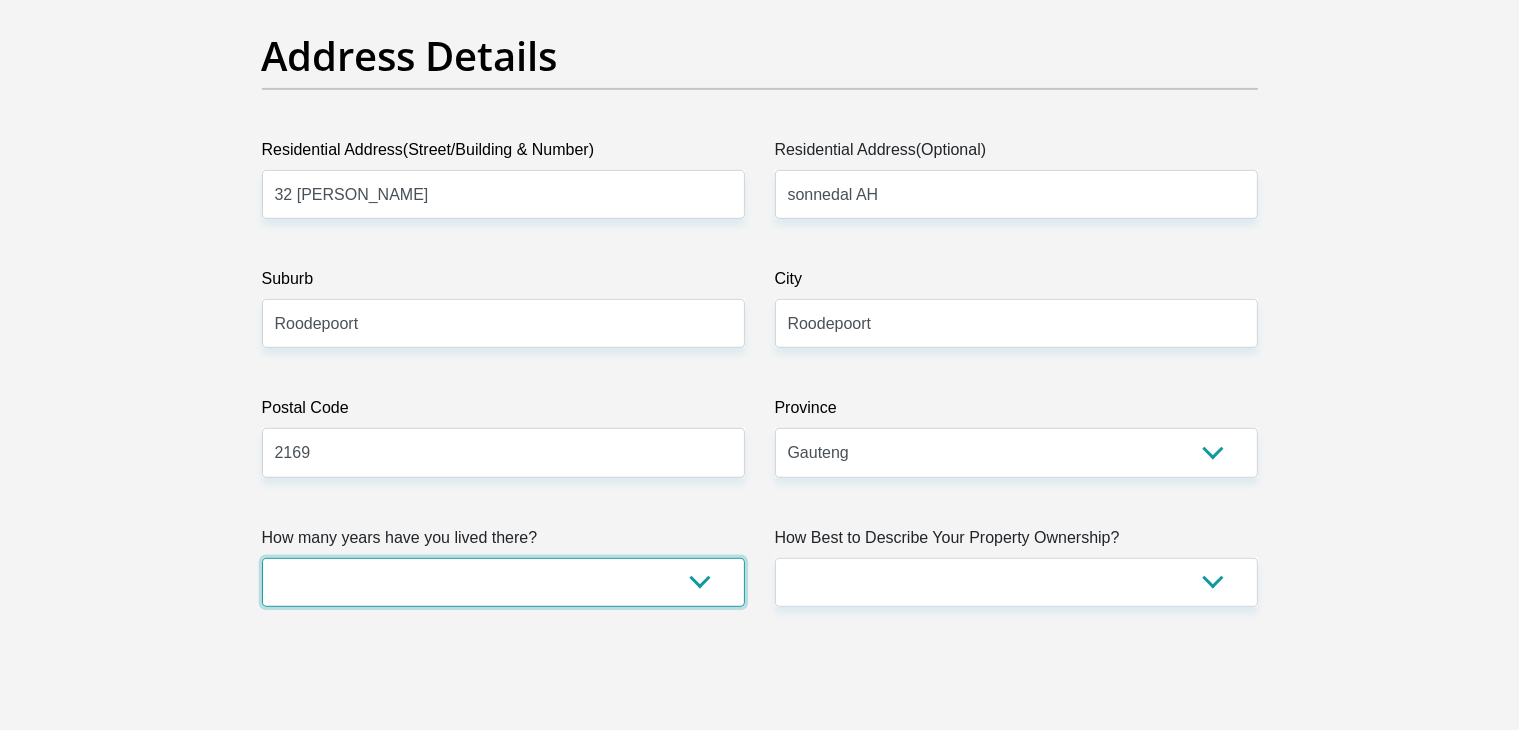 click on "less than 1 year
1-3 years
3-5 years
5+ years" at bounding box center [503, 582] 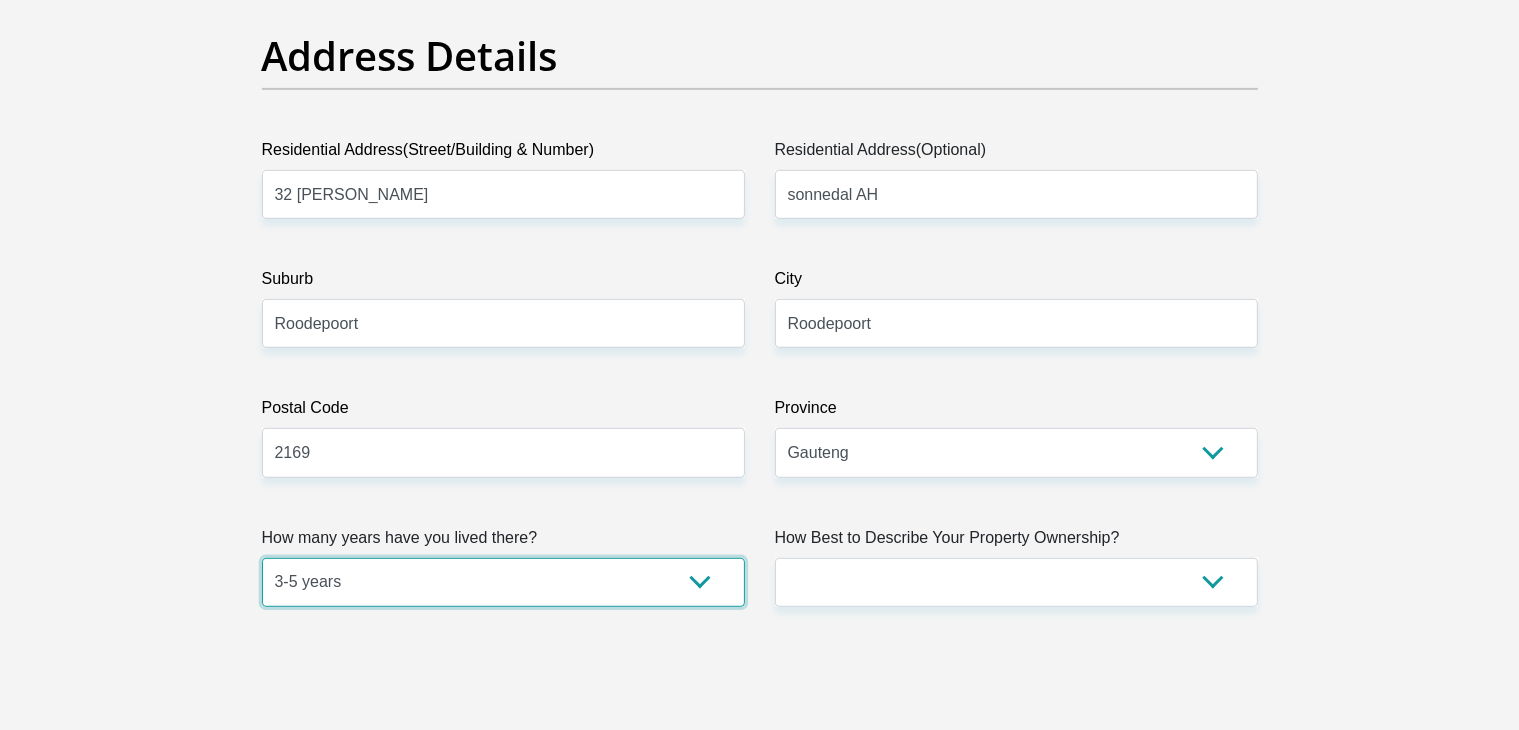 click on "less than 1 year
1-3 years
3-5 years
5+ years" at bounding box center (503, 582) 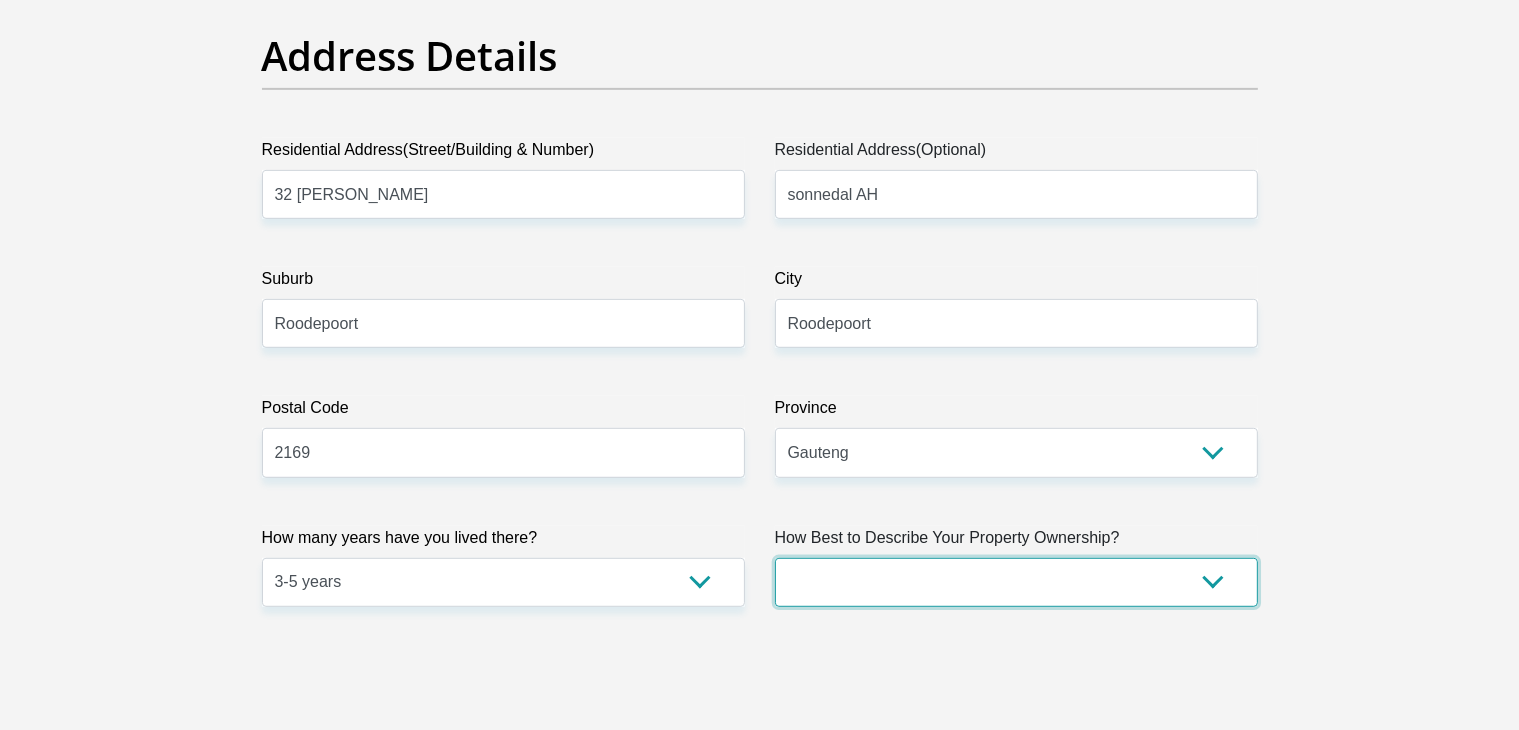 click on "Owned
Rented
Family Owned
Company Dwelling" at bounding box center [1016, 582] 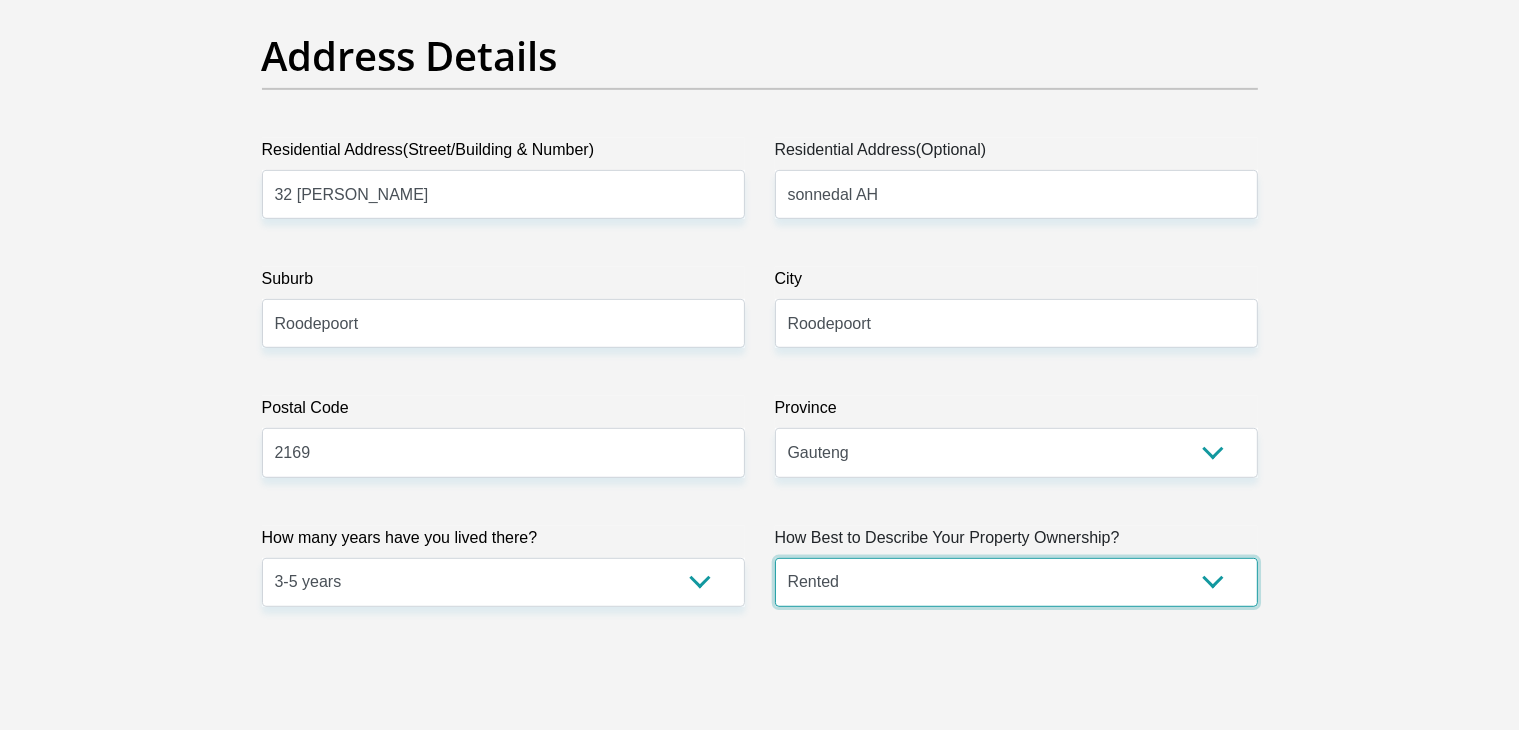 click on "Owned
Rented
Family Owned
Company Dwelling" at bounding box center [1016, 582] 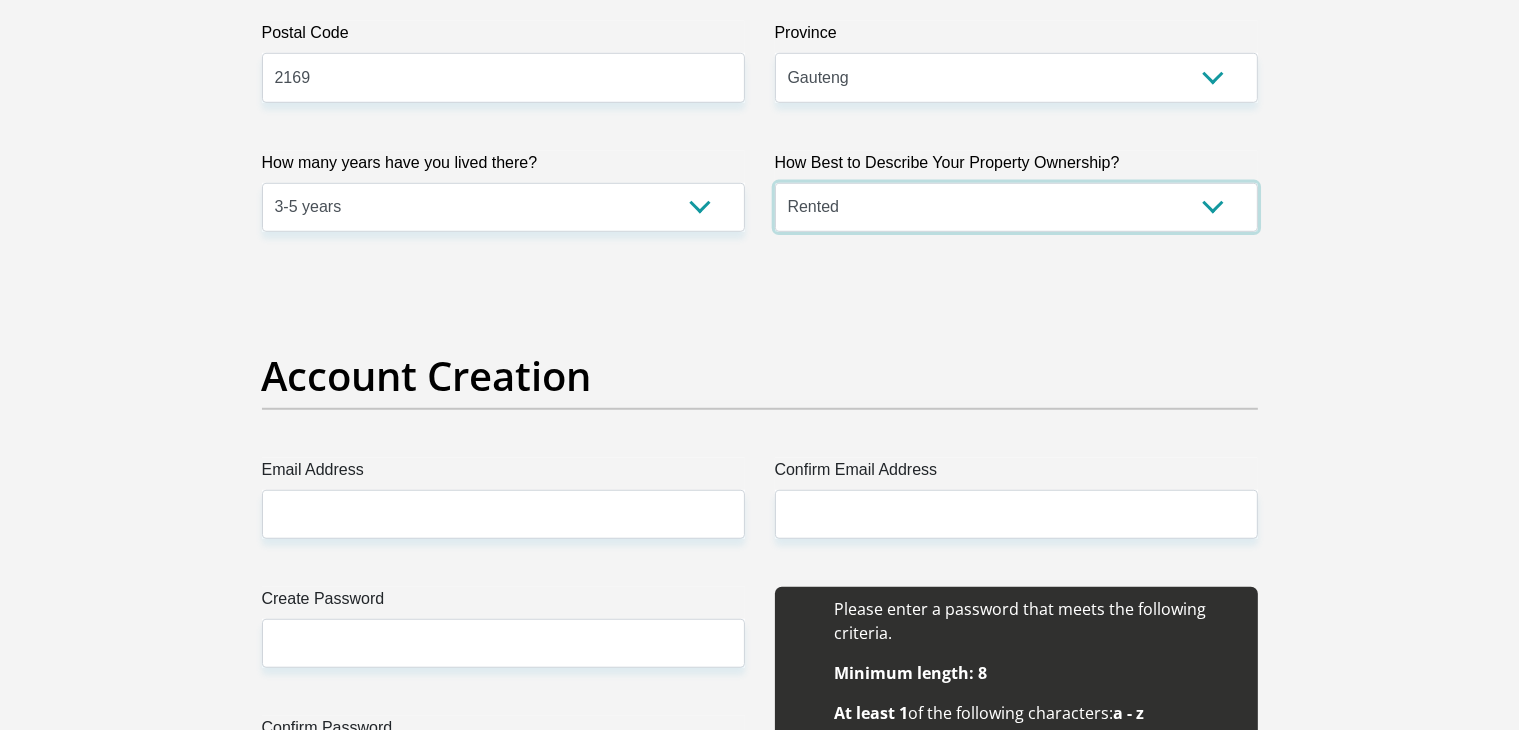 scroll, scrollTop: 1500, scrollLeft: 0, axis: vertical 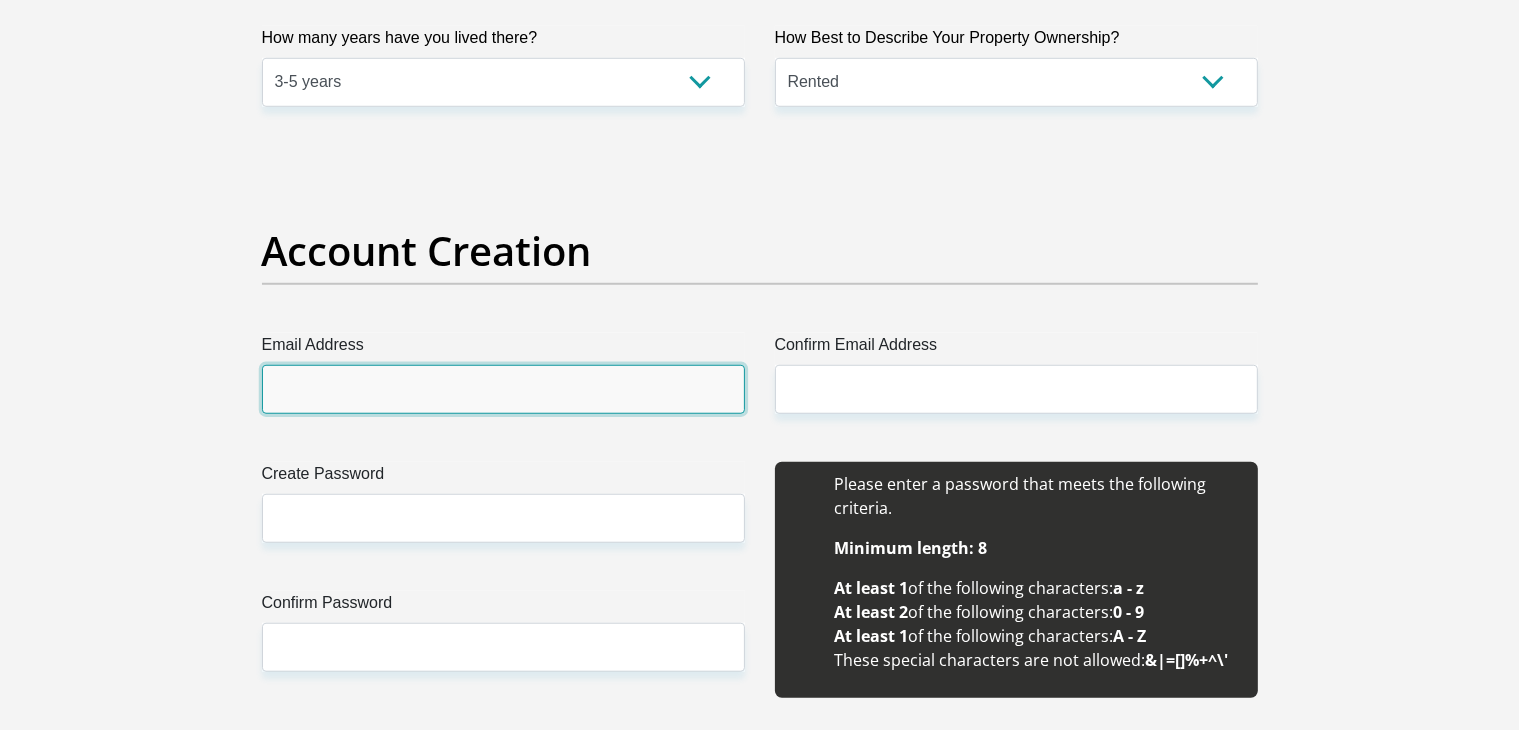 click on "Email Address" at bounding box center [503, 389] 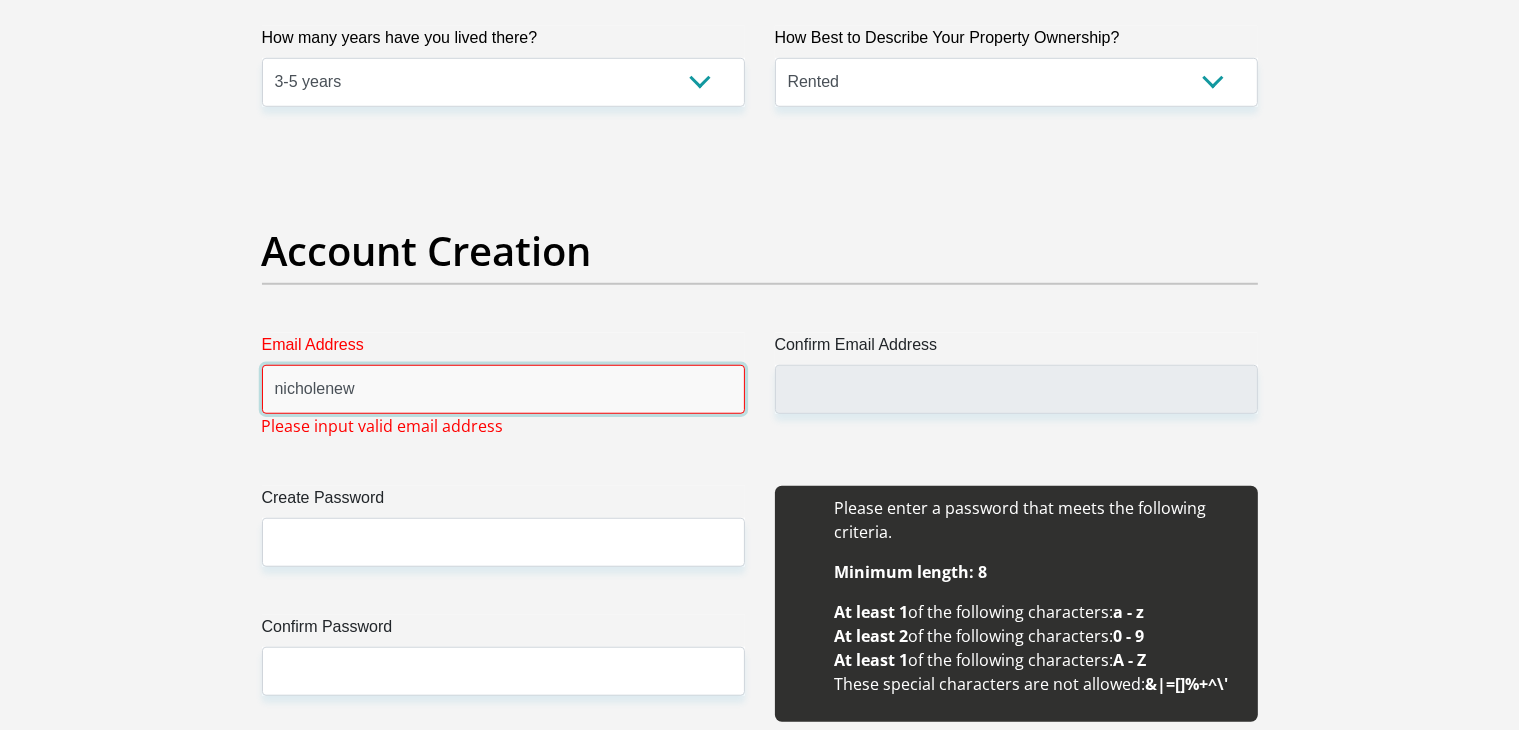 type on "[EMAIL_ADDRESS][DOMAIN_NAME]" 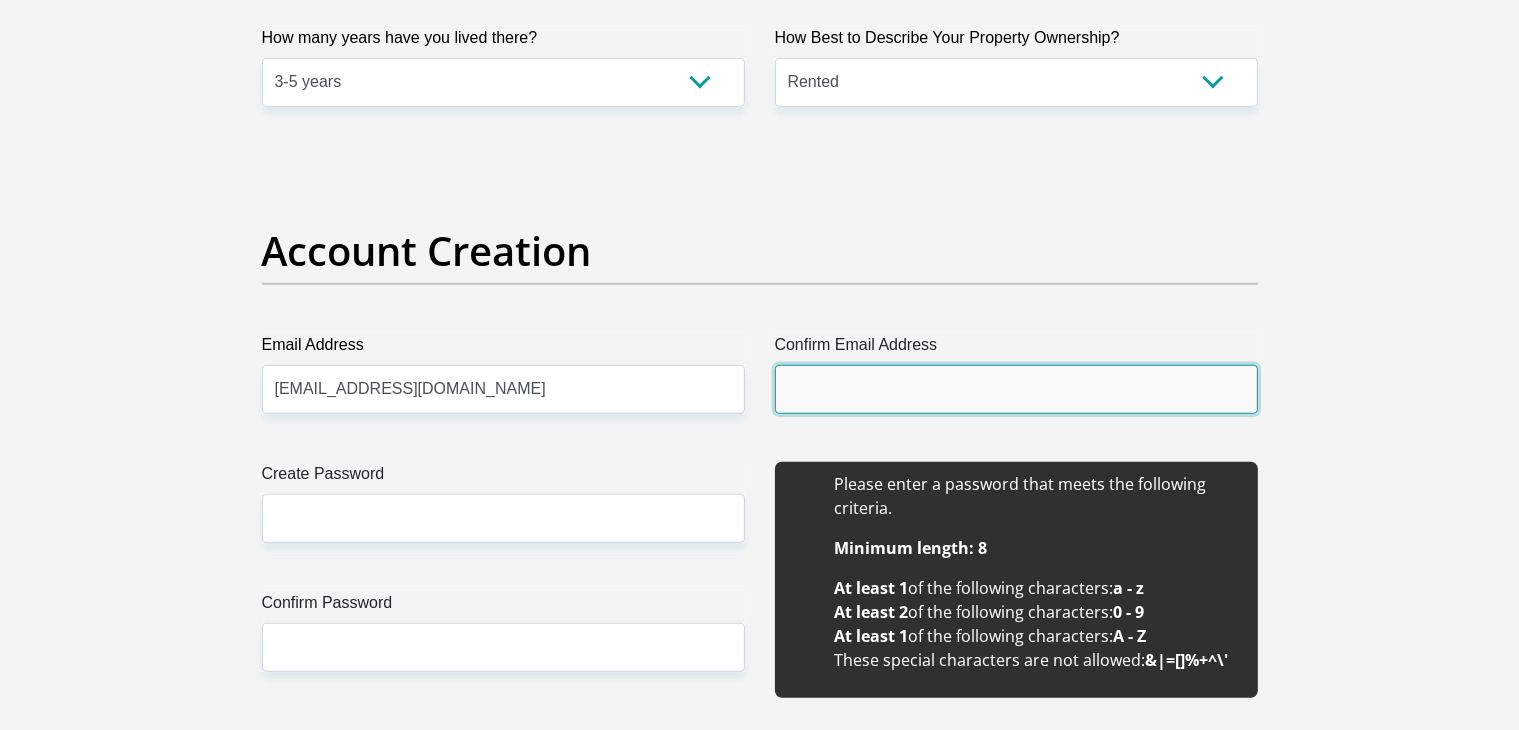 click on "Confirm Email Address" at bounding box center [1016, 389] 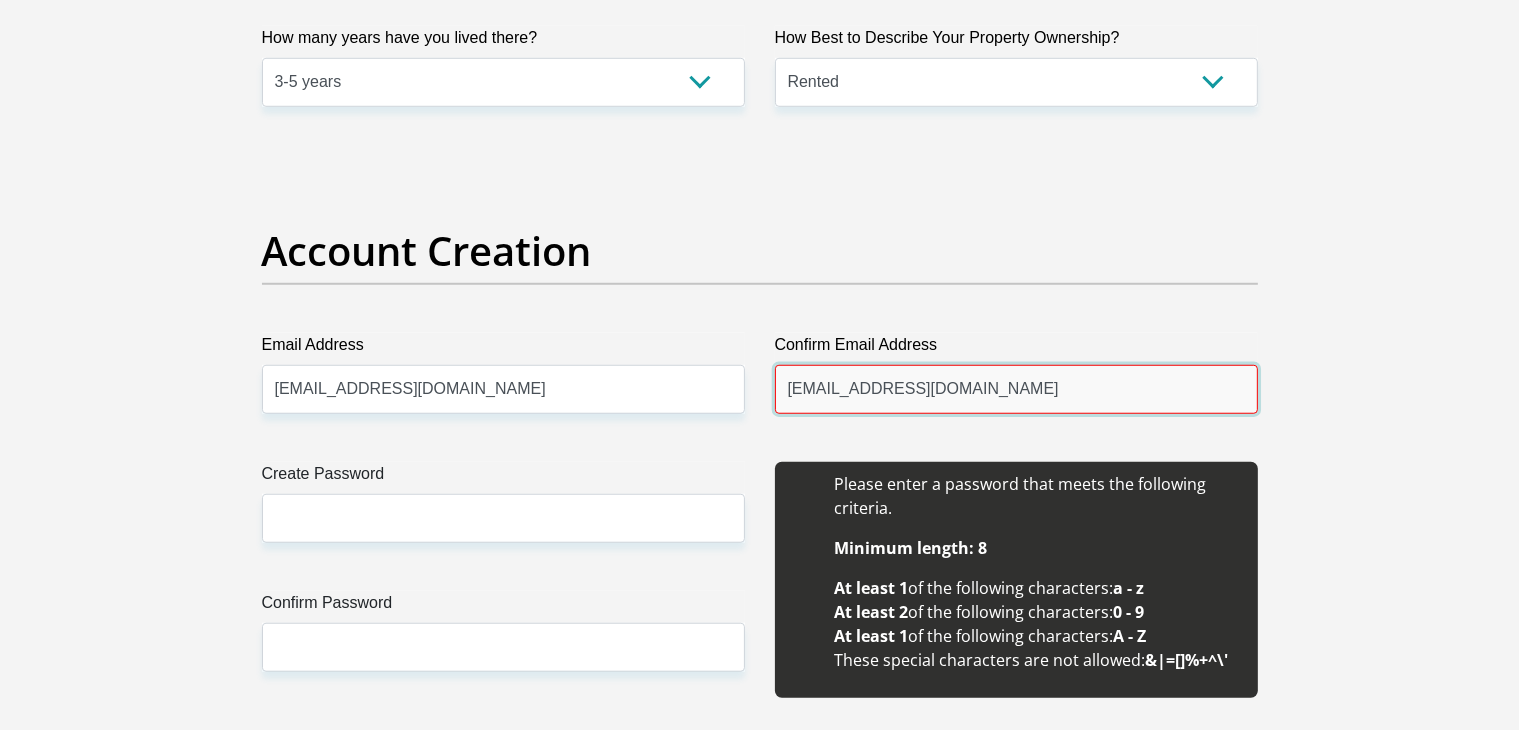 type on "[EMAIL_ADDRESS][DOMAIN_NAME]" 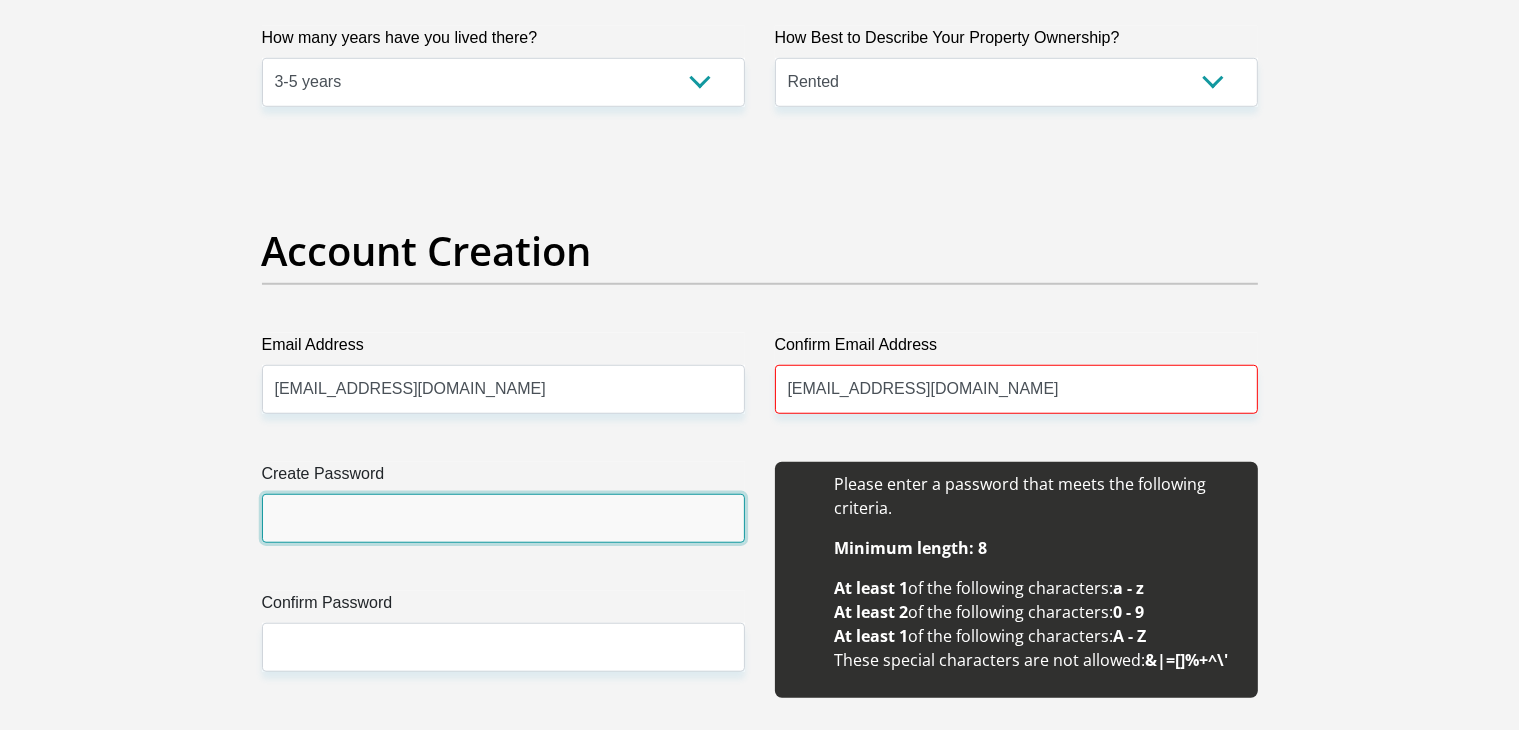 click on "Create Password" at bounding box center (503, 518) 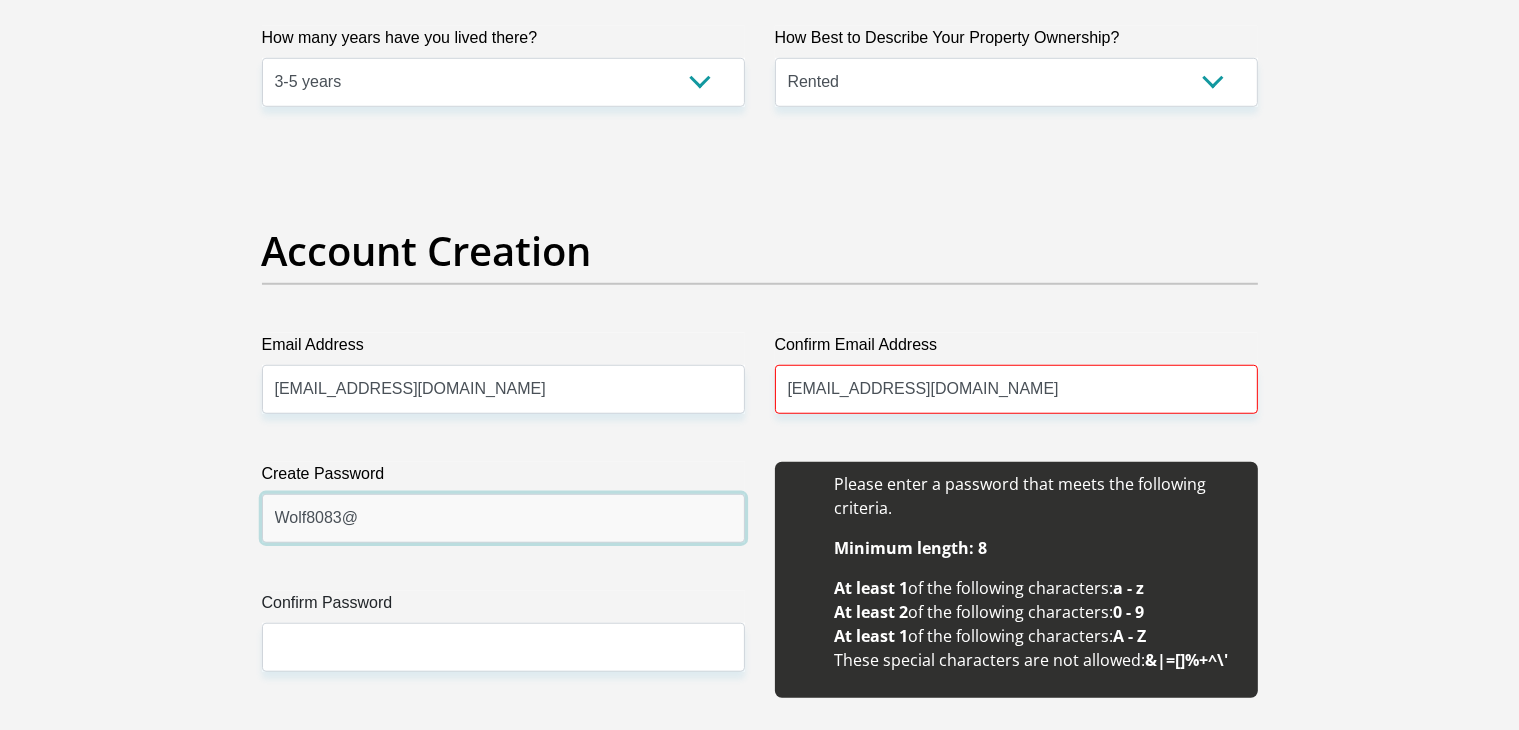 type on "Wolf8083@" 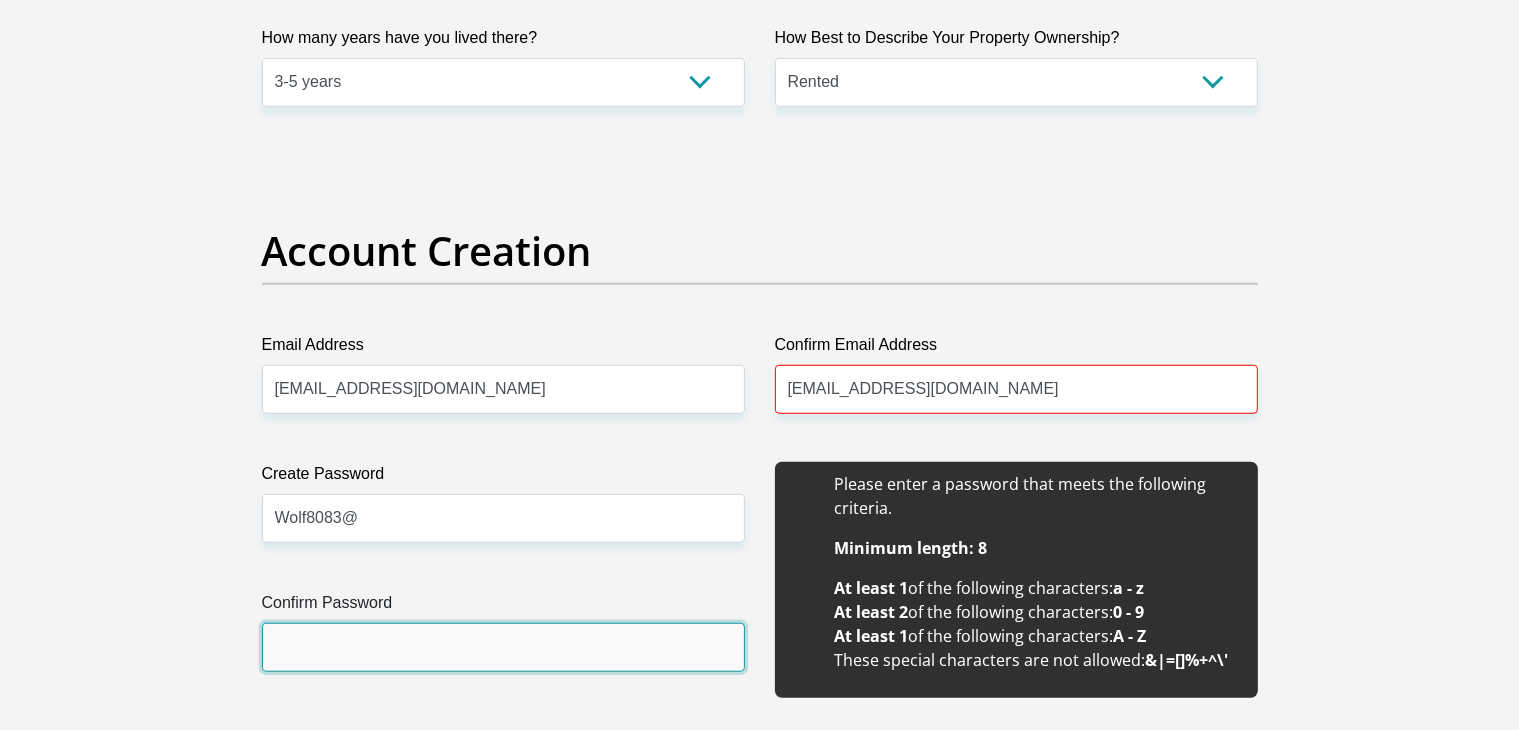 drag, startPoint x: 596, startPoint y: 653, endPoint x: 596, endPoint y: 641, distance: 12 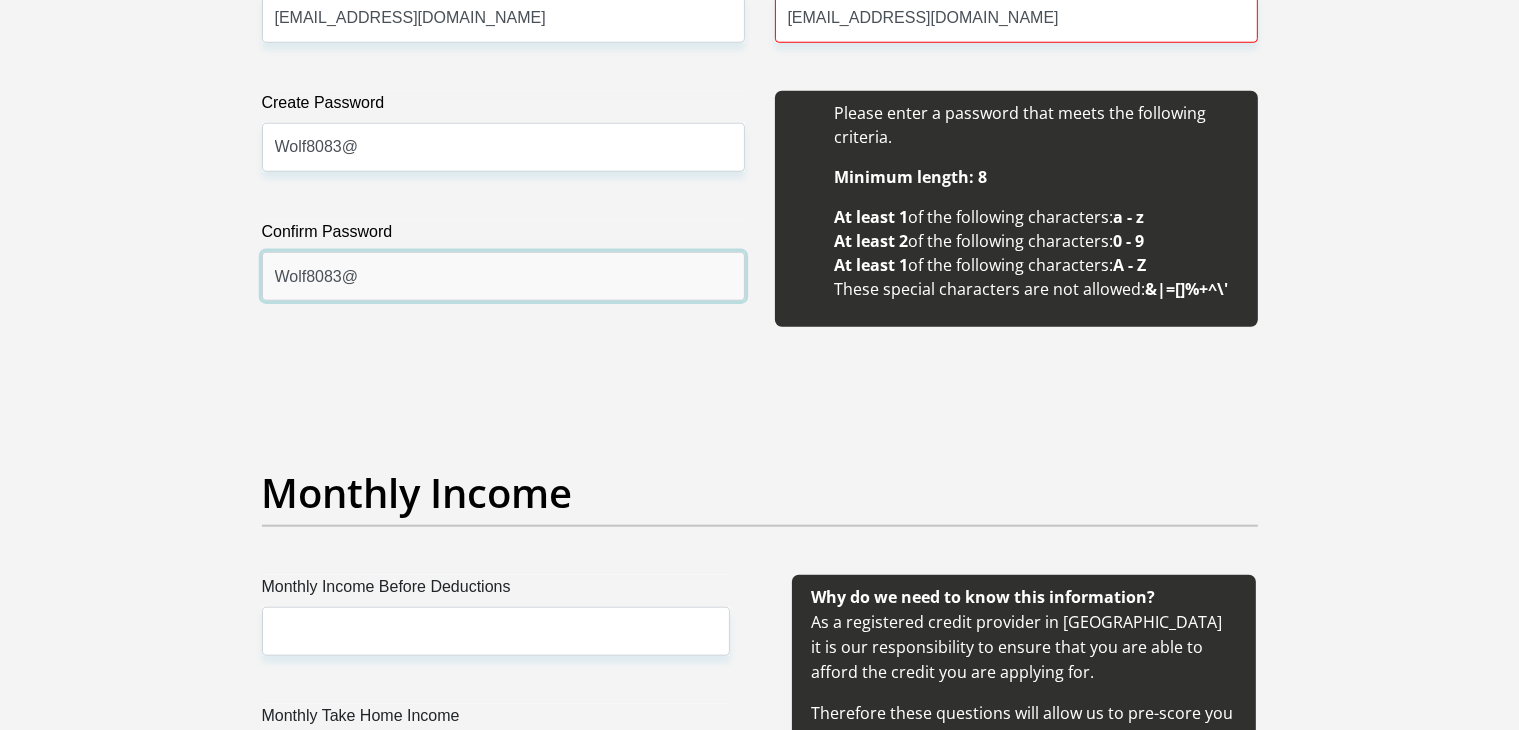 scroll, scrollTop: 1900, scrollLeft: 0, axis: vertical 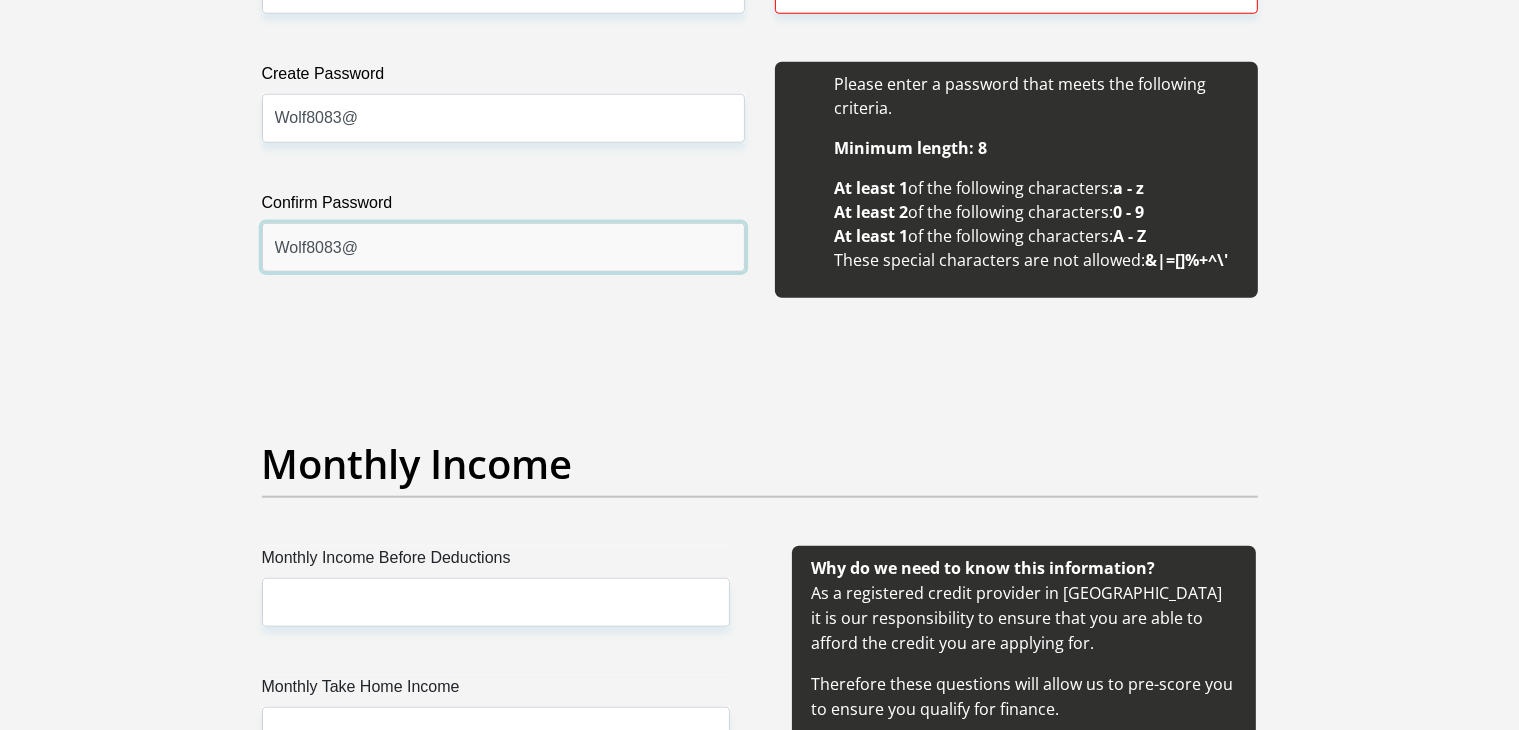 type on "Wolf8083@" 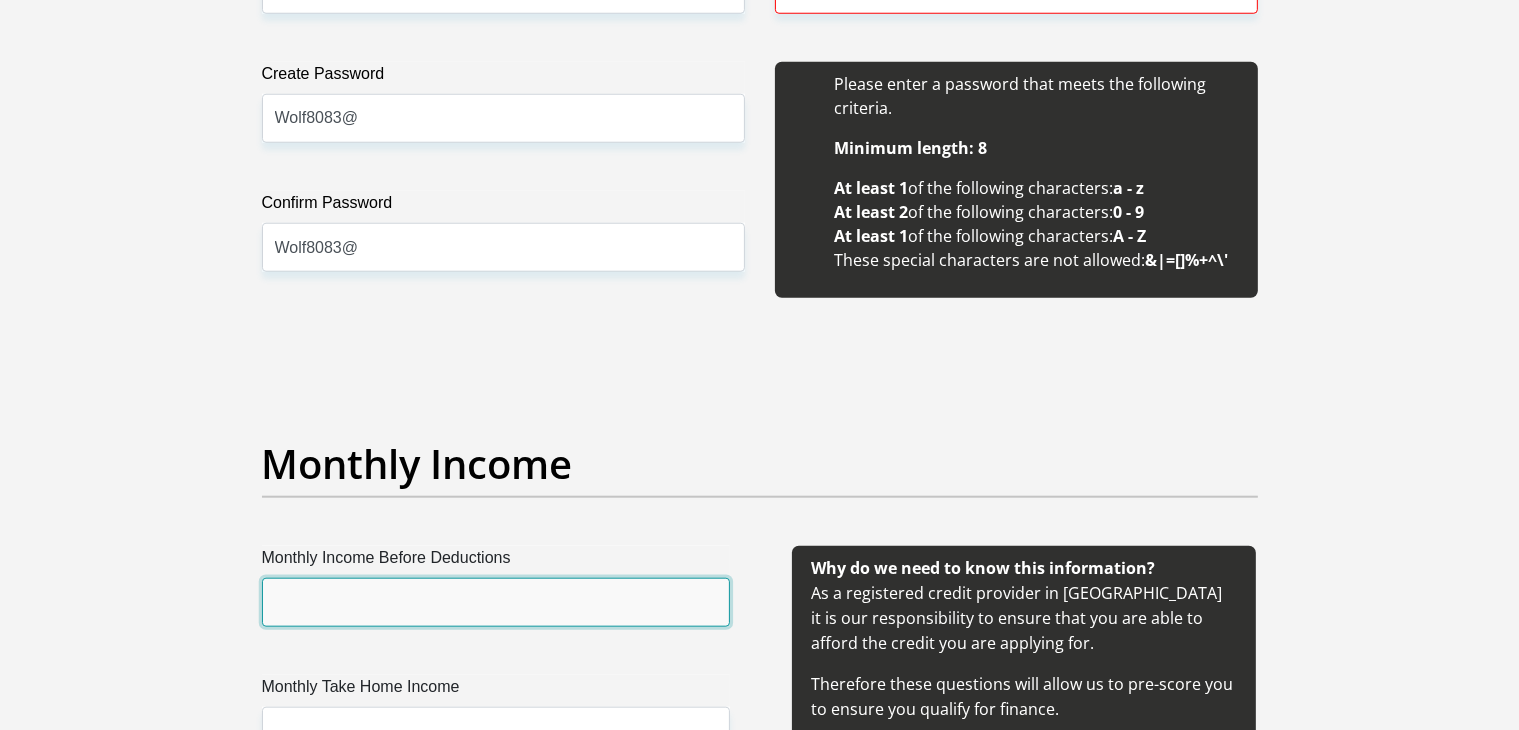 click on "Monthly Income Before Deductions" at bounding box center [496, 602] 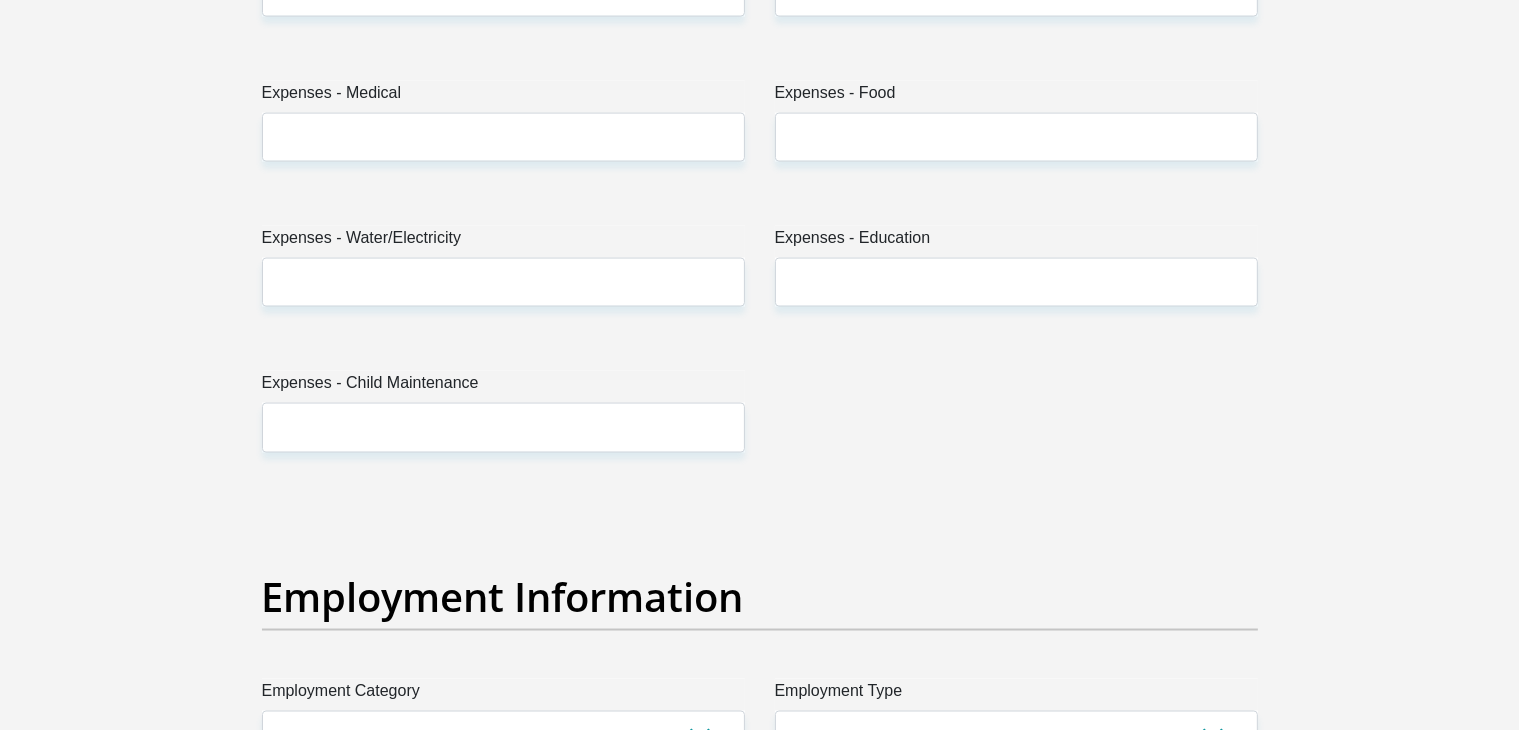 scroll, scrollTop: 2900, scrollLeft: 0, axis: vertical 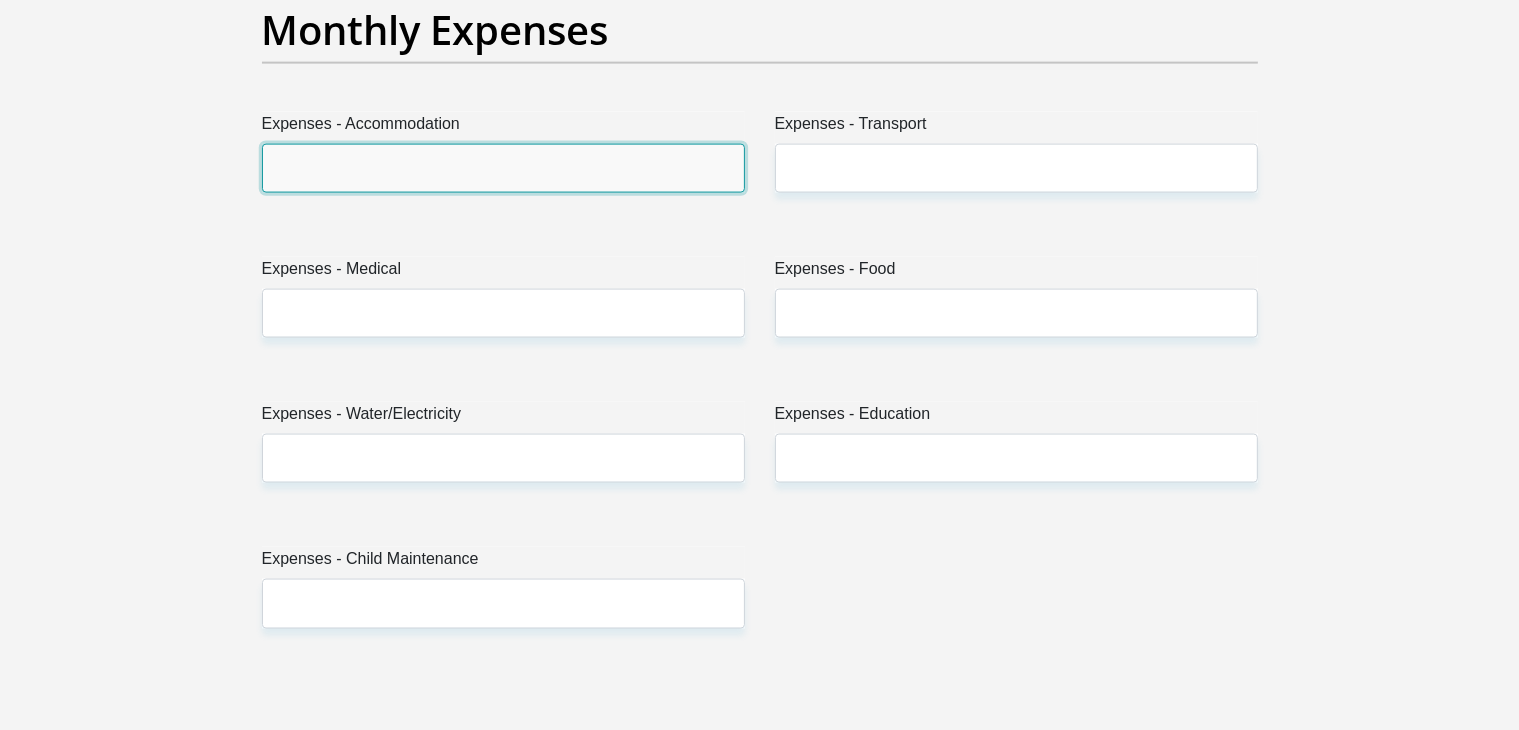 click on "Expenses - Accommodation" at bounding box center [503, 168] 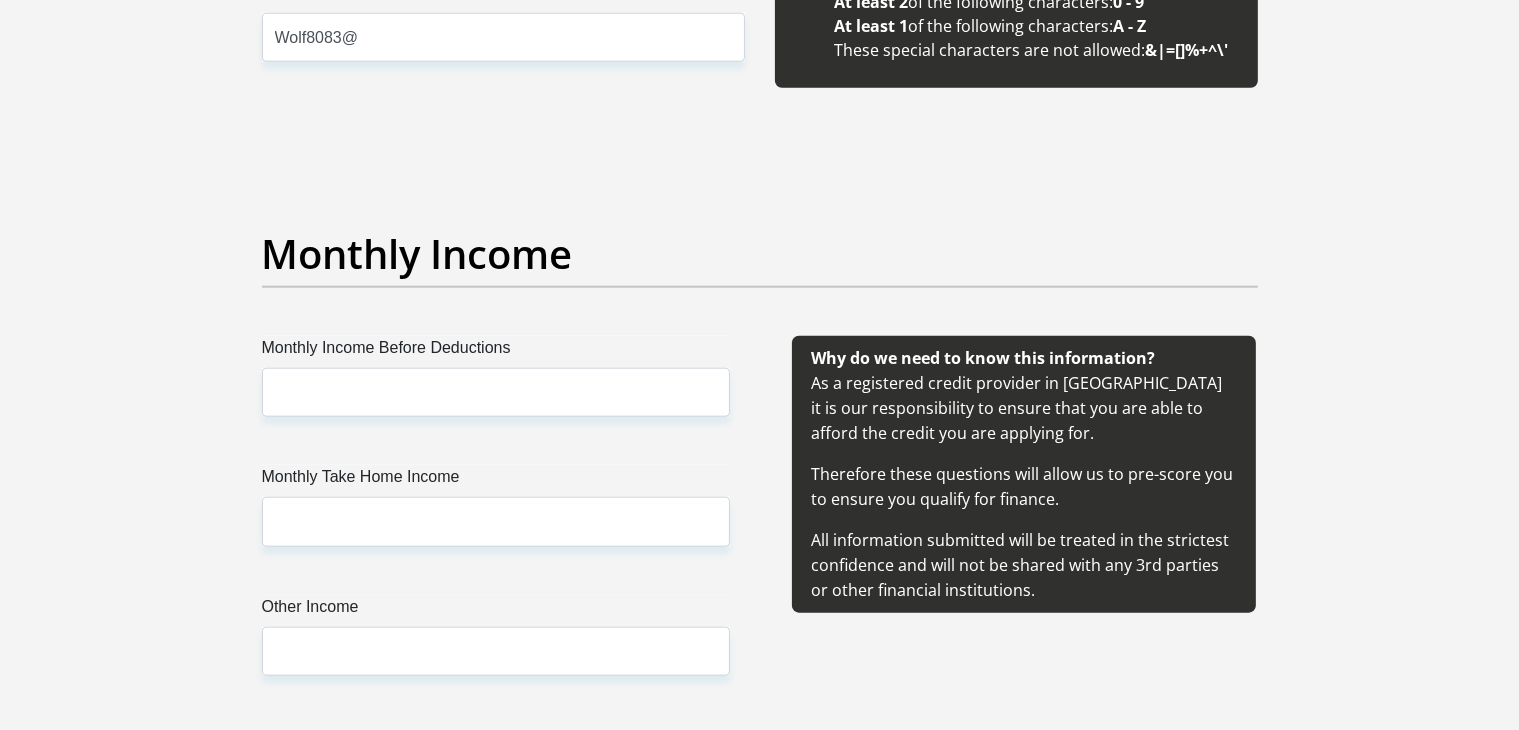 scroll, scrollTop: 2300, scrollLeft: 0, axis: vertical 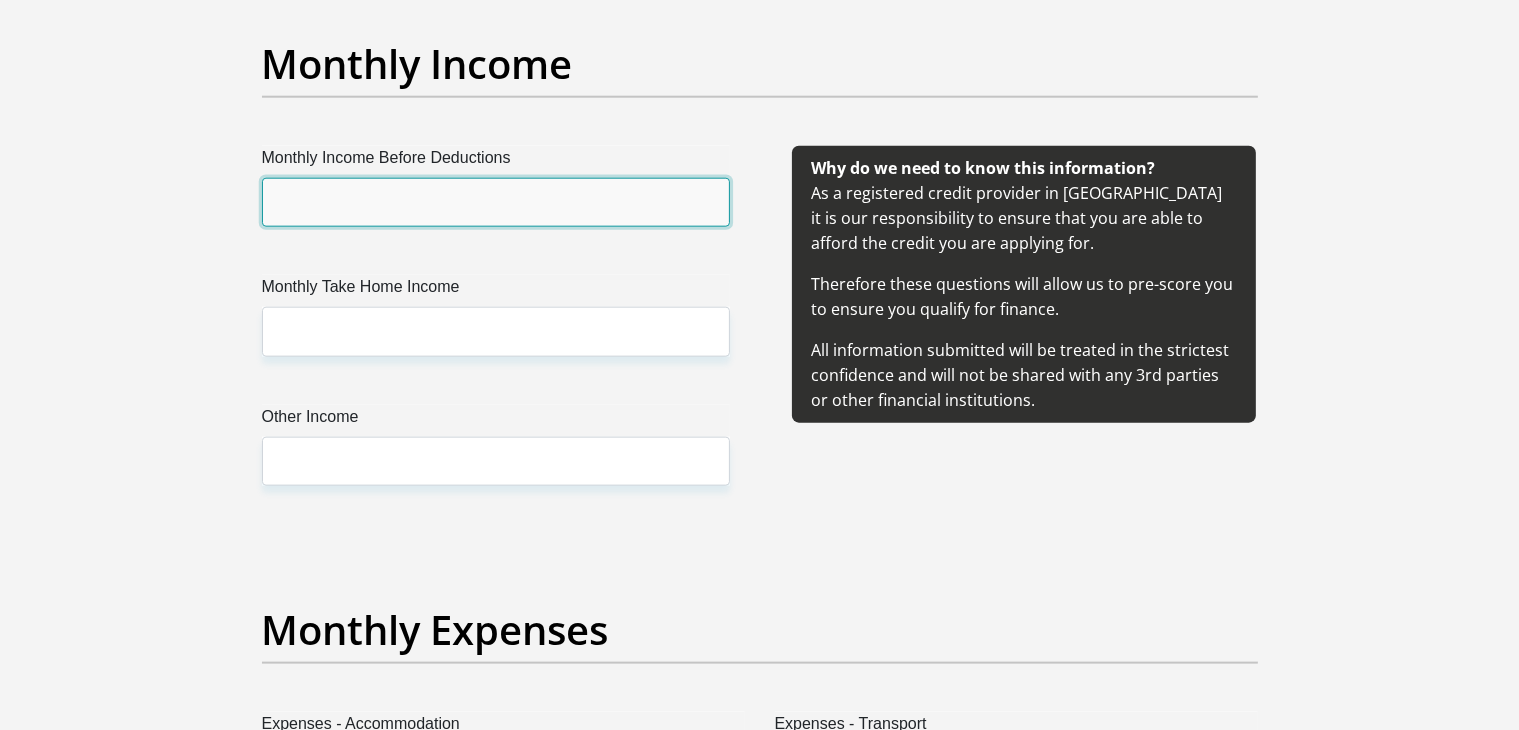 click on "Monthly Income Before Deductions" at bounding box center (496, 202) 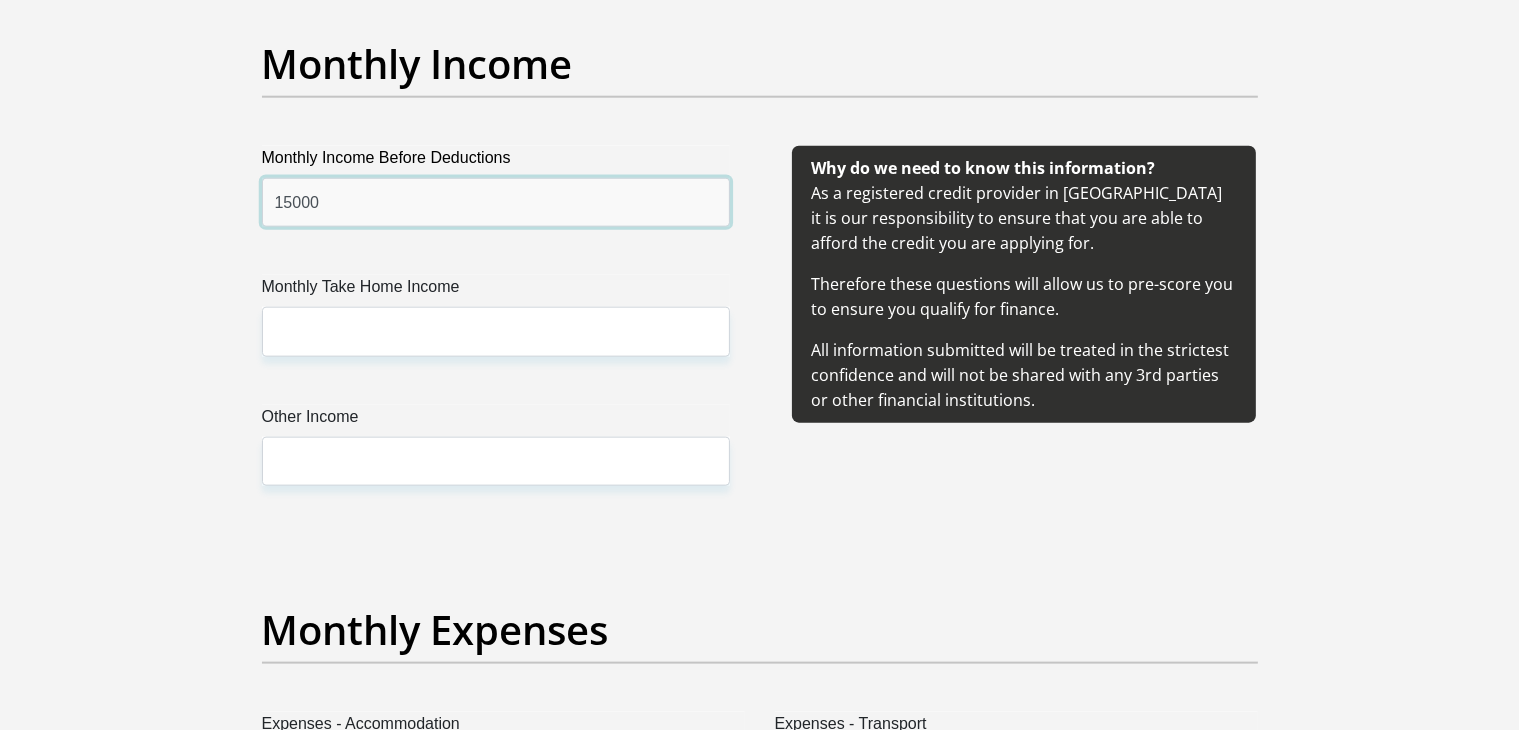 type on "15000" 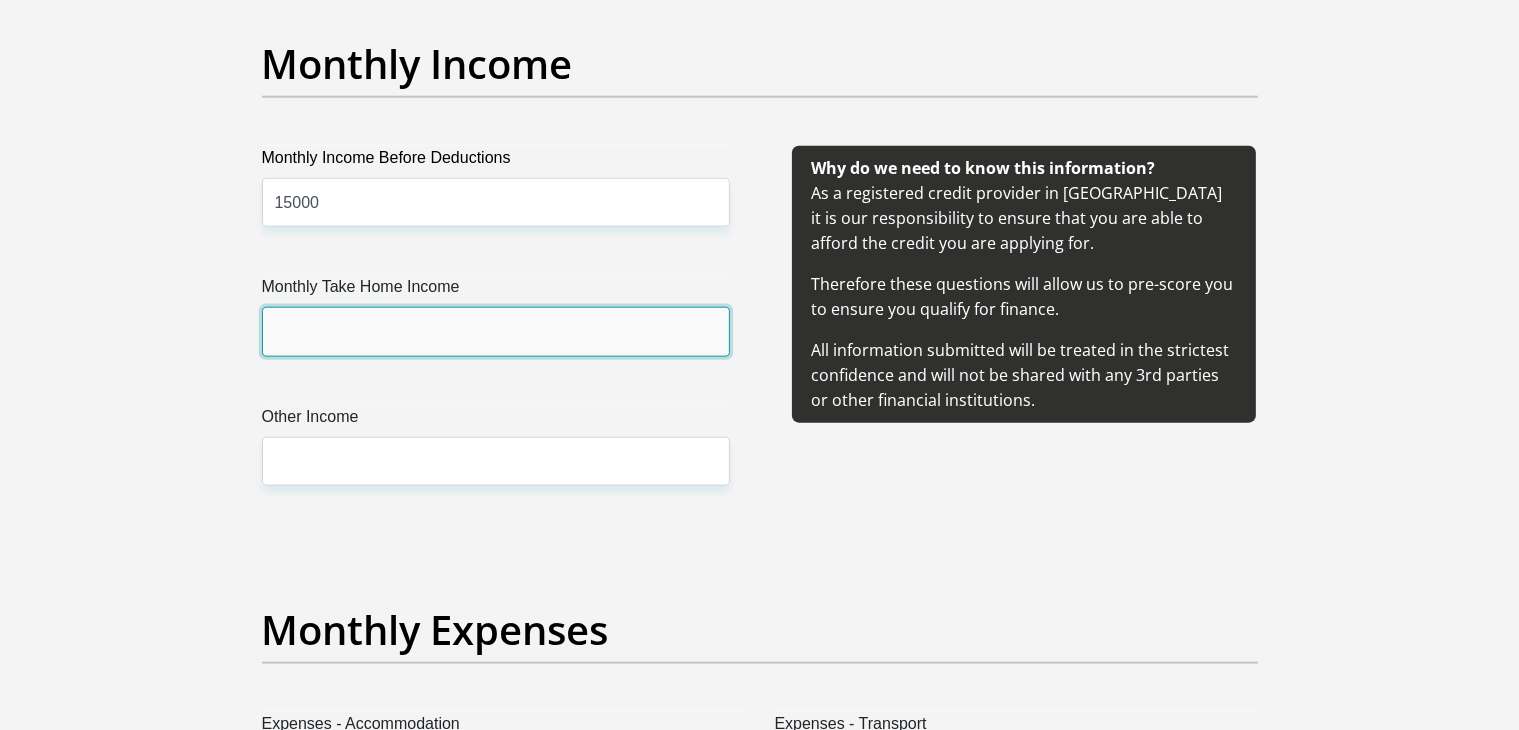 click on "Monthly Take Home Income" at bounding box center (496, 331) 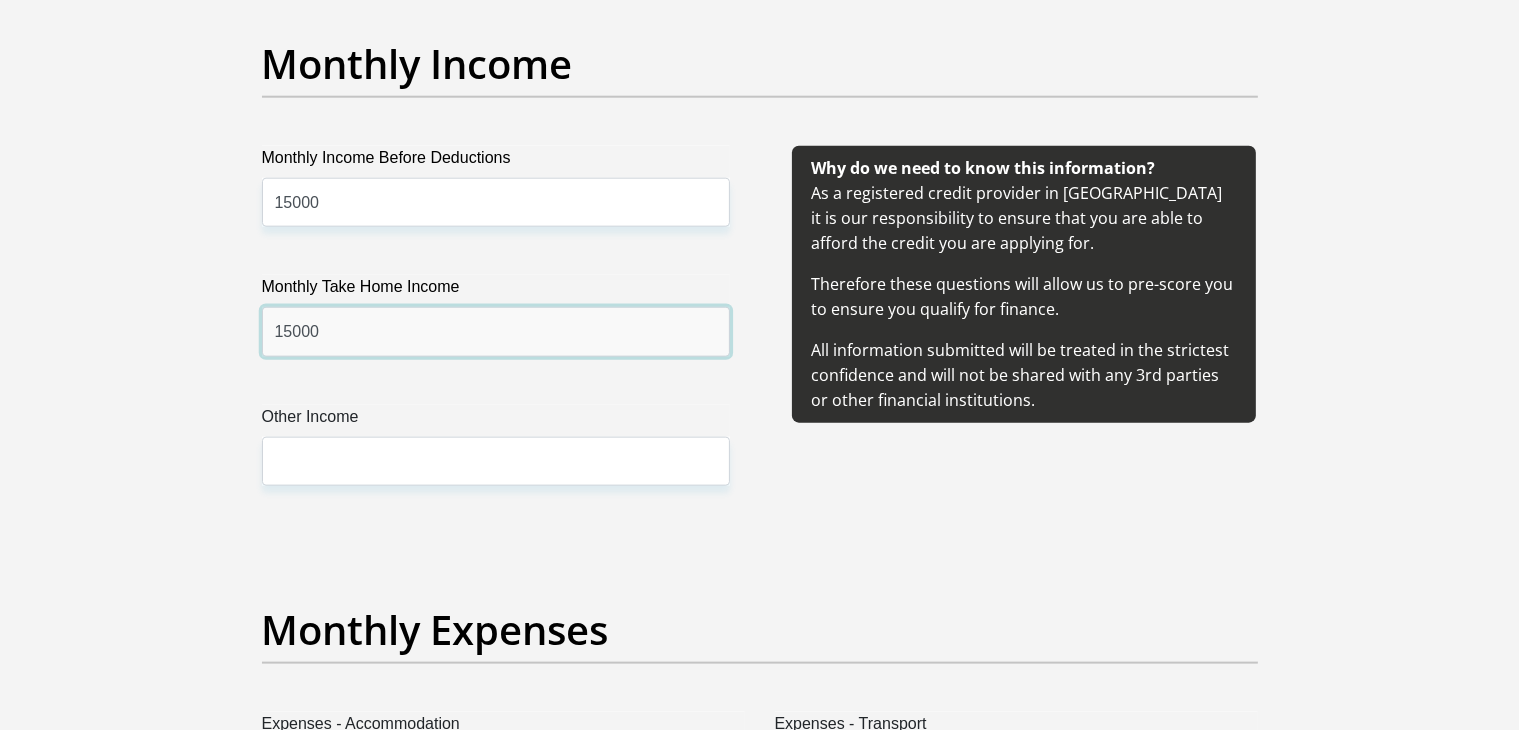 type on "15000" 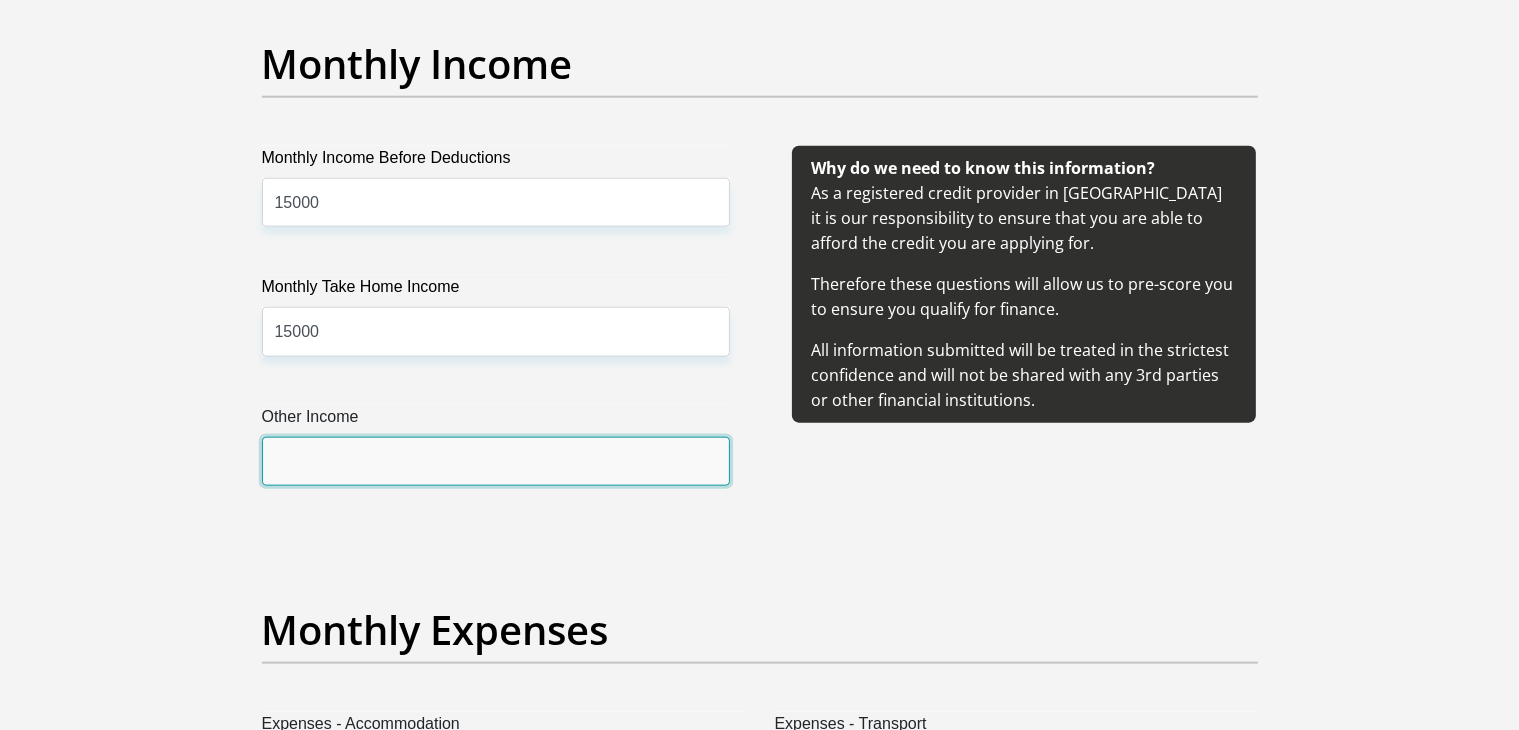 click on "Other Income" at bounding box center (496, 461) 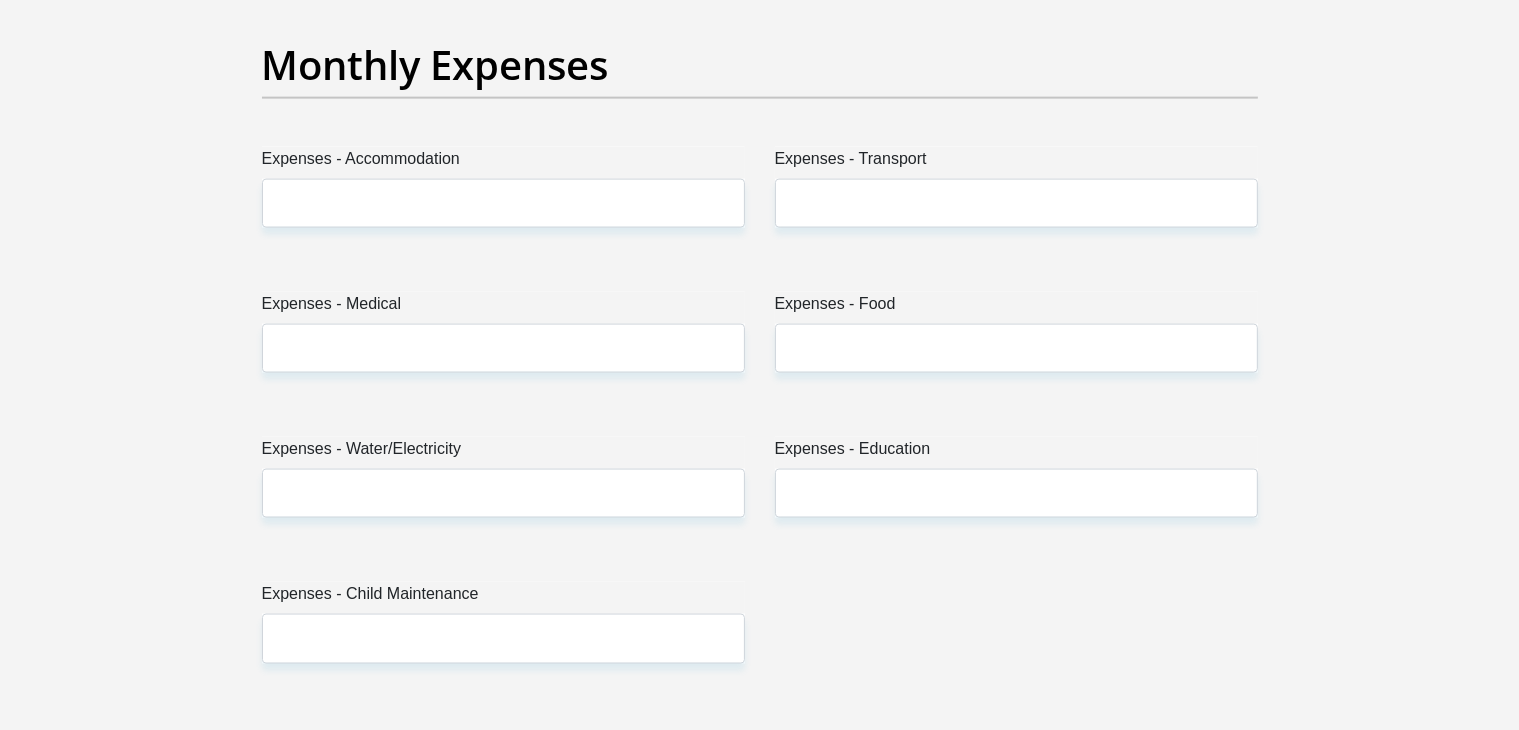 scroll, scrollTop: 2900, scrollLeft: 0, axis: vertical 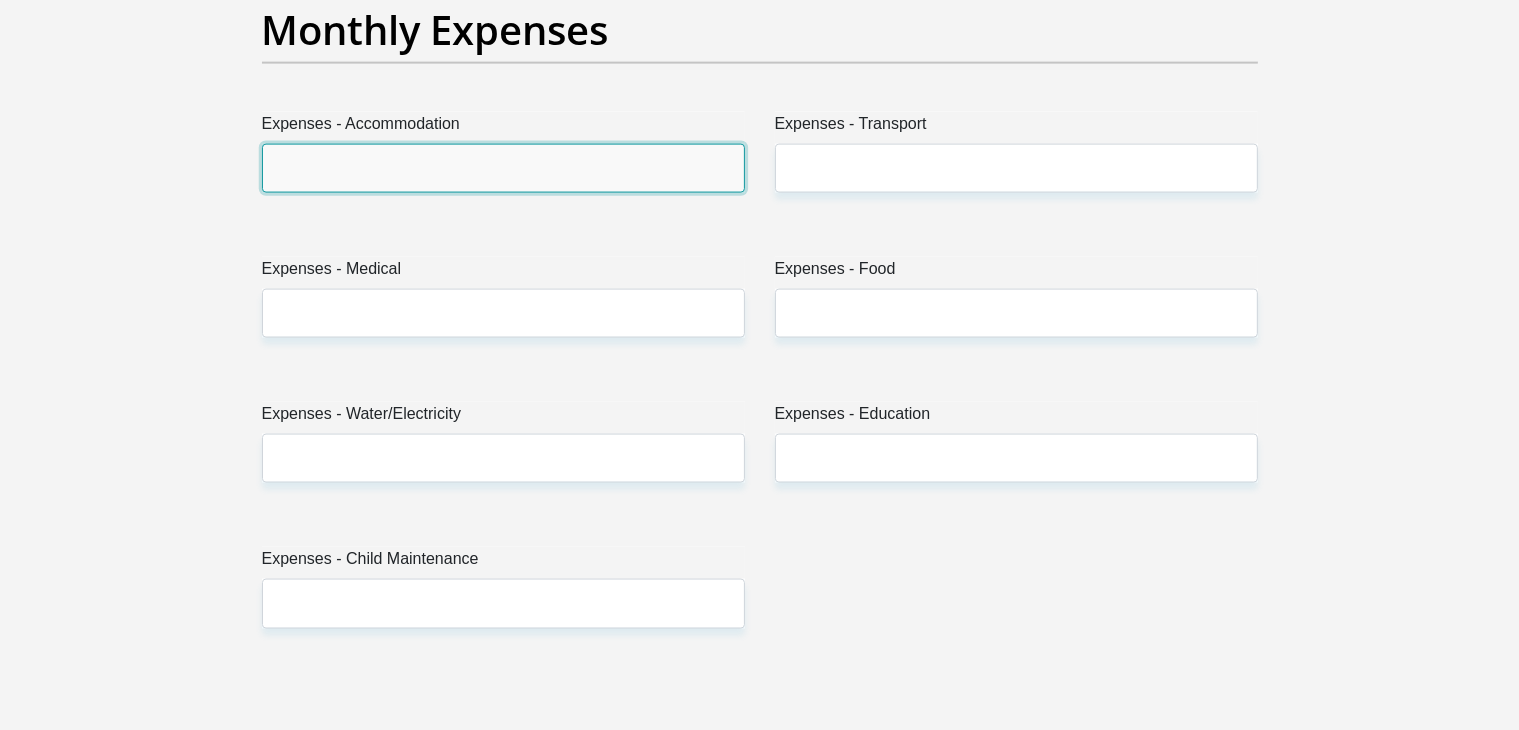 click on "Expenses - Accommodation" at bounding box center (503, 168) 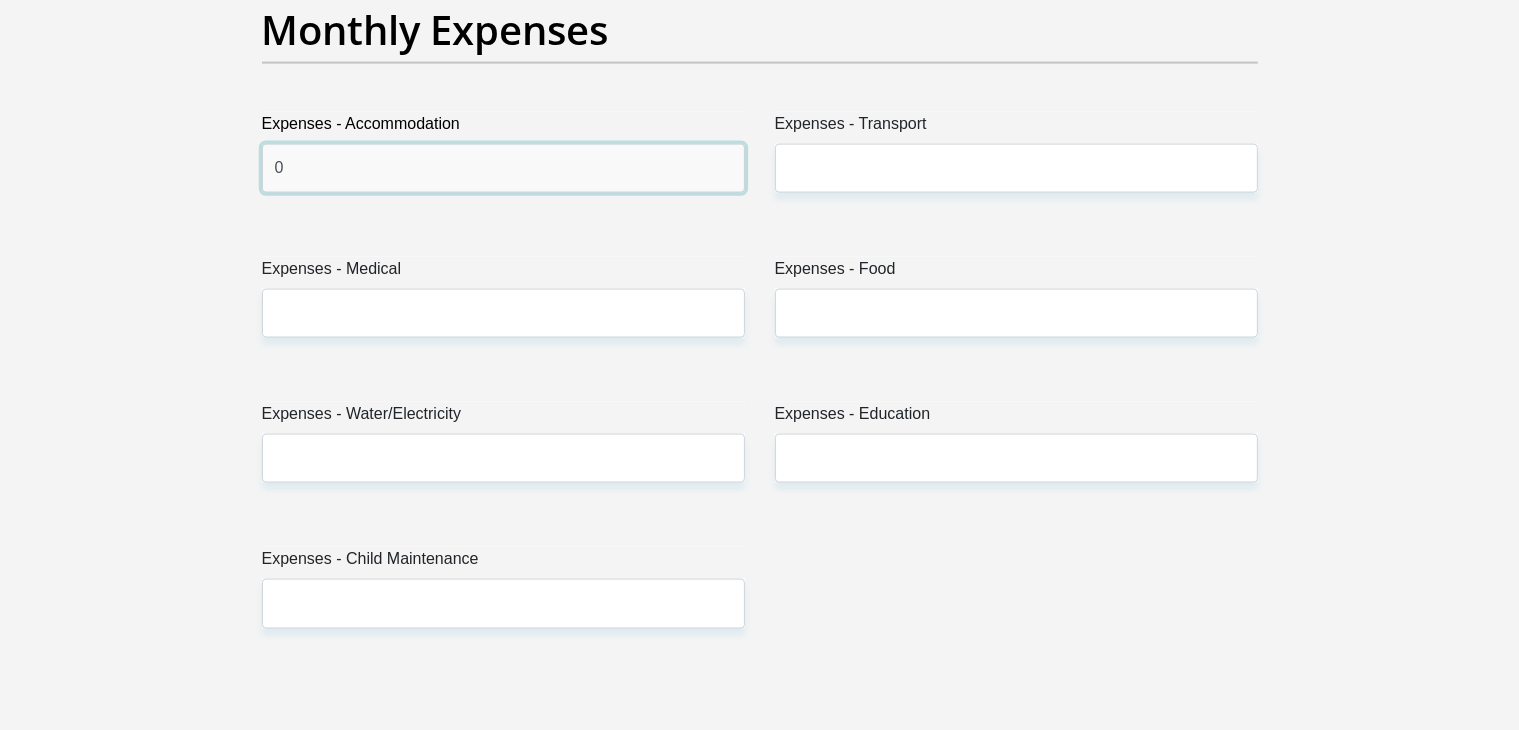 type on "0" 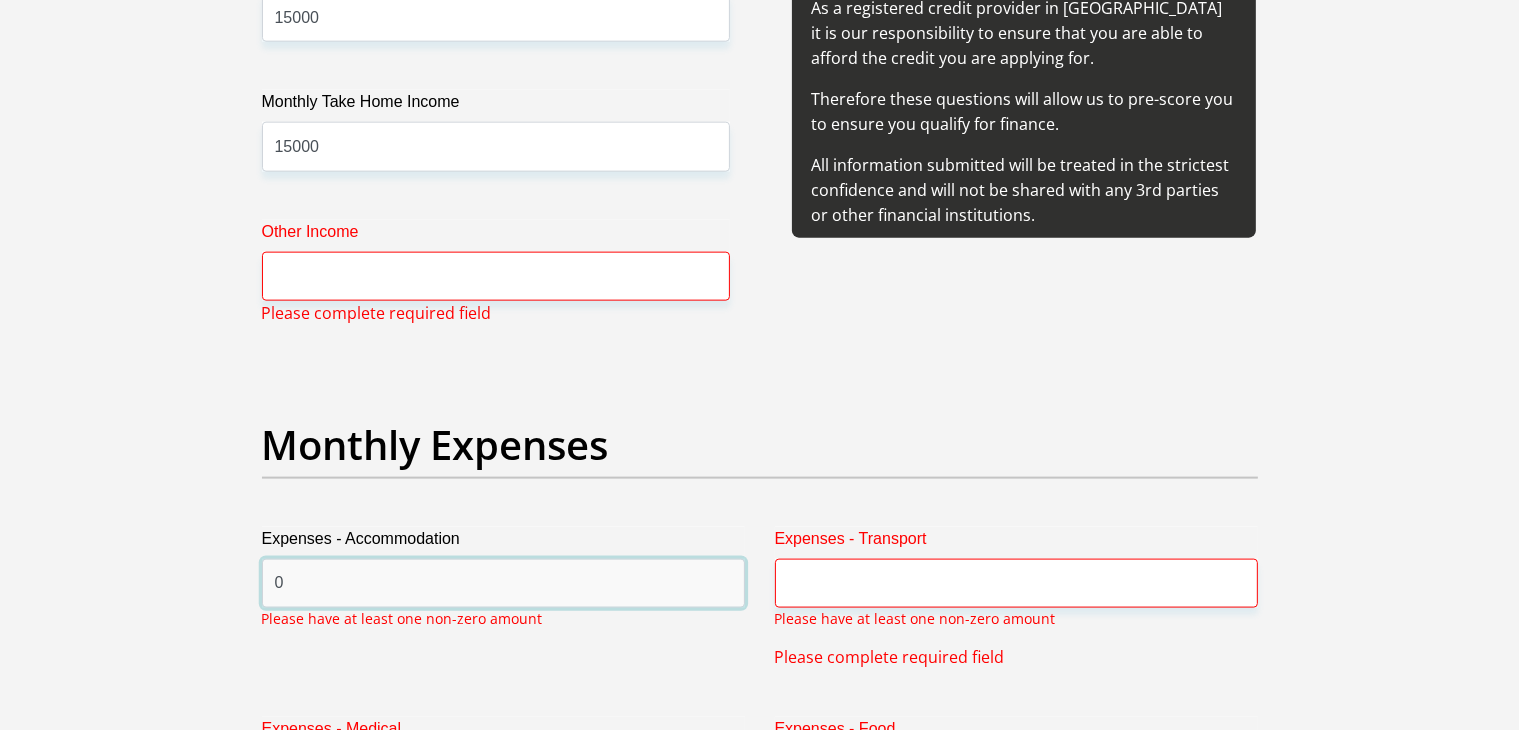 scroll, scrollTop: 2520, scrollLeft: 0, axis: vertical 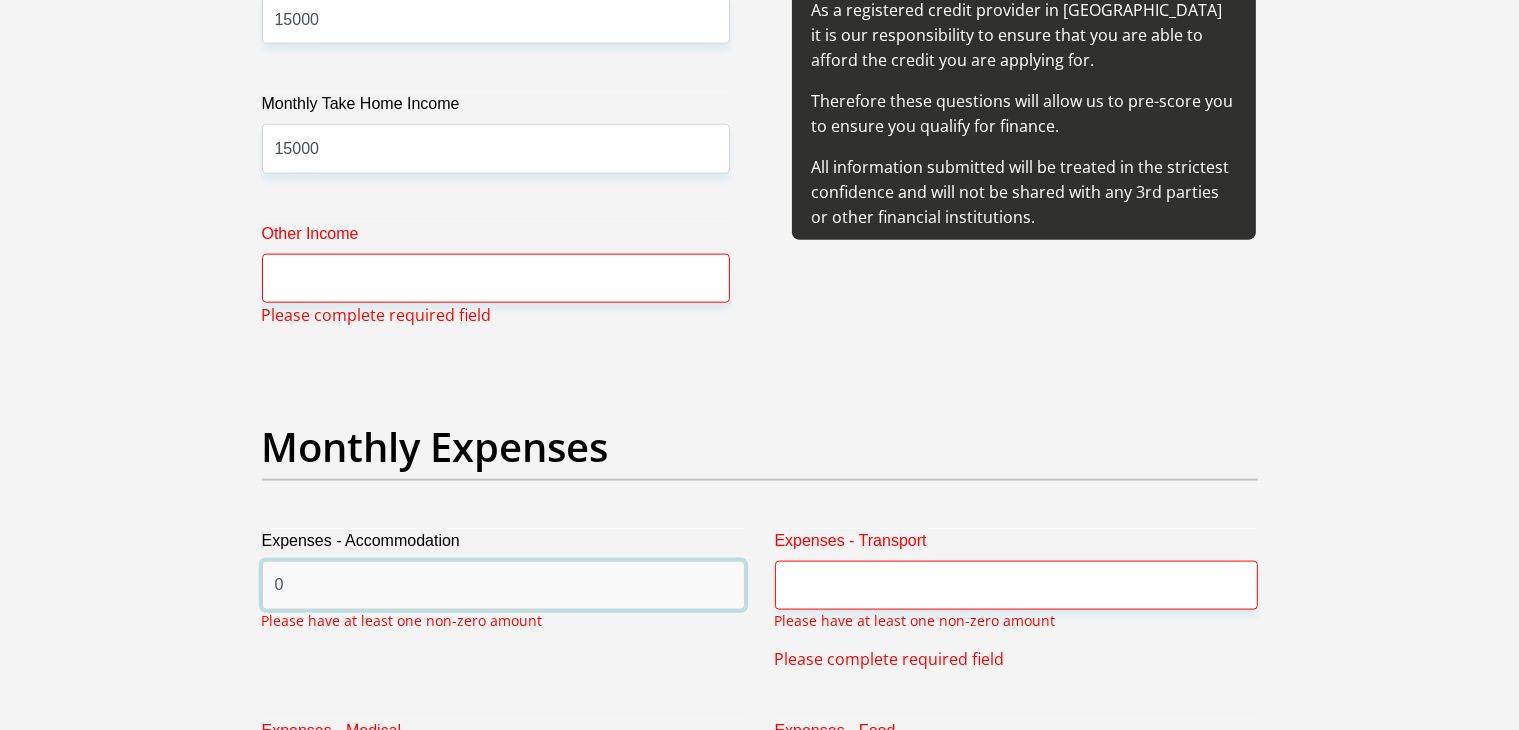 click on "0" at bounding box center [503, 585] 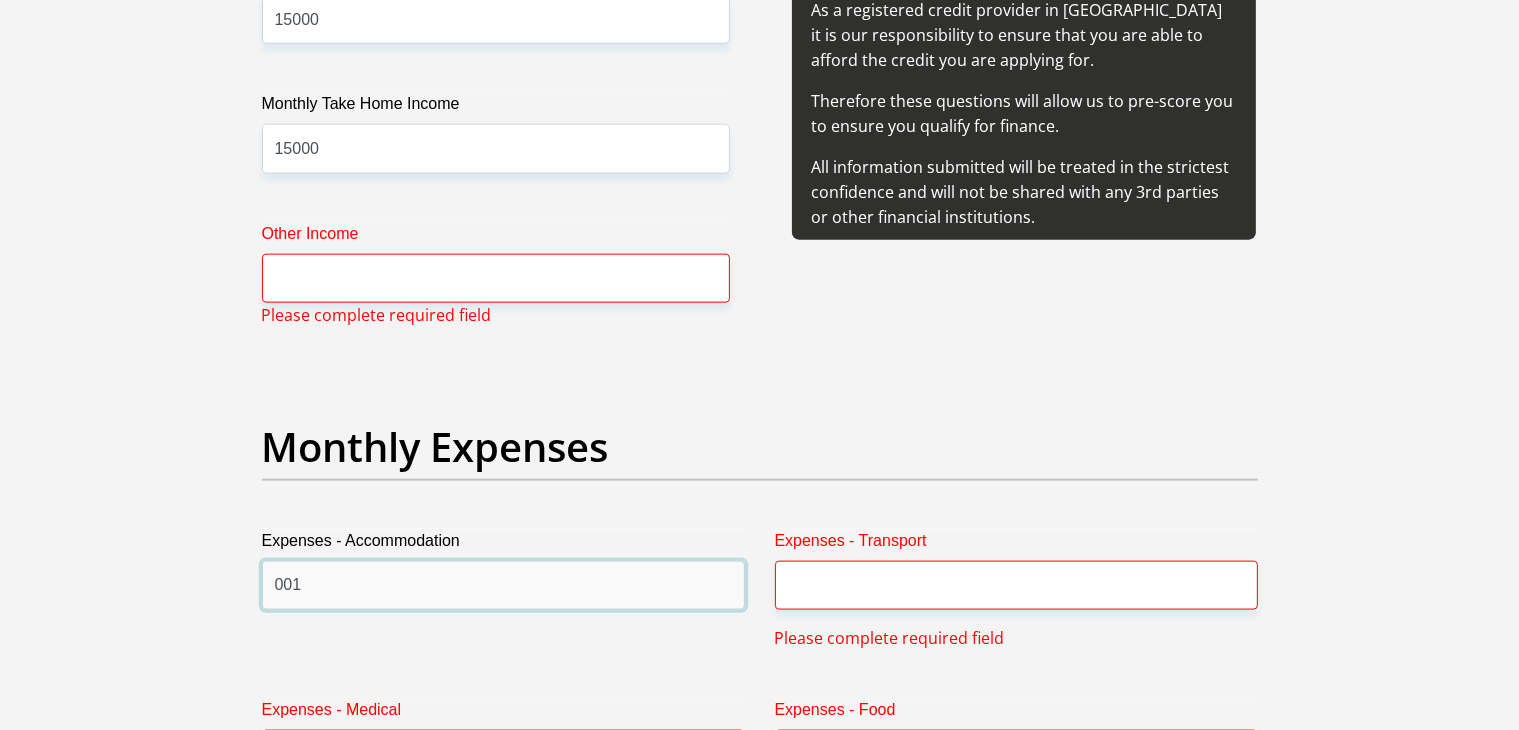 type on "001" 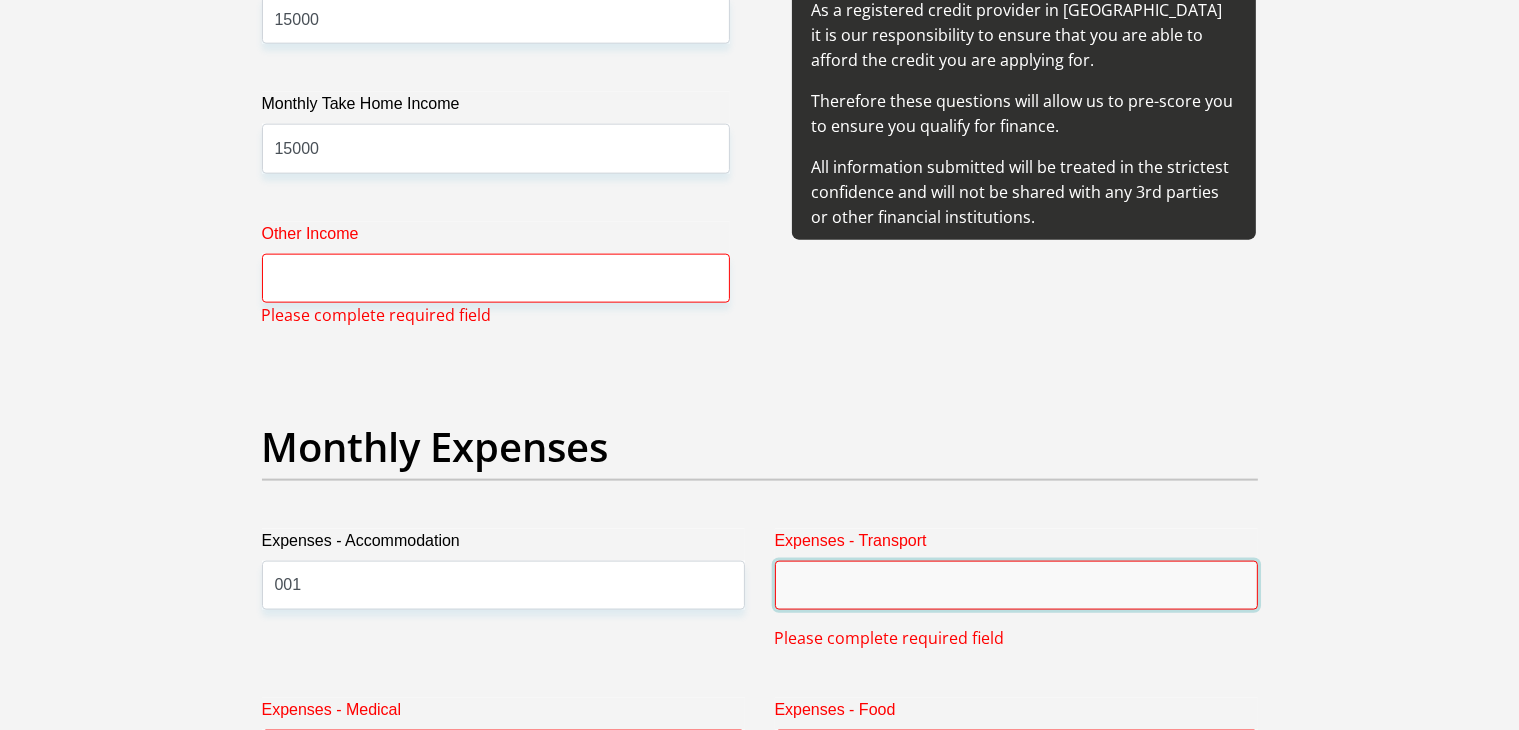 click on "Expenses - Transport" at bounding box center (1016, 585) 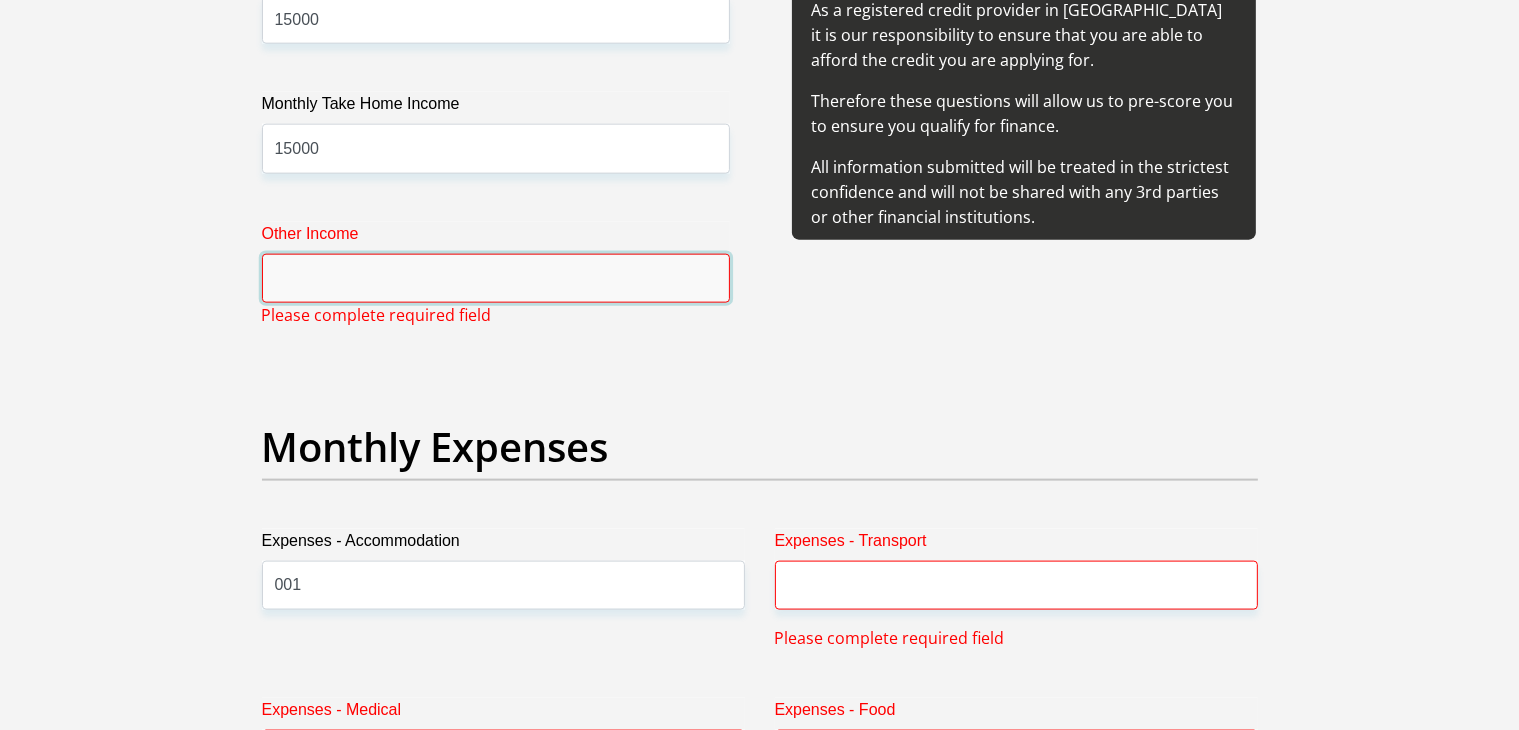 click on "Other Income" at bounding box center (496, 278) 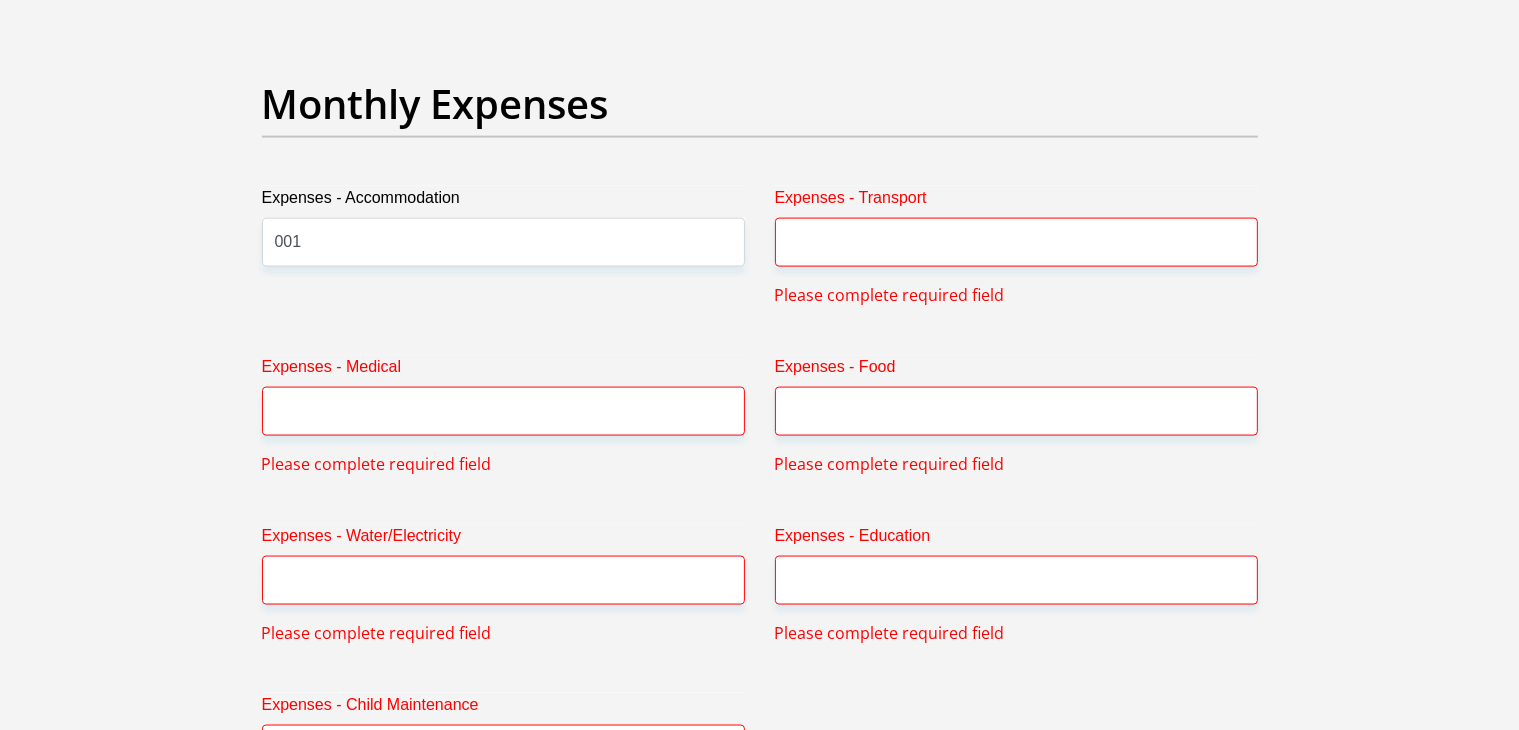 scroll, scrollTop: 2920, scrollLeft: 0, axis: vertical 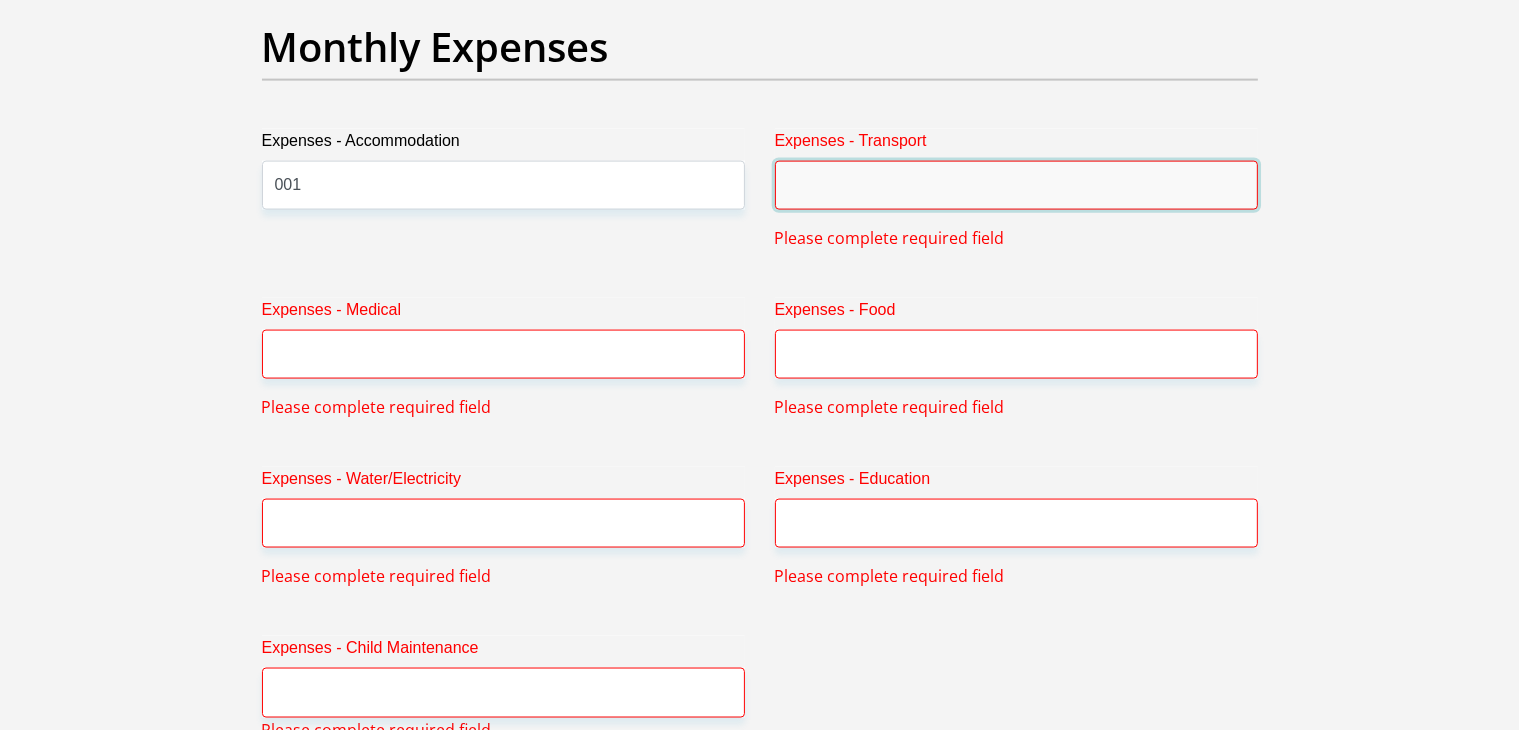 click on "Expenses - Transport" at bounding box center (1016, 185) 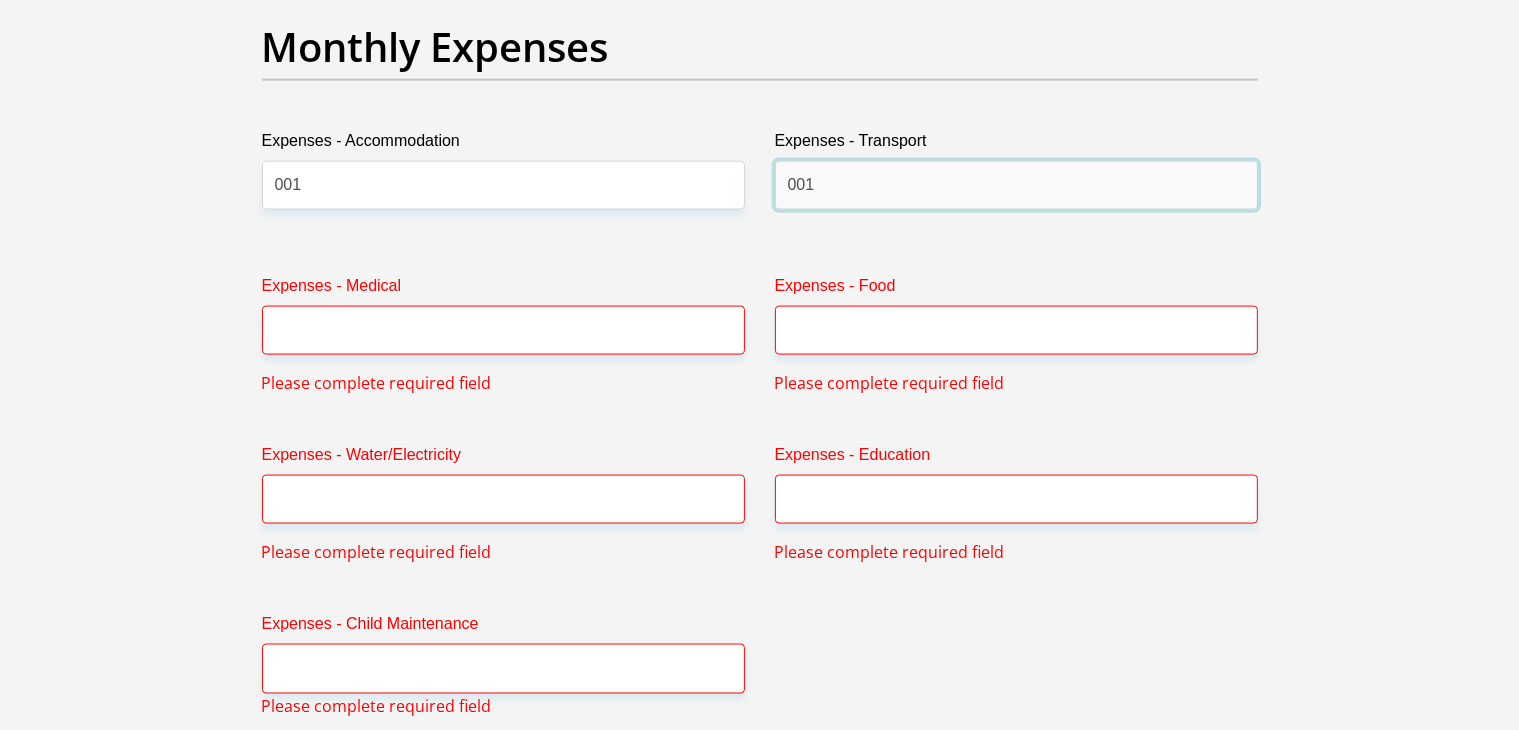 type on "001" 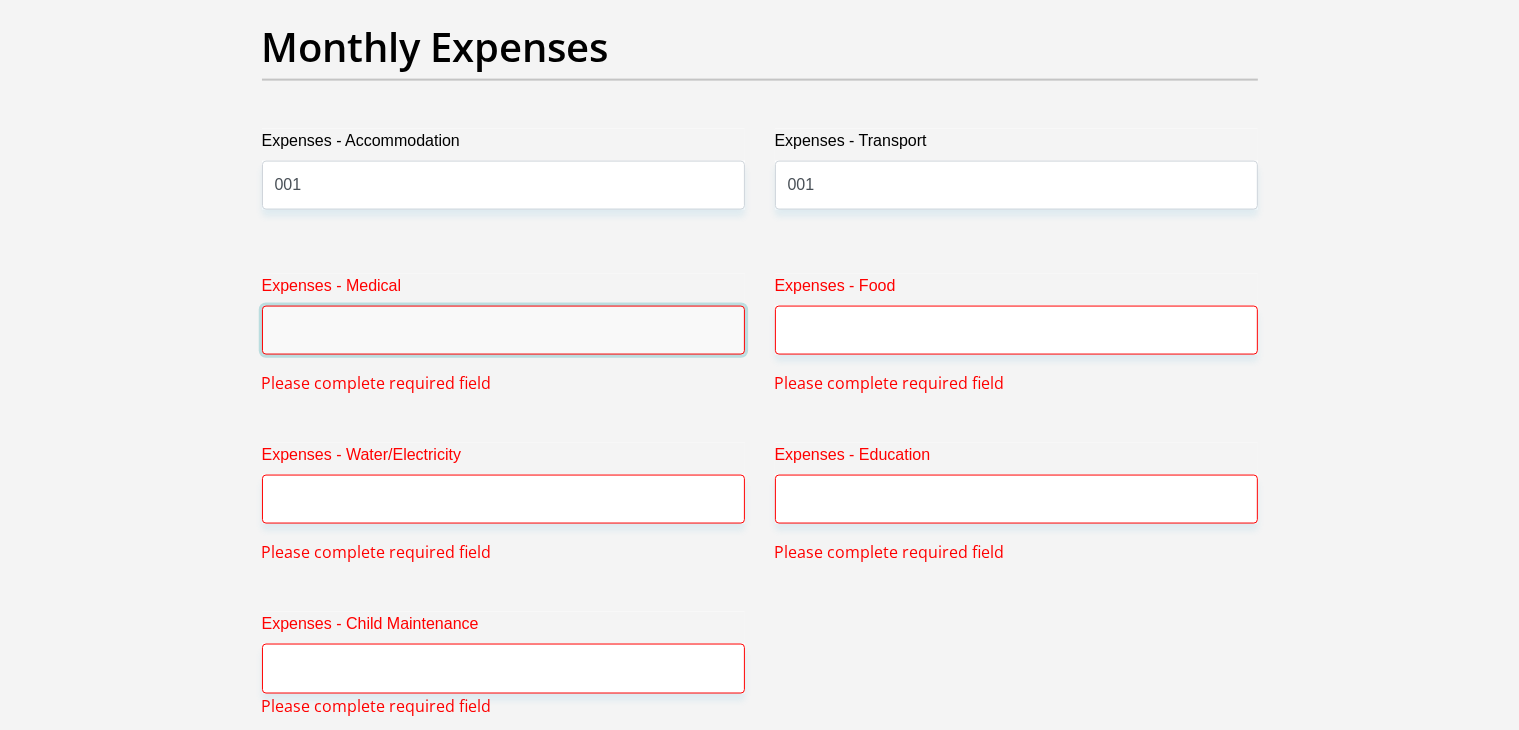 click on "Expenses - Medical" at bounding box center (503, 330) 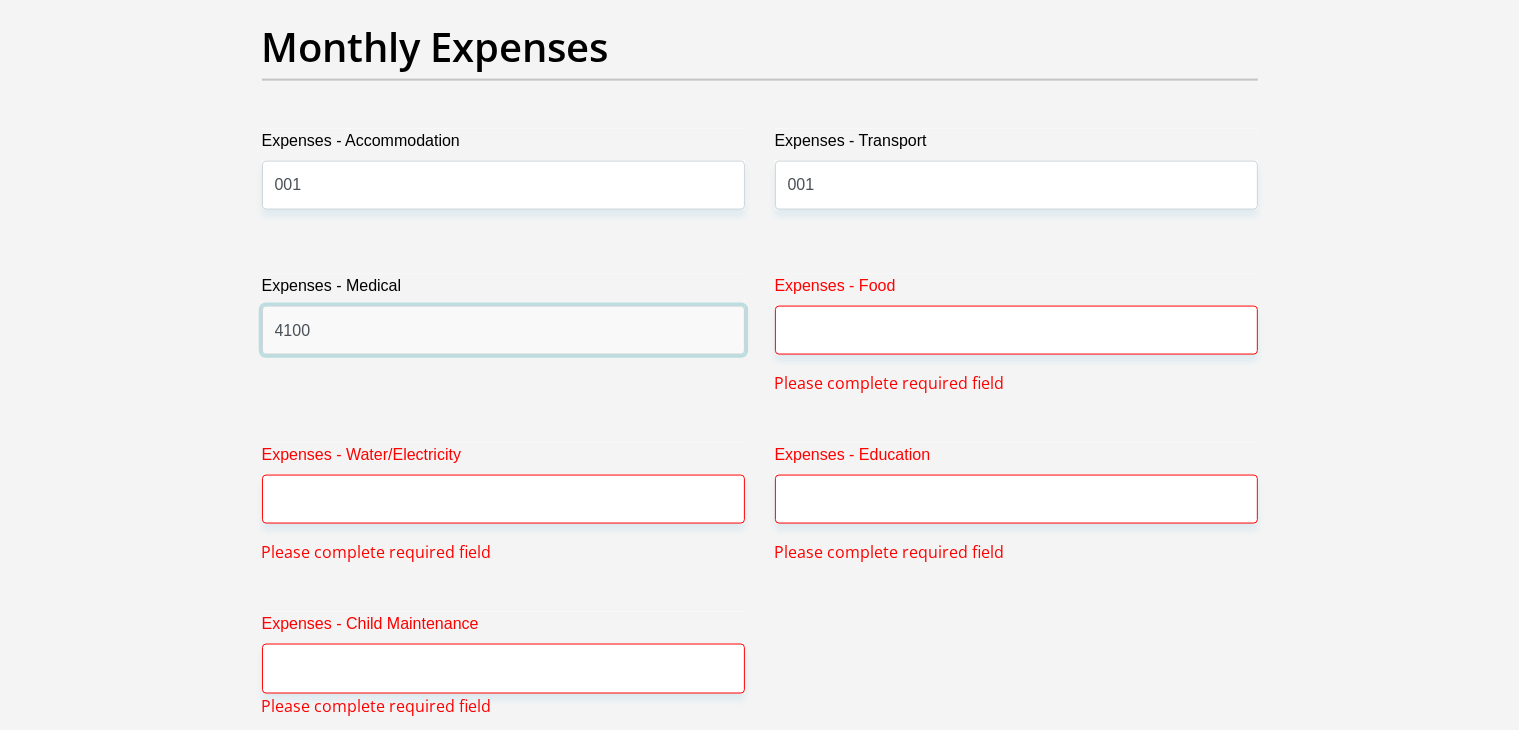 type on "4100" 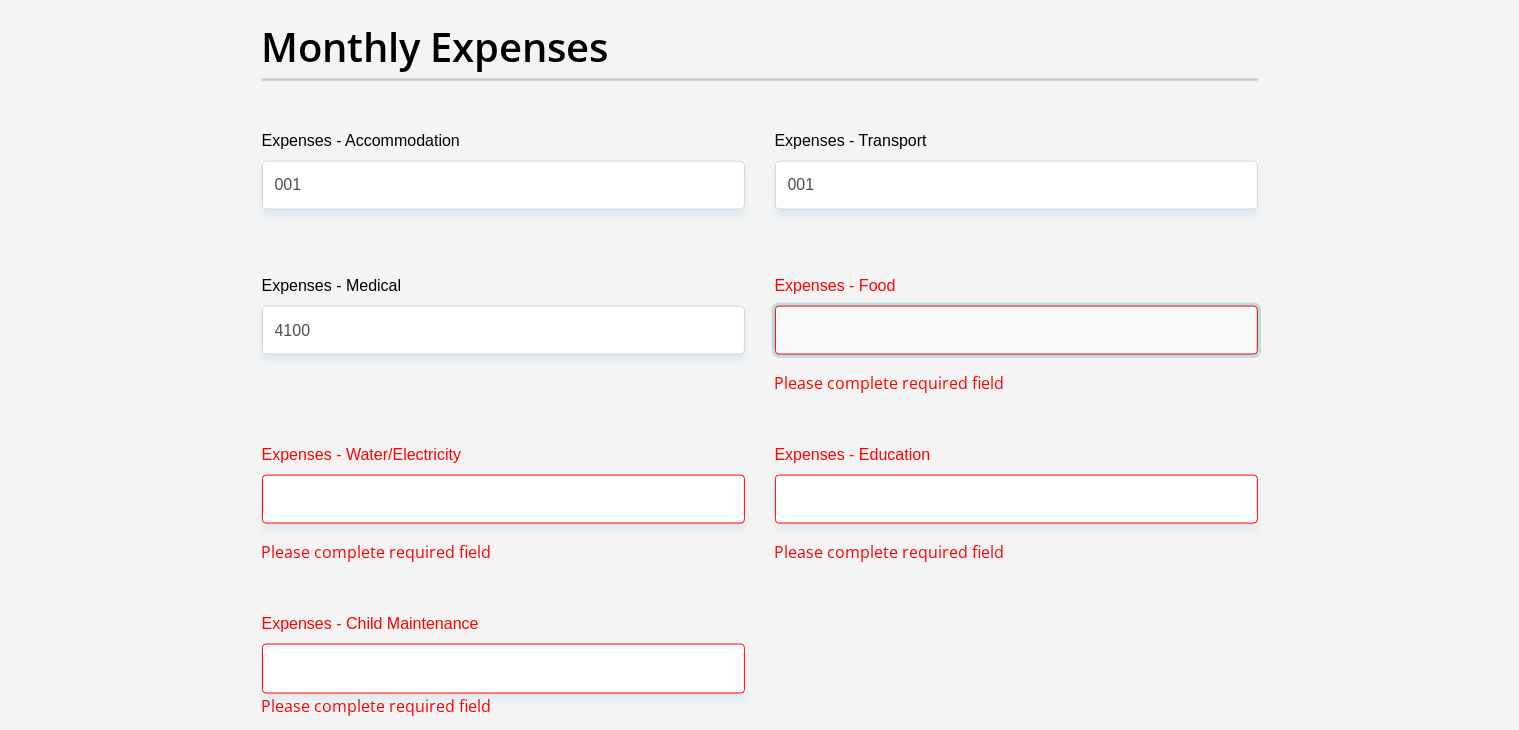 click on "Expenses - Food" at bounding box center [1016, 330] 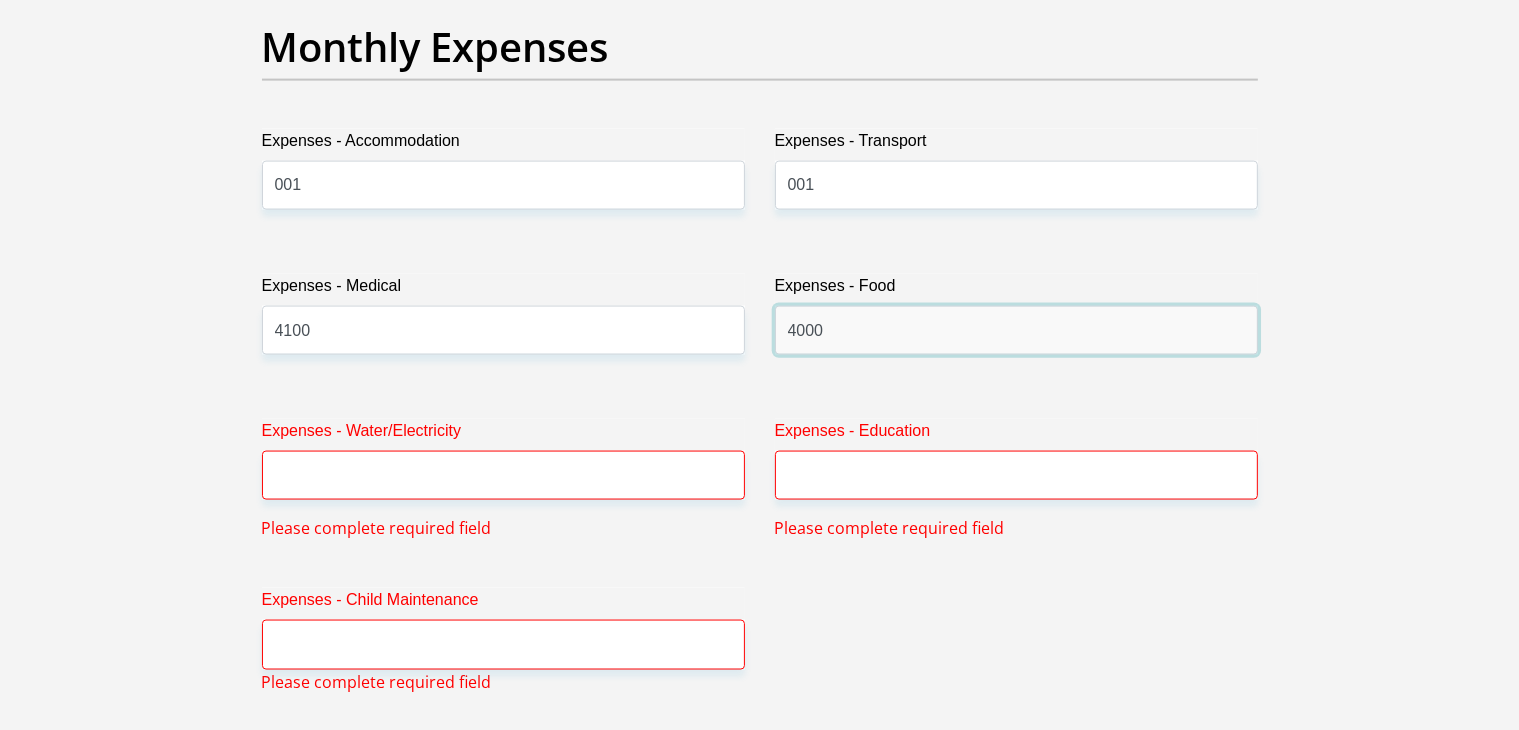 type on "4000" 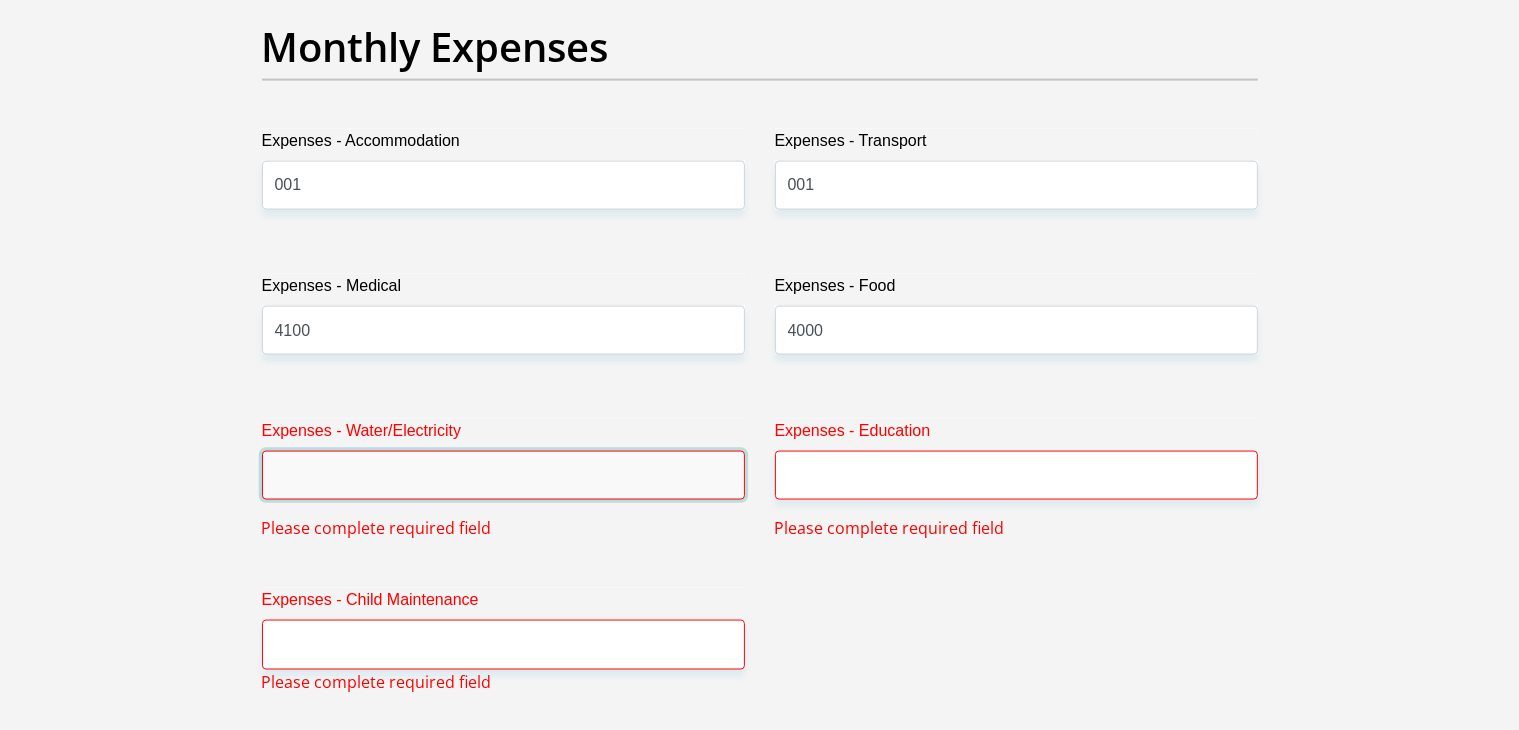 click on "Expenses - Water/Electricity" at bounding box center (503, 475) 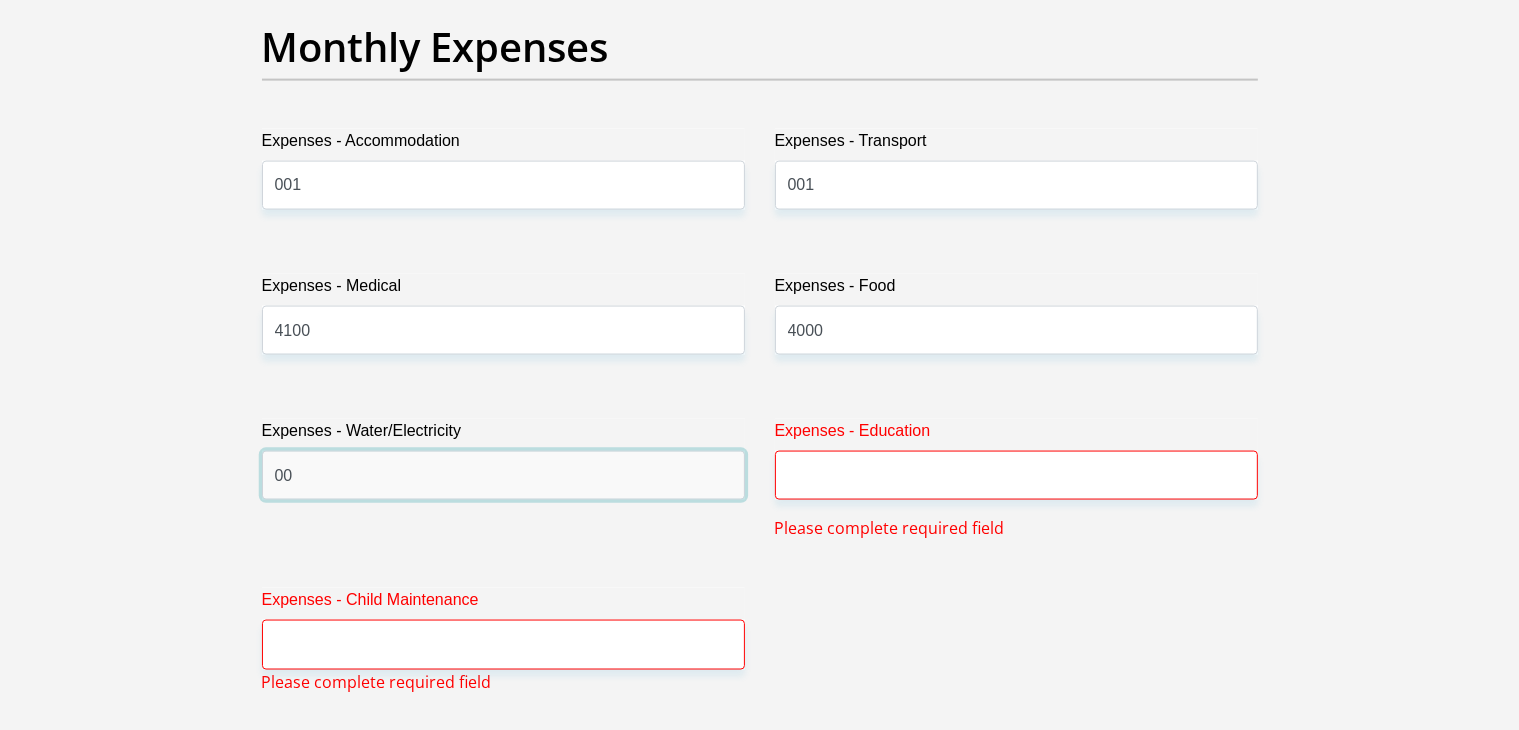 type on "00" 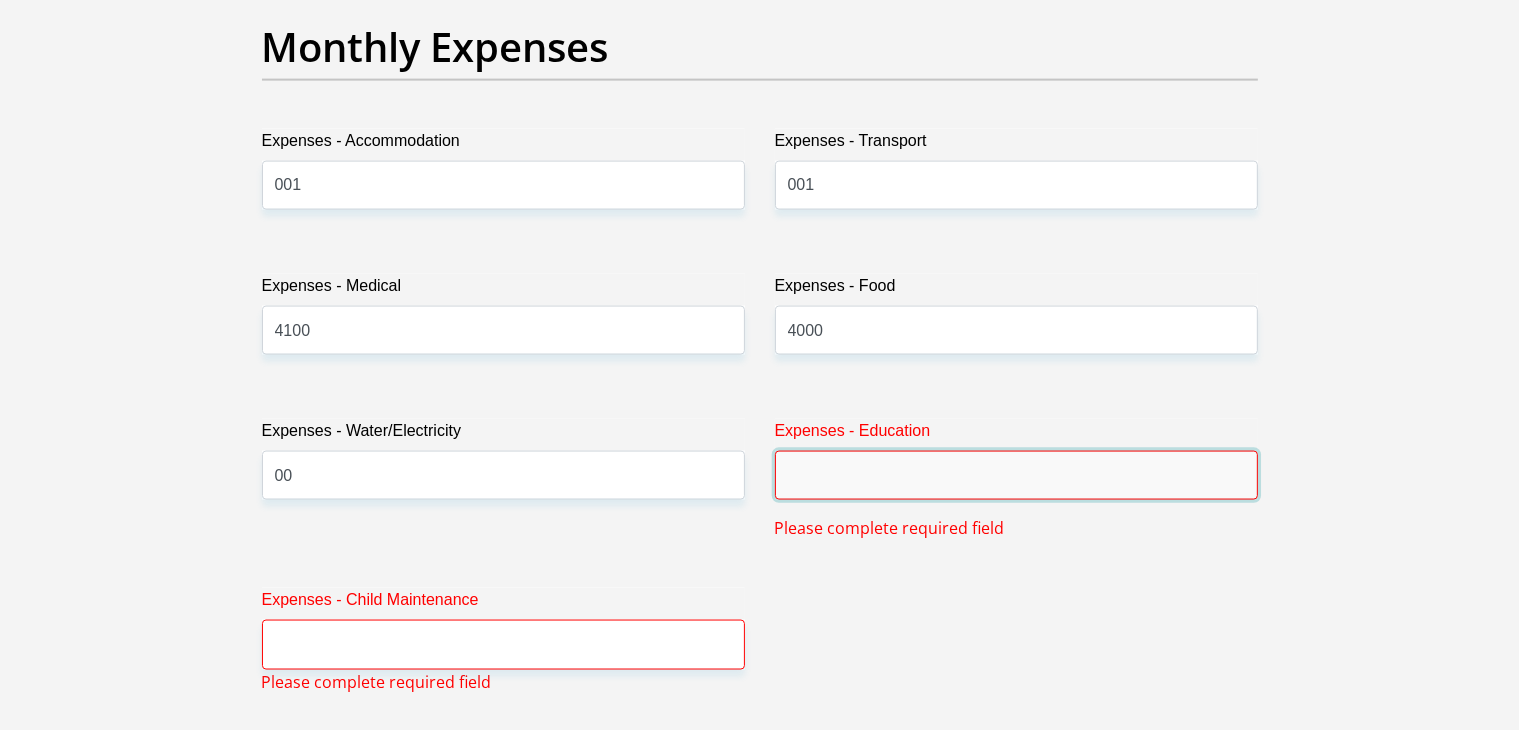 click on "Expenses - Education" at bounding box center [1016, 475] 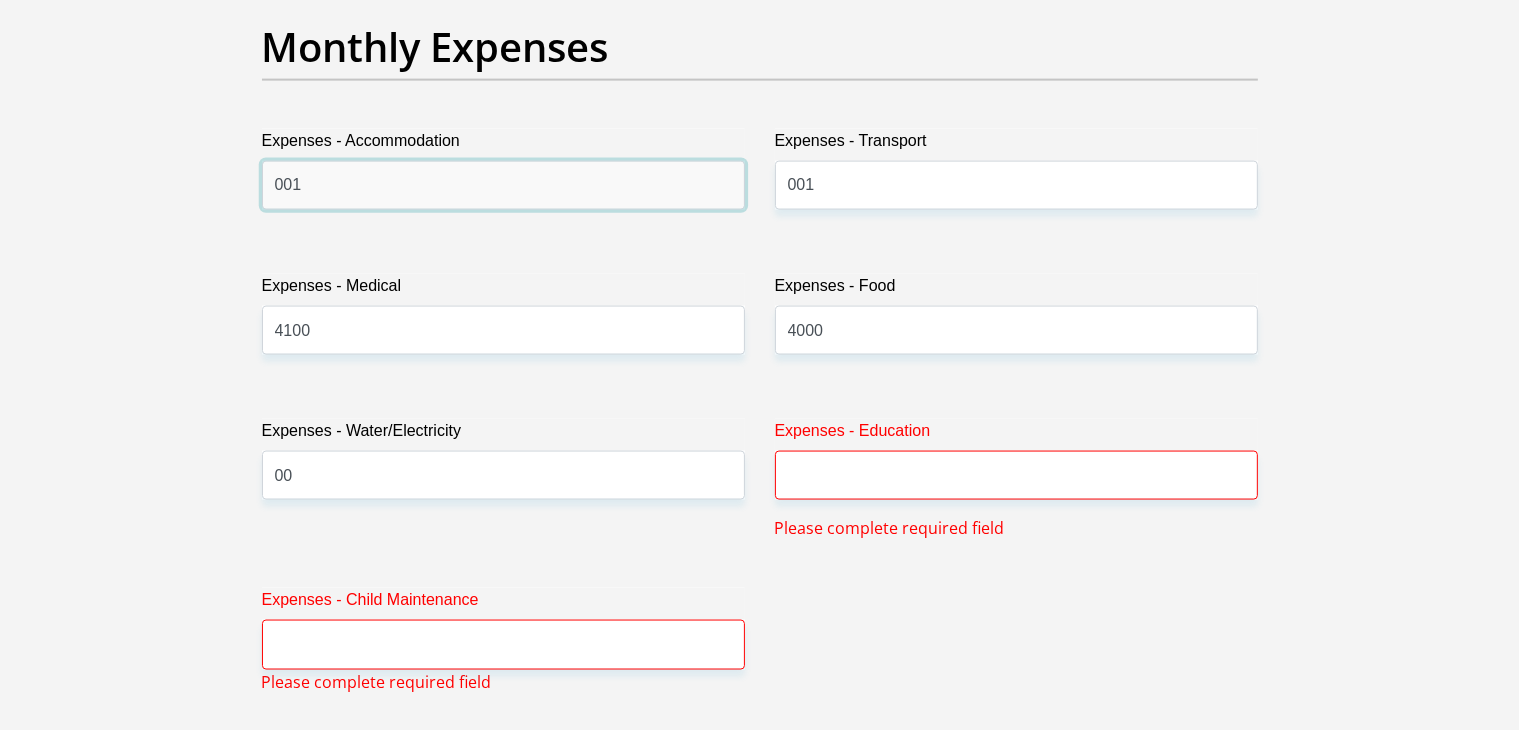 click on "001" at bounding box center (503, 185) 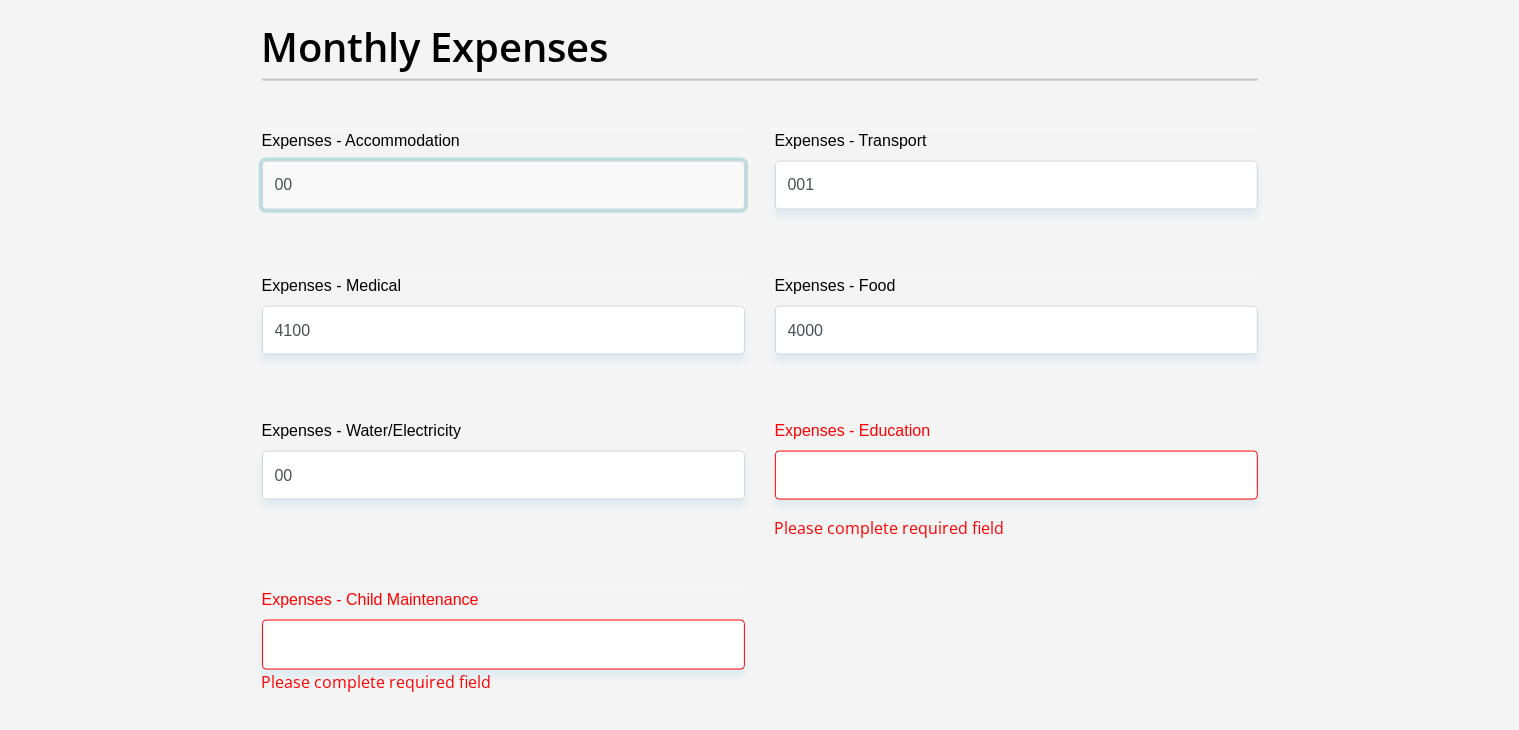 type on "00" 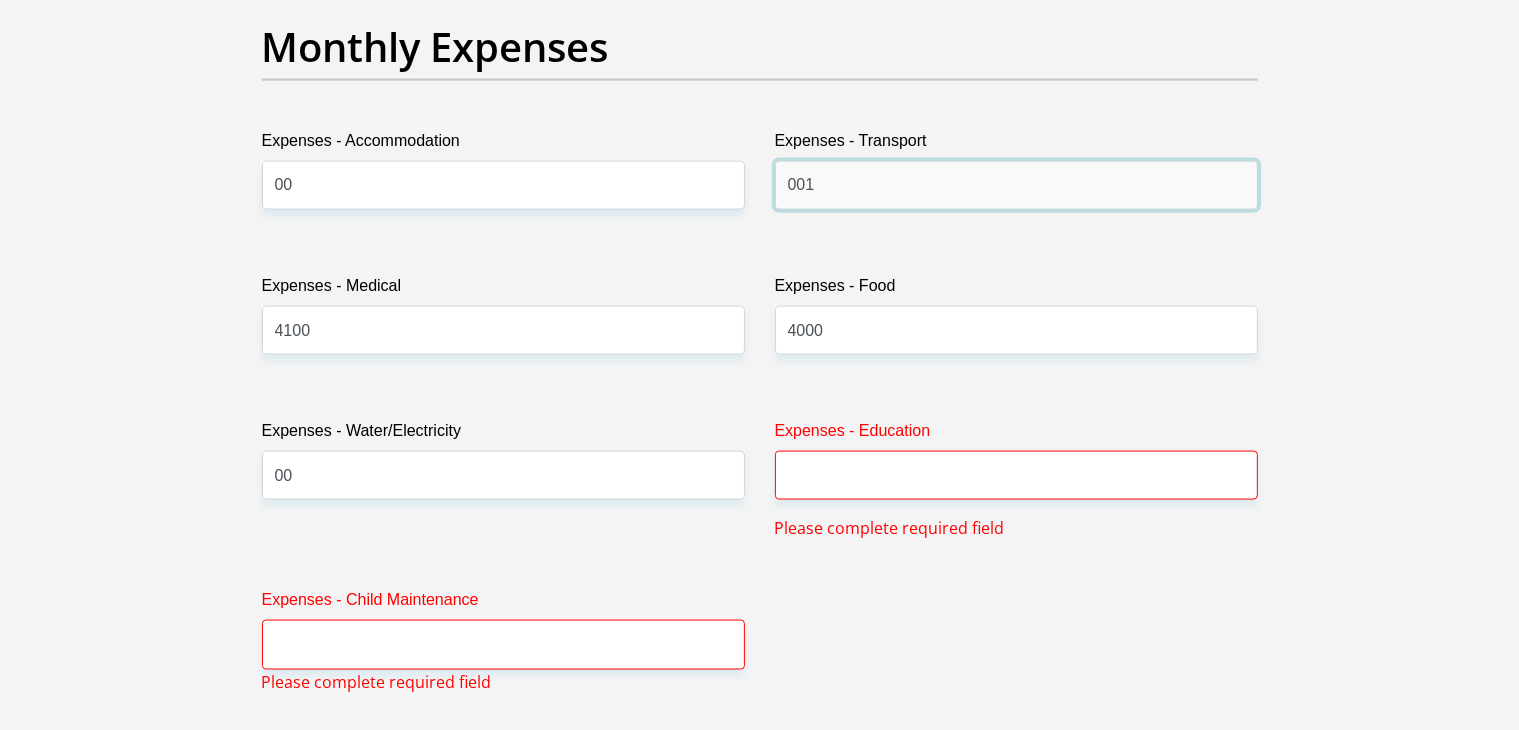 click on "001" at bounding box center (1016, 185) 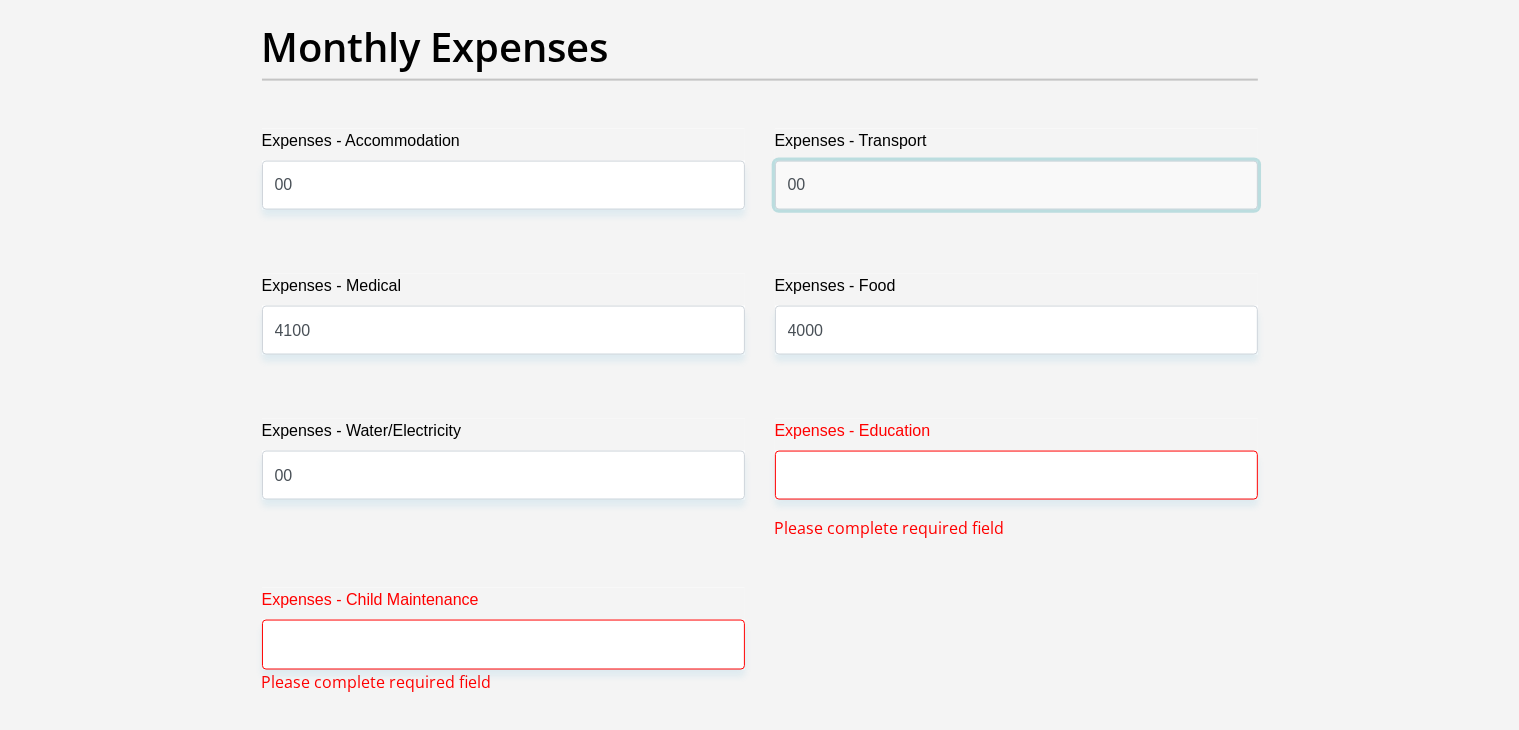 type on "00" 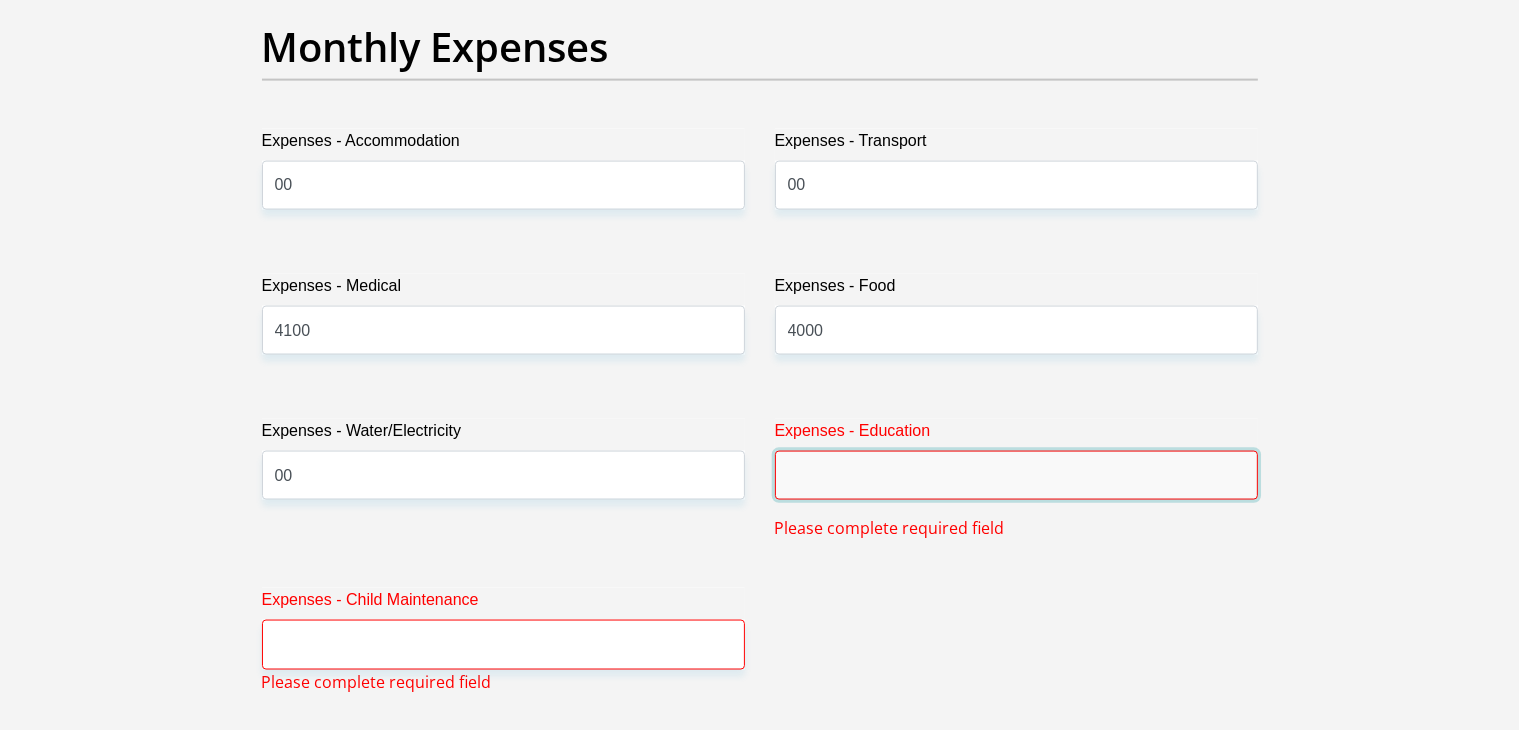 click on "Expenses - Education" at bounding box center [1016, 475] 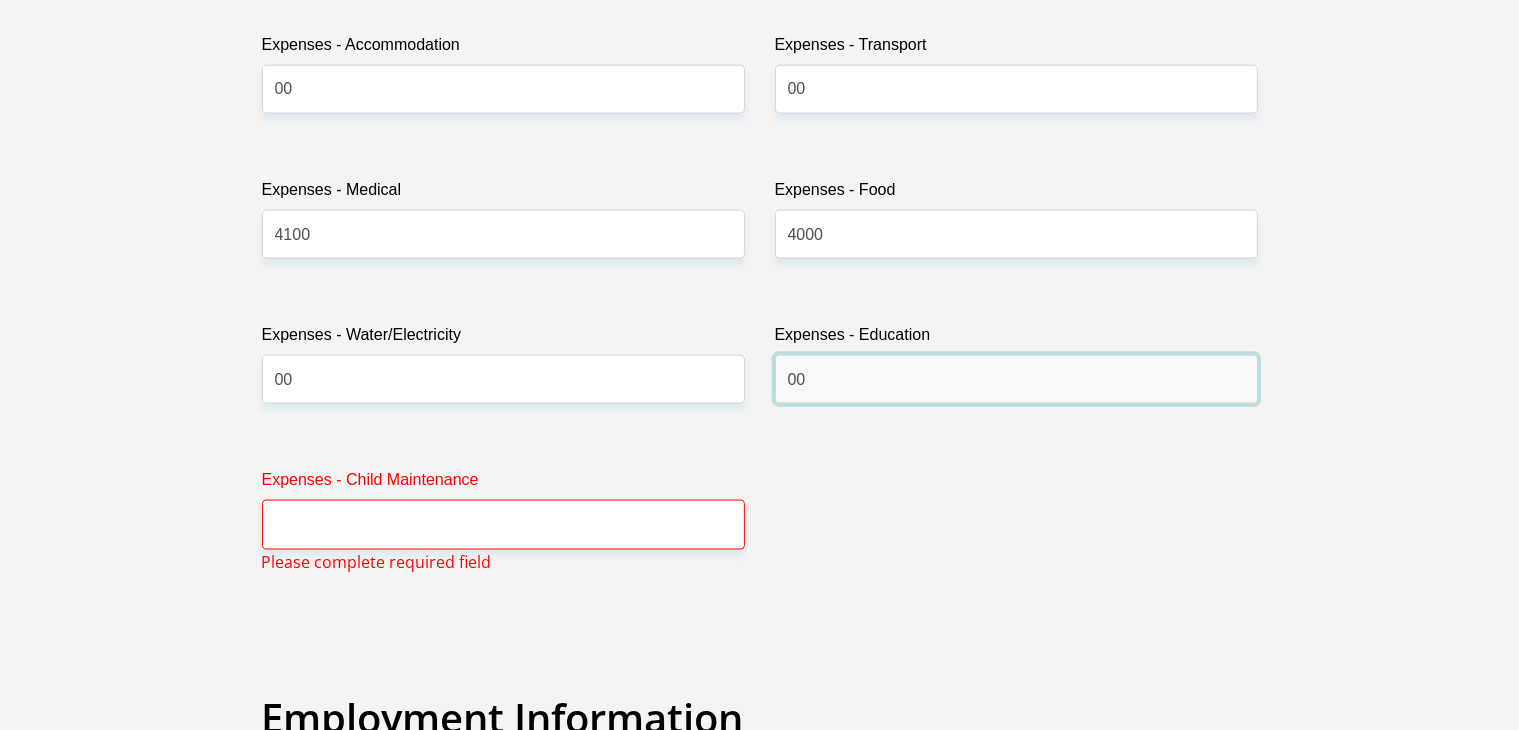 scroll, scrollTop: 3020, scrollLeft: 0, axis: vertical 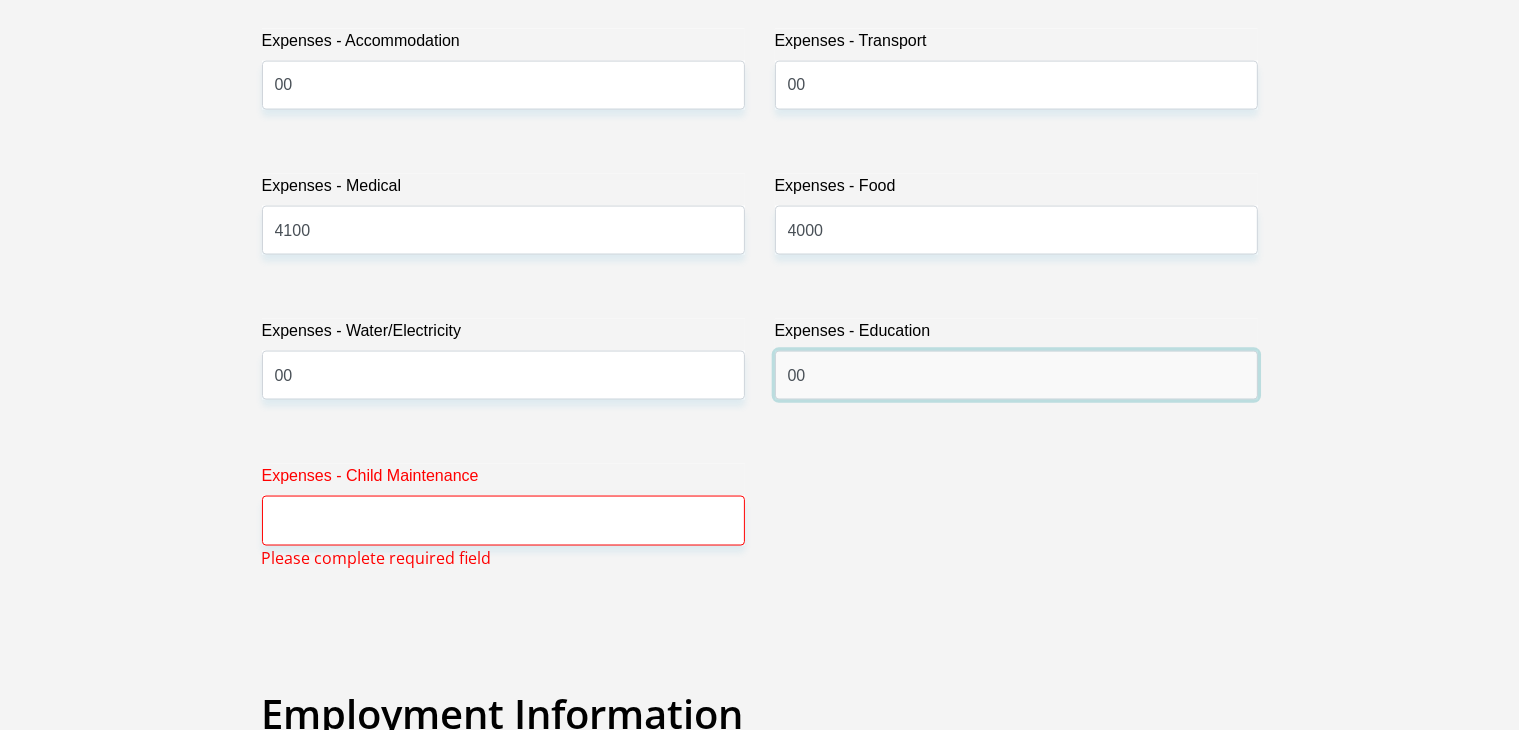 type on "00" 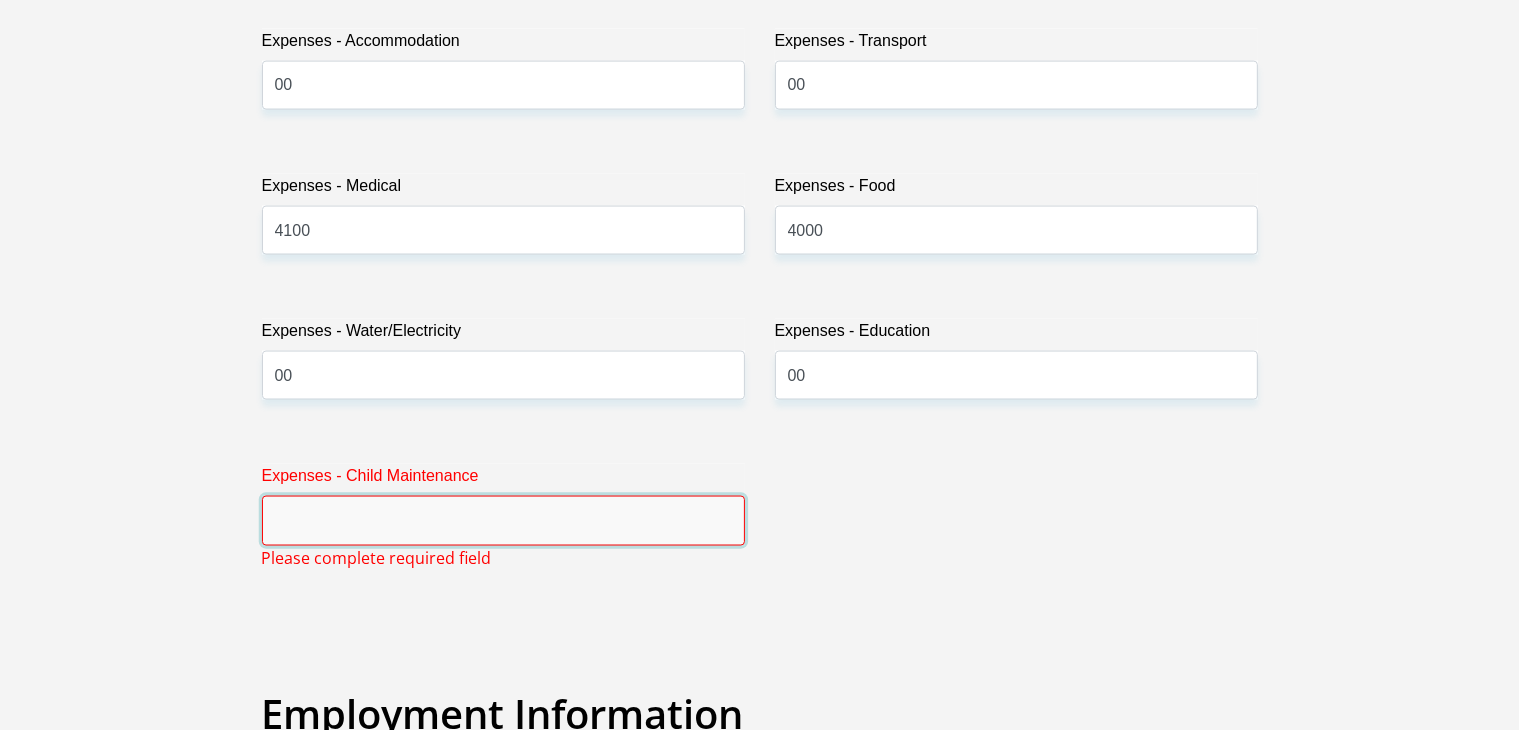 click on "Expenses - Child Maintenance" at bounding box center [503, 520] 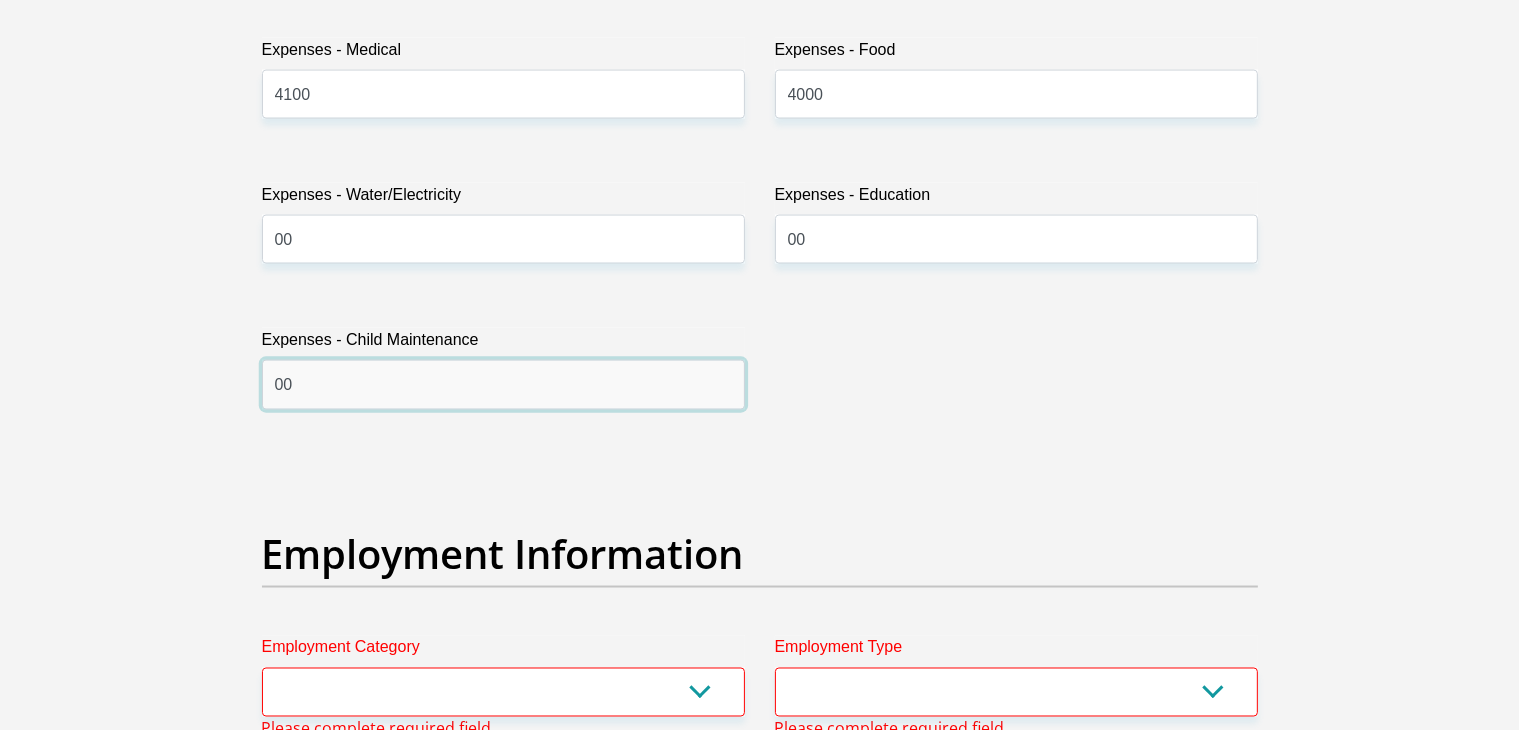 scroll, scrollTop: 3320, scrollLeft: 0, axis: vertical 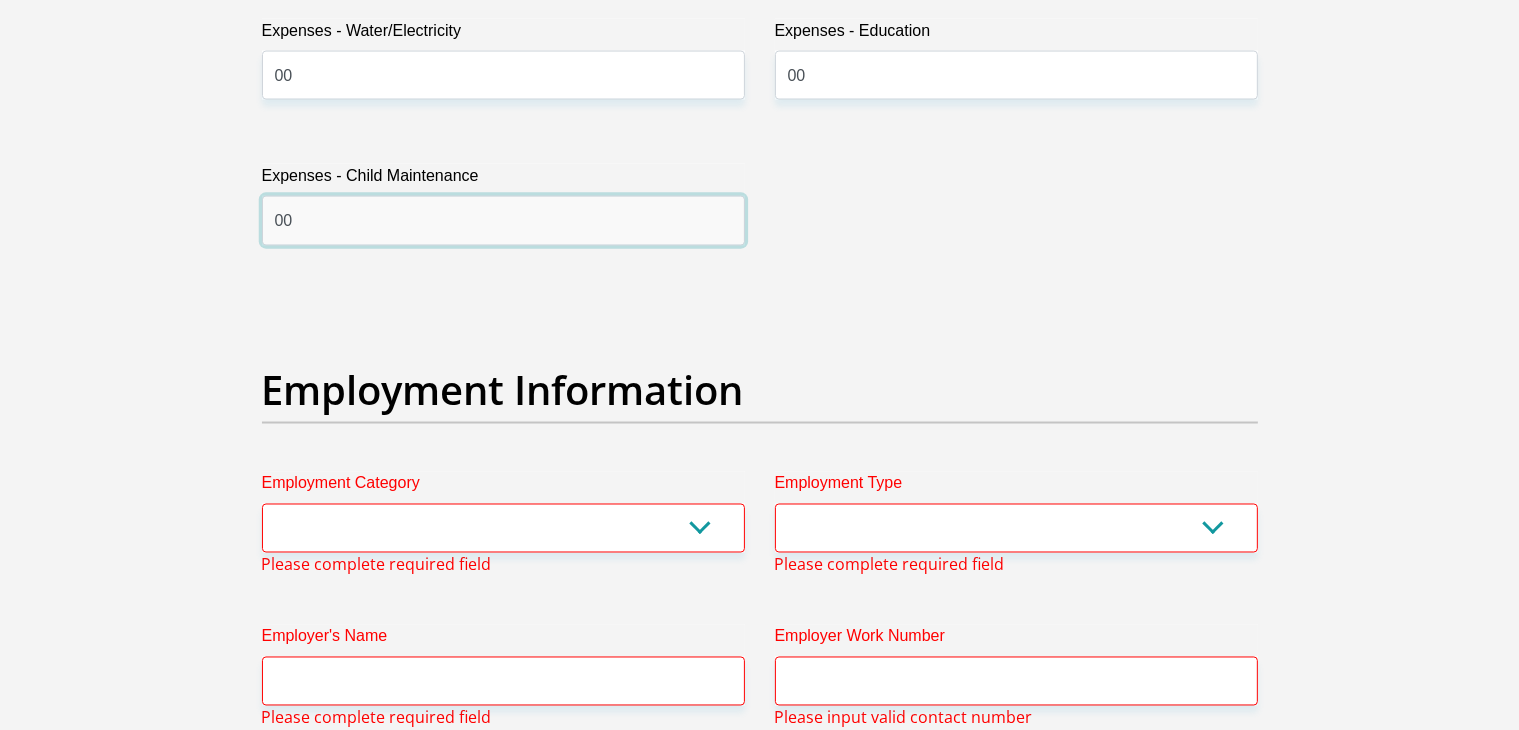 type on "00" 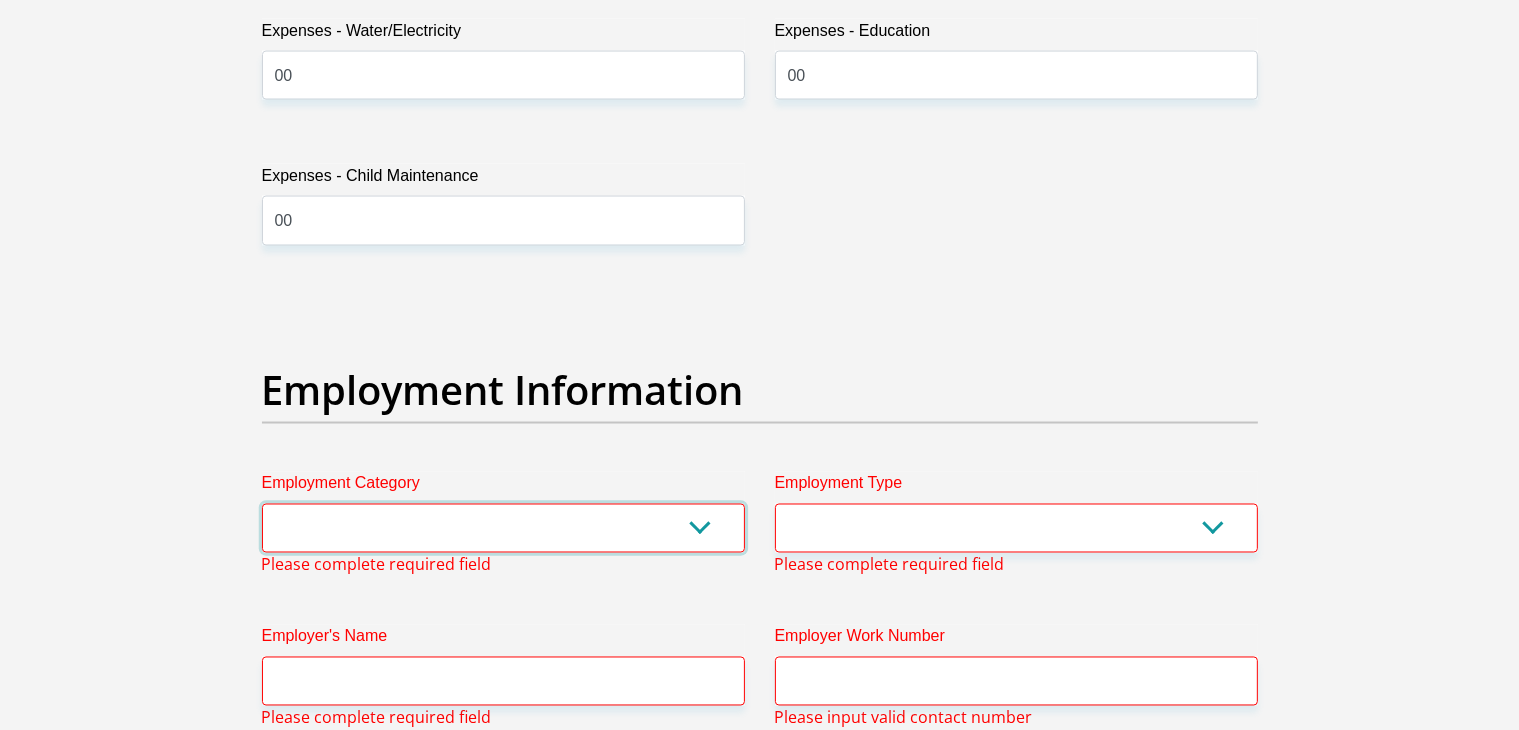 click on "AGRICULTURE
ALCOHOL & TOBACCO
CONSTRUCTION MATERIALS
METALLURGY
EQUIPMENT FOR RENEWABLE ENERGY
SPECIALIZED CONTRACTORS
CAR
GAMING (INCL. INTERNET
OTHER WHOLESALE
UNLICENSED PHARMACEUTICALS
CURRENCY EXCHANGE HOUSES
OTHER FINANCIAL INSTITUTIONS & INSURANCE
REAL ESTATE AGENTS
OIL & GAS
OTHER MATERIALS (E.G. IRON ORE)
PRECIOUS STONES & PRECIOUS METALS
POLITICAL ORGANIZATIONS
RELIGIOUS ORGANIZATIONS(NOT SECTS)
ACTI. HAVING BUSINESS DEAL WITH PUBLIC ADMINISTRATION
LAUNDROMATS" at bounding box center (503, 528) 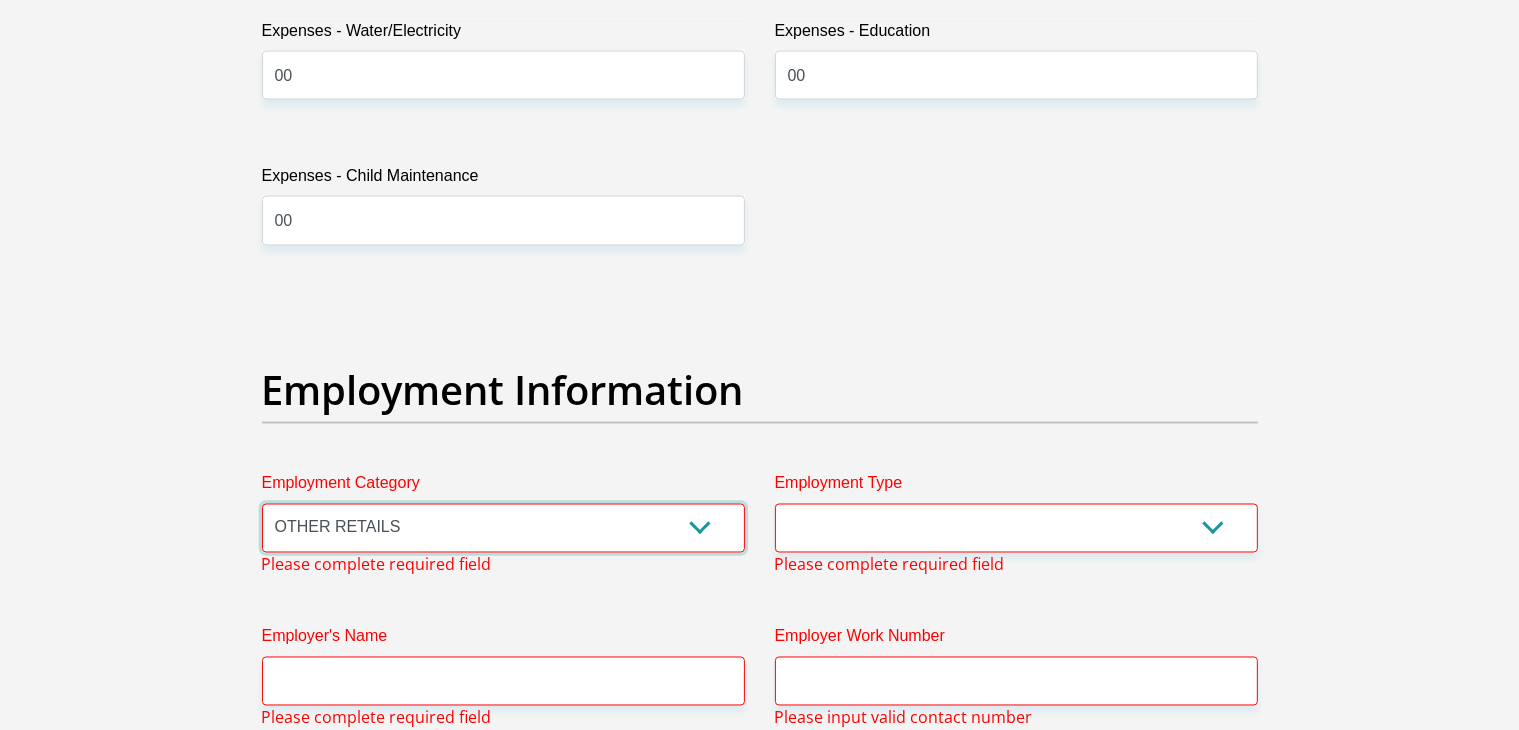 click on "AGRICULTURE
ALCOHOL & TOBACCO
CONSTRUCTION MATERIALS
METALLURGY
EQUIPMENT FOR RENEWABLE ENERGY
SPECIALIZED CONTRACTORS
CAR
GAMING (INCL. INTERNET
OTHER WHOLESALE
UNLICENSED PHARMACEUTICALS
CURRENCY EXCHANGE HOUSES
OTHER FINANCIAL INSTITUTIONS & INSURANCE
REAL ESTATE AGENTS
OIL & GAS
OTHER MATERIALS (E.G. IRON ORE)
PRECIOUS STONES & PRECIOUS METALS
POLITICAL ORGANIZATIONS
RELIGIOUS ORGANIZATIONS(NOT SECTS)
ACTI. HAVING BUSINESS DEAL WITH PUBLIC ADMINISTRATION
LAUNDROMATS" at bounding box center [503, 528] 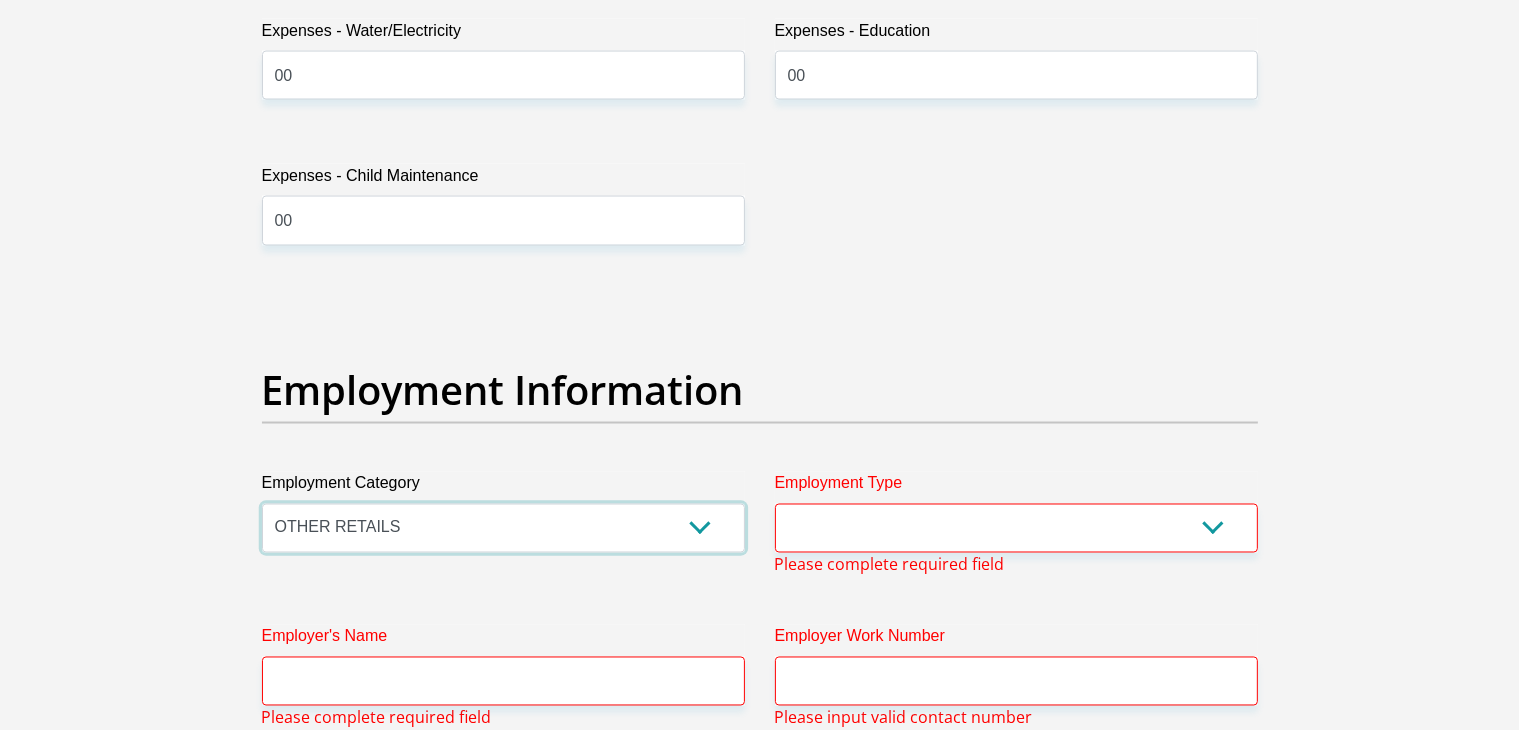 click on "AGRICULTURE
ALCOHOL & TOBACCO
CONSTRUCTION MATERIALS
METALLURGY
EQUIPMENT FOR RENEWABLE ENERGY
SPECIALIZED CONTRACTORS
CAR
GAMING (INCL. INTERNET
OTHER WHOLESALE
UNLICENSED PHARMACEUTICALS
CURRENCY EXCHANGE HOUSES
OTHER FINANCIAL INSTITUTIONS & INSURANCE
REAL ESTATE AGENTS
OIL & GAS
OTHER MATERIALS (E.G. IRON ORE)
PRECIOUS STONES & PRECIOUS METALS
POLITICAL ORGANIZATIONS
RELIGIOUS ORGANIZATIONS(NOT SECTS)
ACTI. HAVING BUSINESS DEAL WITH PUBLIC ADMINISTRATION
LAUNDROMATS" at bounding box center [503, 528] 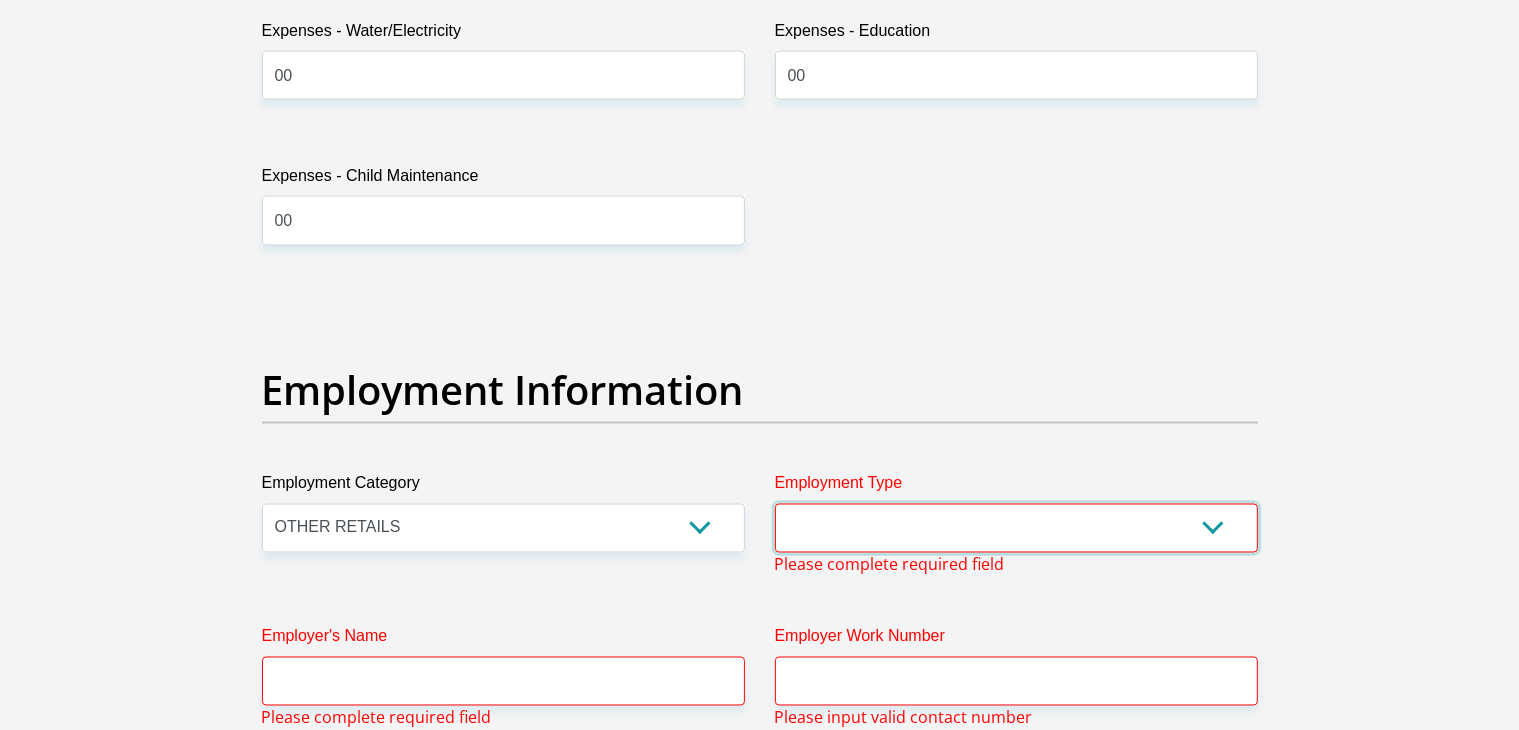 click on "College/Lecturer
Craft Seller
Creative
Driver
Executive
Farmer
Forces - Non Commissioned
Forces - Officer
Hawker
Housewife
Labourer
Licenced Professional
Manager
Miner
Non Licenced Professional
Office Staff/Clerk
Outside Worker
Pensioner
Permanent Teacher
Production/Manufacturing
Sales
Self-Employed
Semi-Professional Worker
Service Industry  Social Worker  Student" at bounding box center (1016, 528) 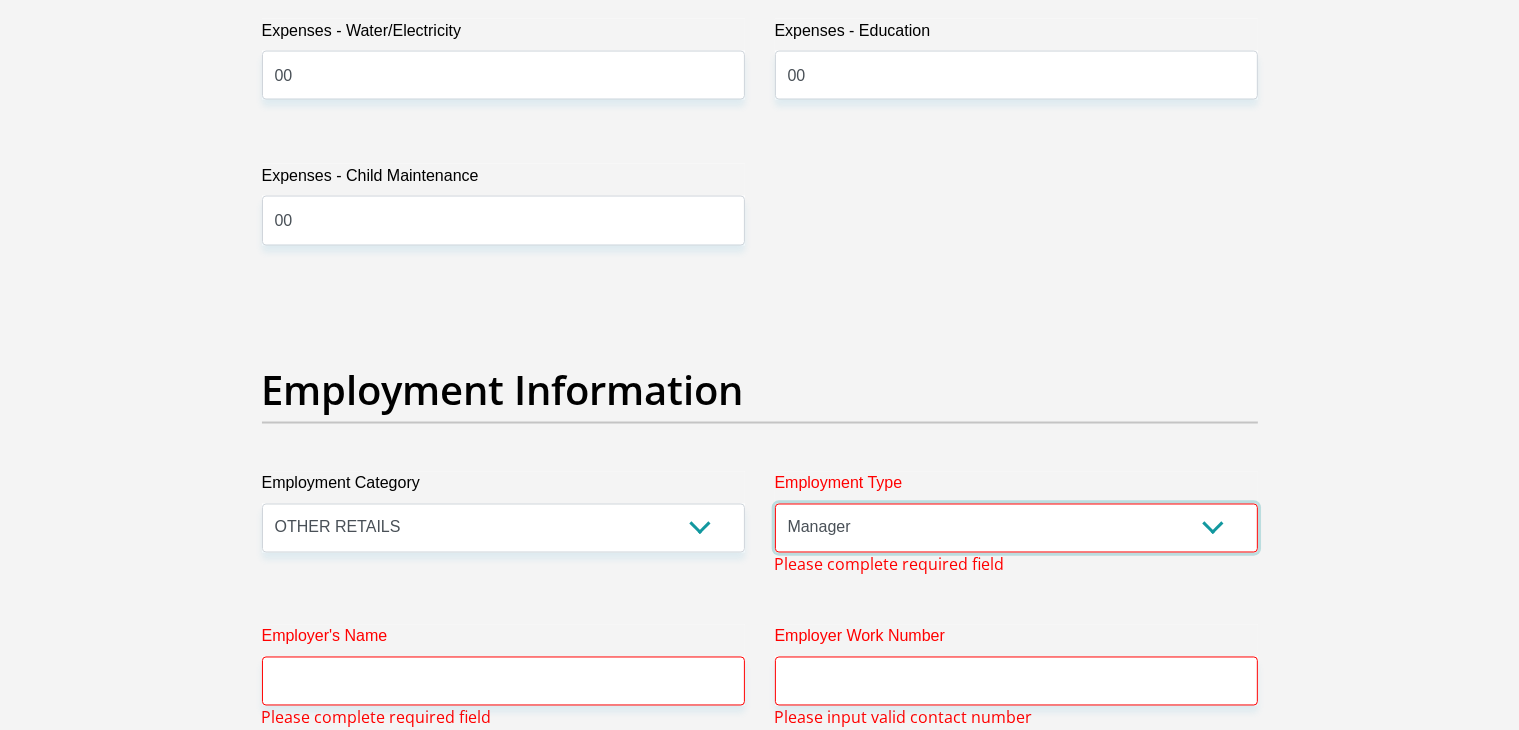 click on "College/Lecturer
Craft Seller
Creative
Driver
Executive
Farmer
Forces - Non Commissioned
Forces - Officer
Hawker
Housewife
Labourer
Licenced Professional
Manager
Miner
Non Licenced Professional
Office Staff/Clerk
Outside Worker
Pensioner
Permanent Teacher
Production/Manufacturing
Sales
Self-Employed
Semi-Professional Worker
Service Industry  Social Worker  Student" at bounding box center (1016, 528) 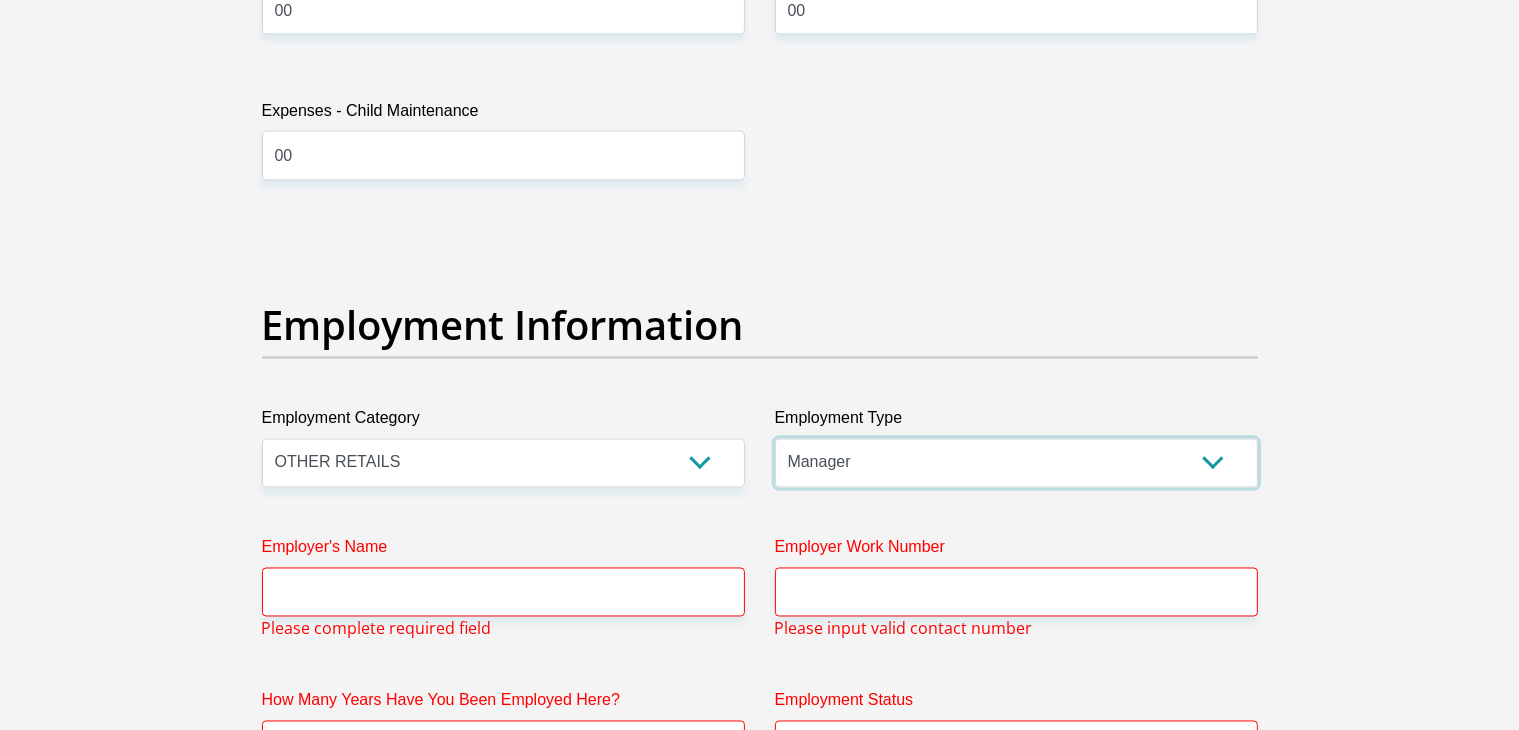 scroll, scrollTop: 3420, scrollLeft: 0, axis: vertical 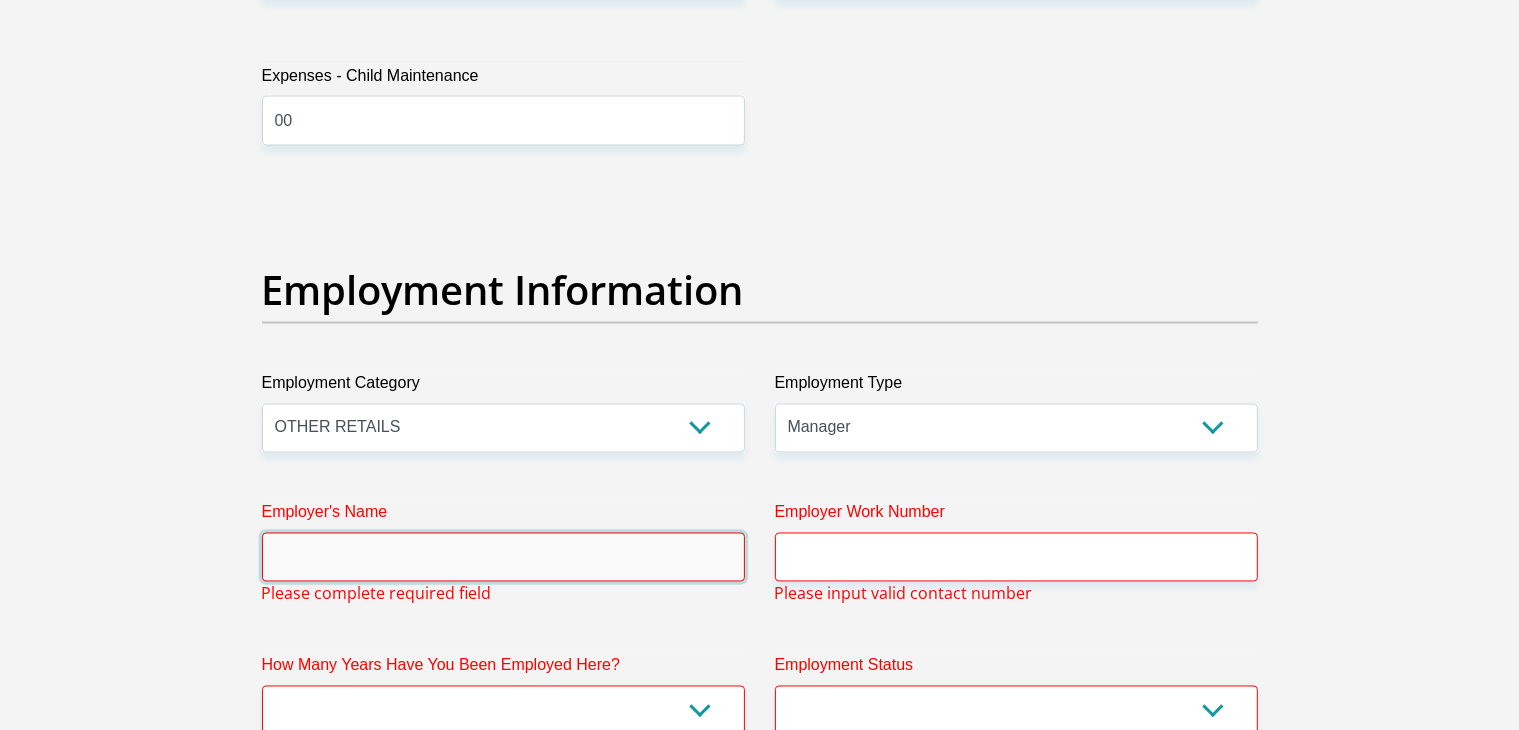 click on "Employer's Name" at bounding box center [503, 557] 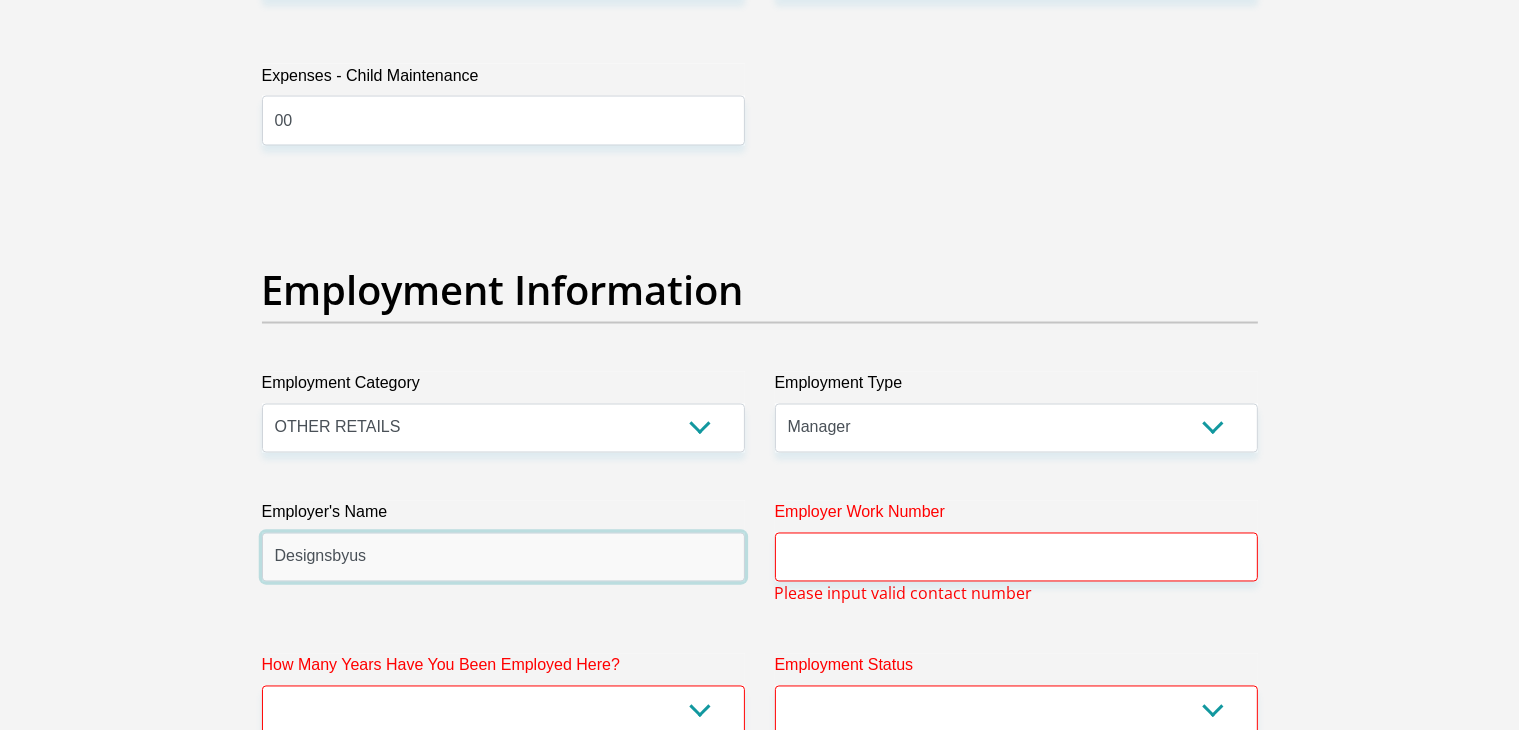 type on "Designsbyus" 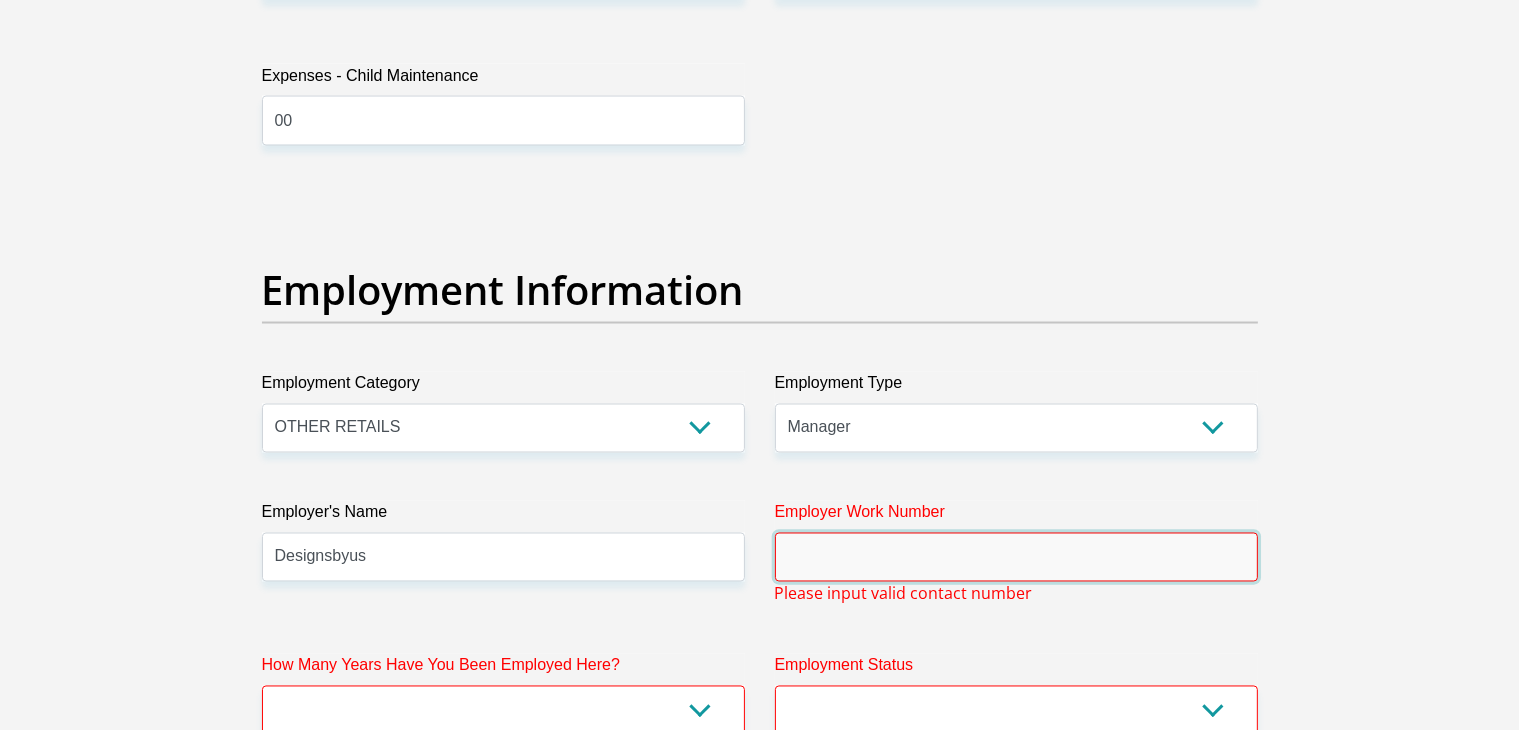click on "Employer Work Number" at bounding box center (1016, 557) 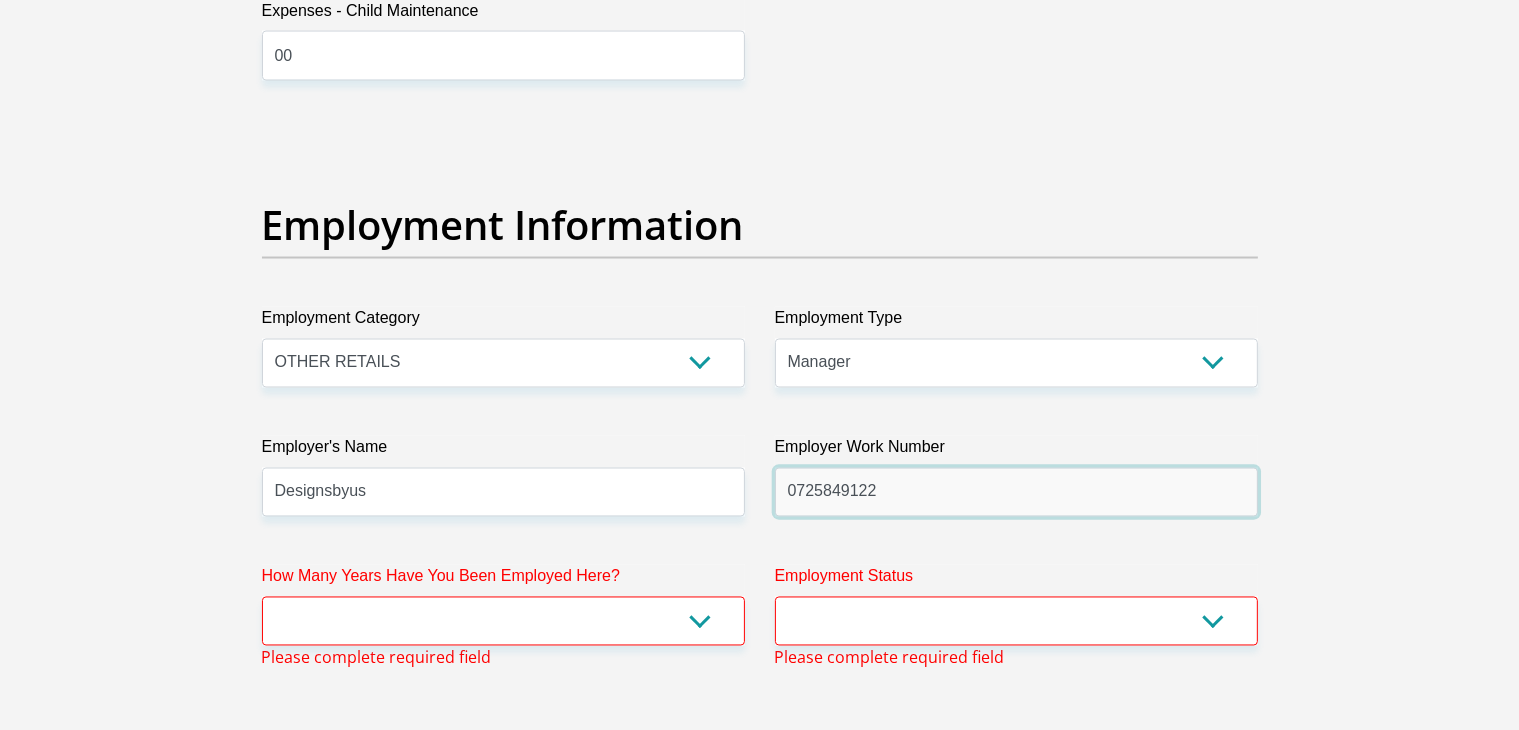 scroll, scrollTop: 3520, scrollLeft: 0, axis: vertical 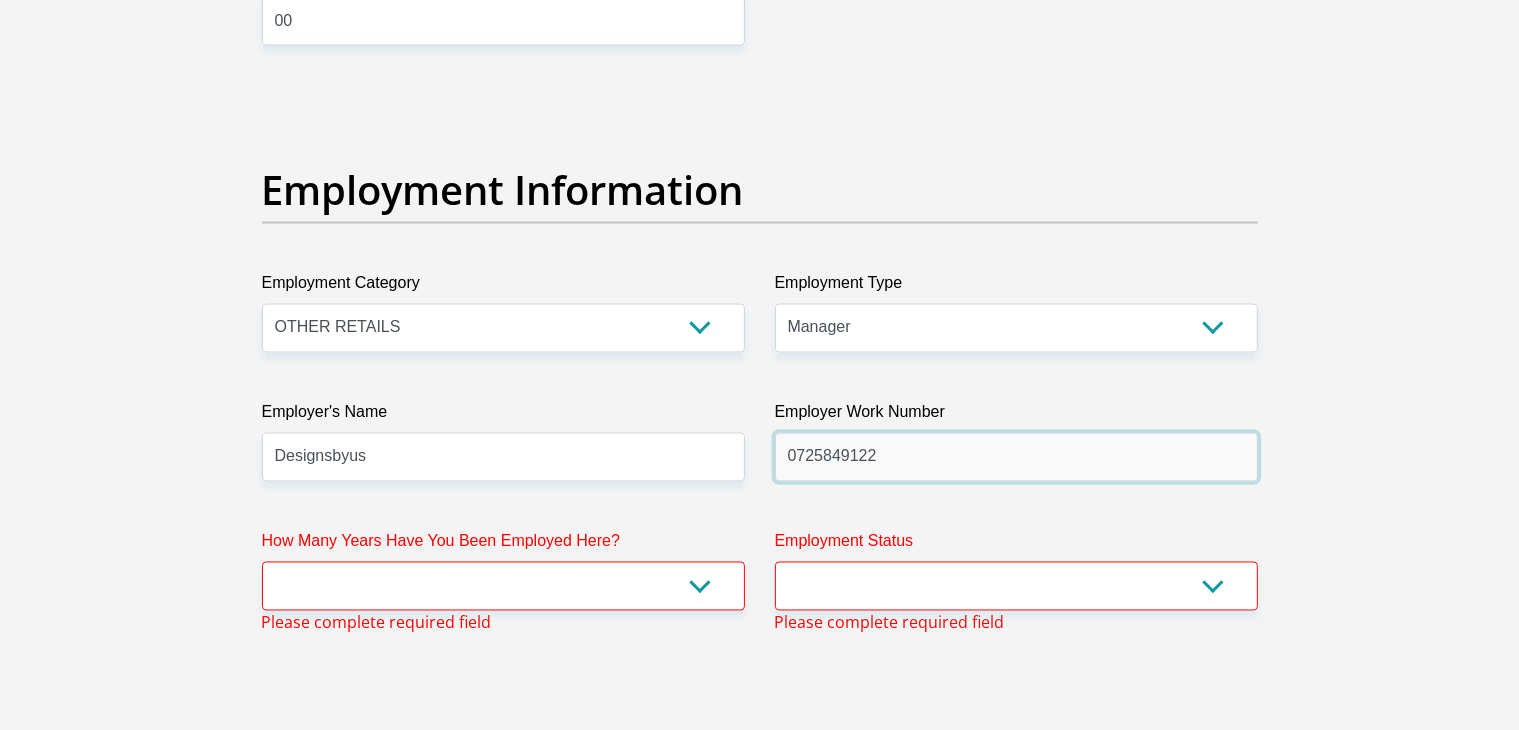 type on "0725849122" 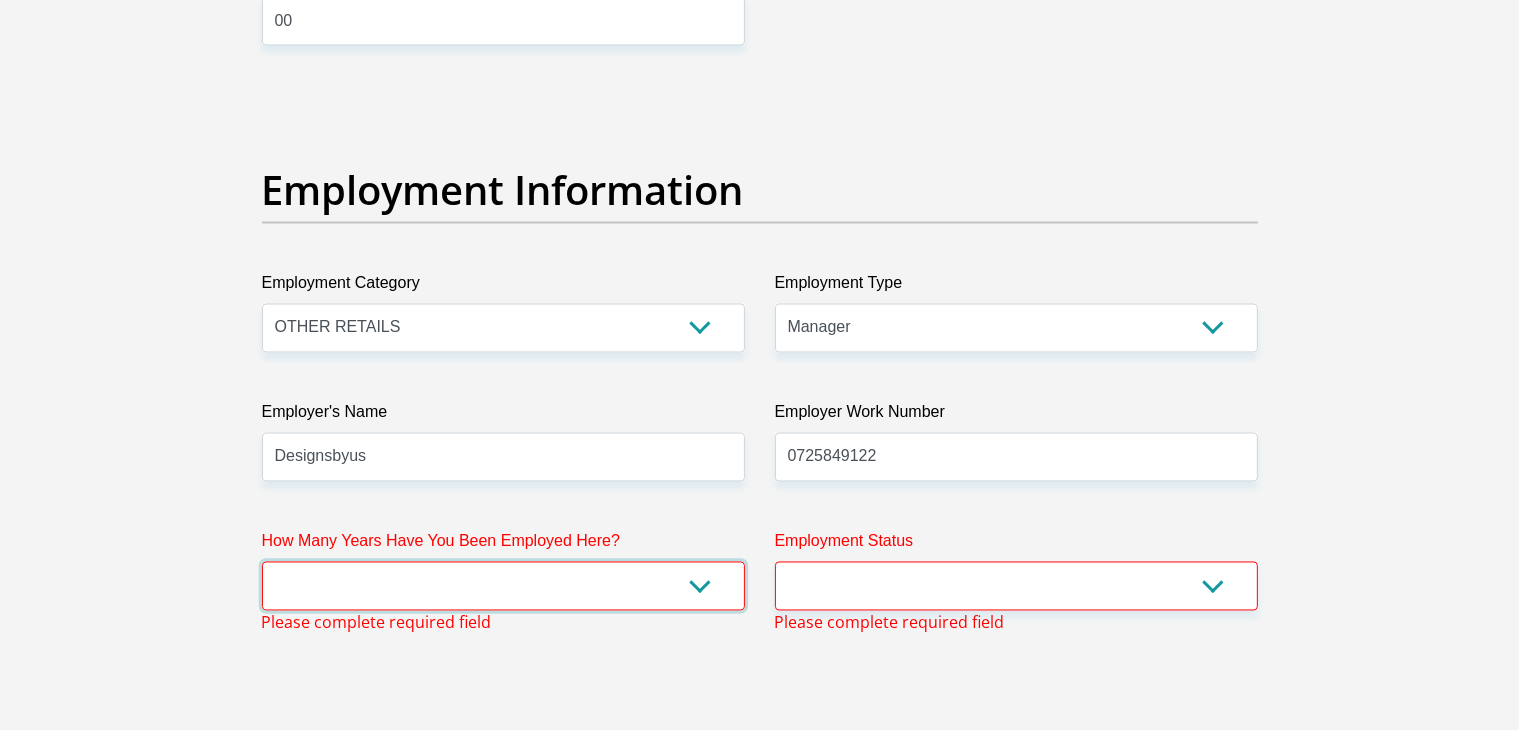 click on "less than 1 year
1-3 years
3-5 years
5+ years" at bounding box center (503, 586) 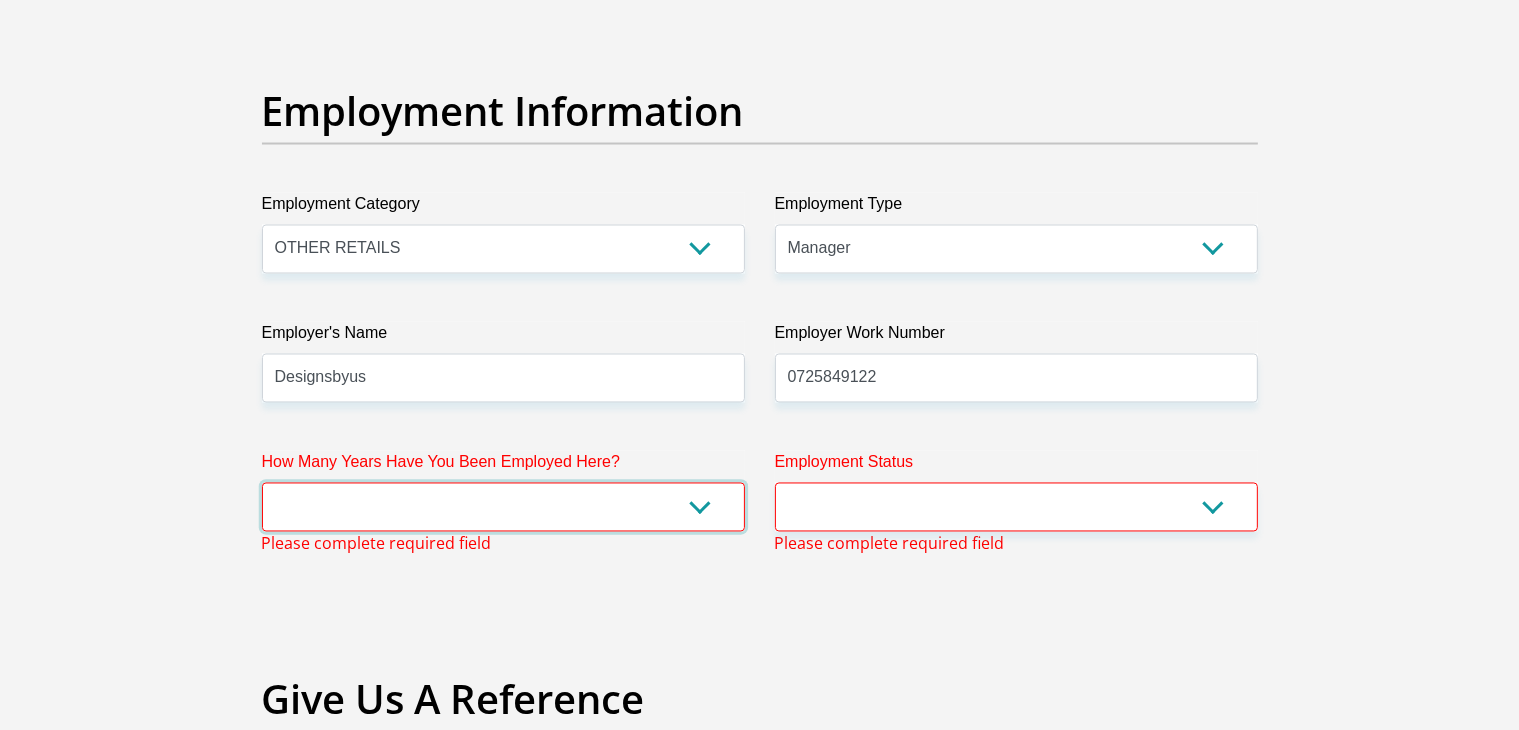 scroll, scrollTop: 3620, scrollLeft: 0, axis: vertical 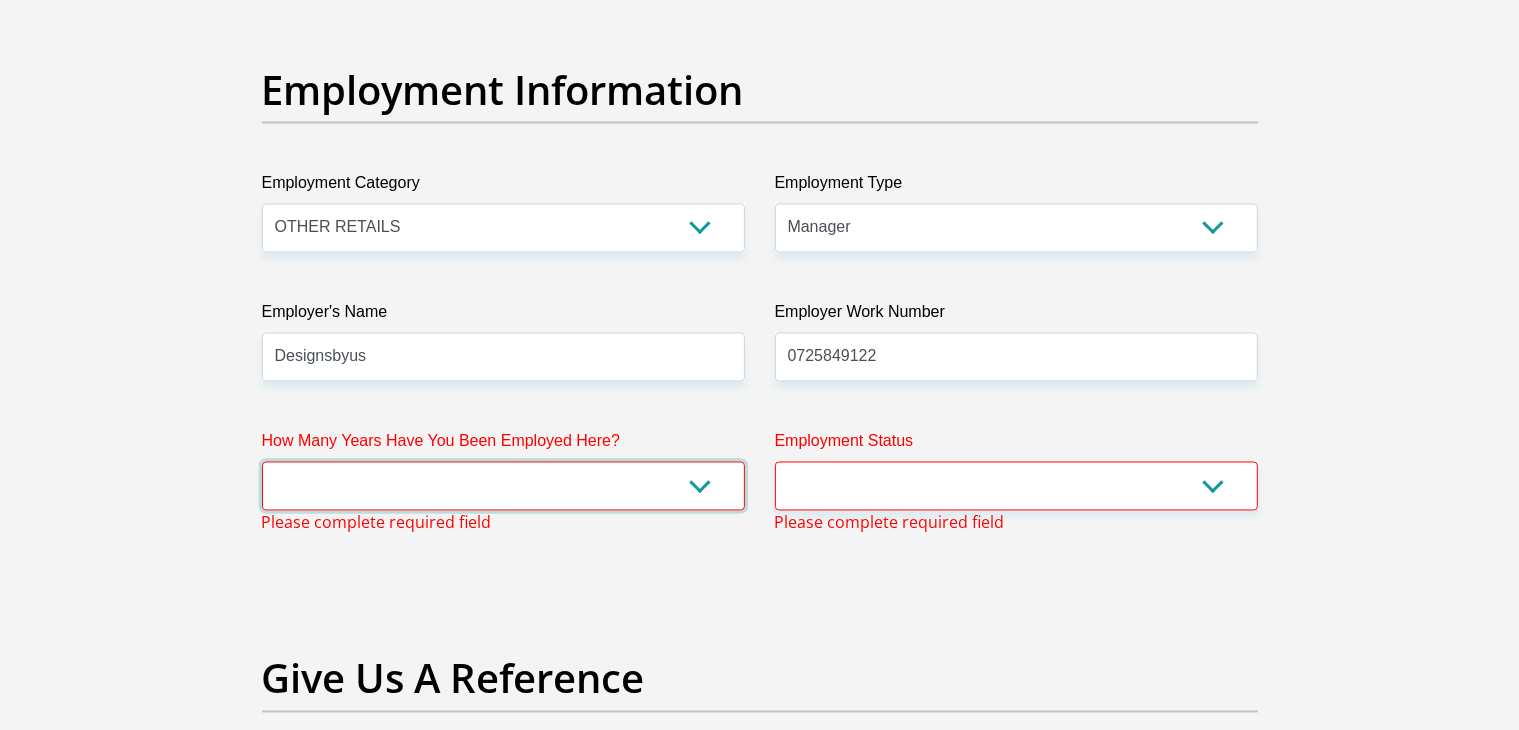 click on "less than 1 year
1-3 years
3-5 years
5+ years" at bounding box center (503, 486) 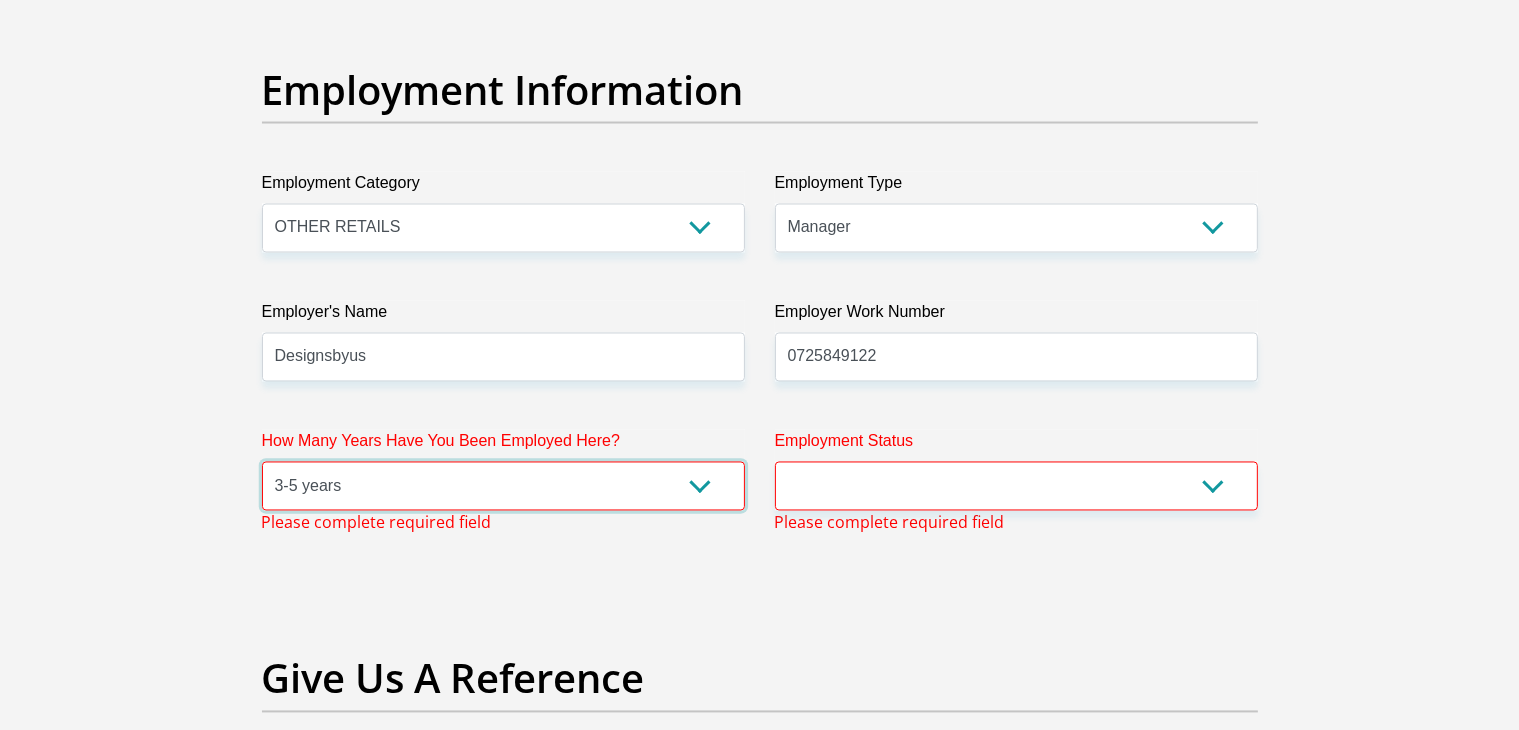 click on "less than 1 year
1-3 years
3-5 years
5+ years" at bounding box center [503, 486] 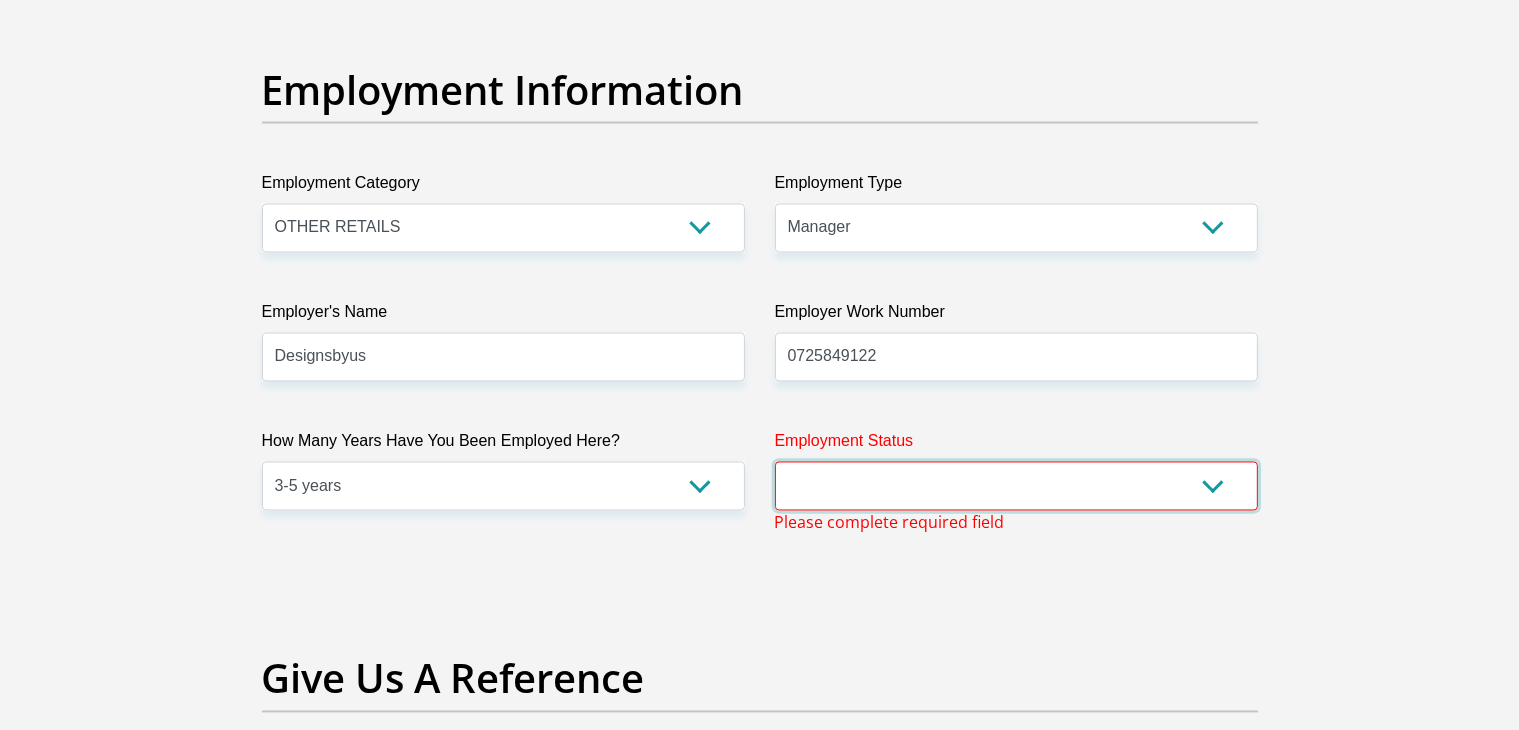 click on "Permanent/Full-time
Part-time/Casual
[DEMOGRAPHIC_DATA] Worker
Self-Employed
Housewife
Retired
Student
Medically Boarded
Disability
Unemployed" at bounding box center (1016, 486) 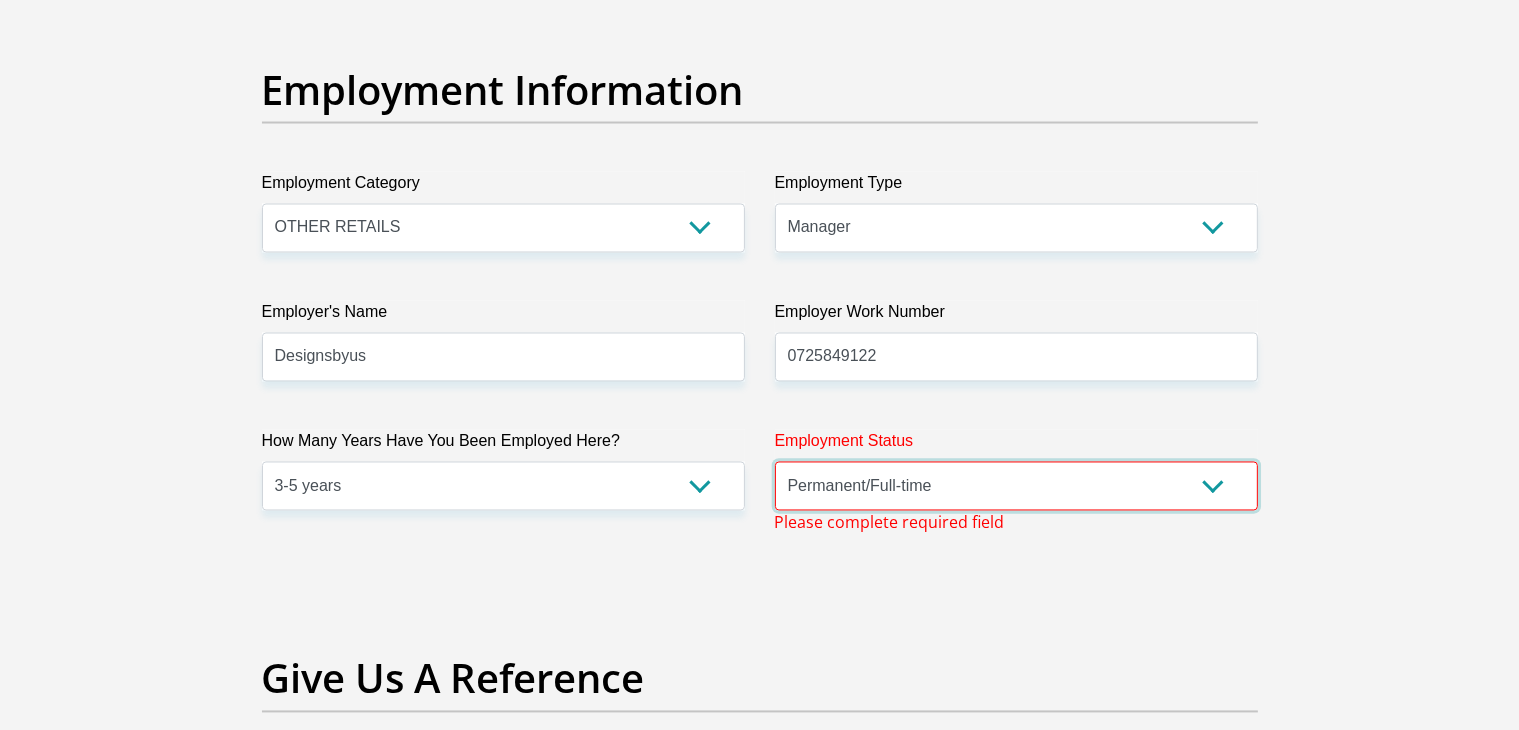 click on "Permanent/Full-time
Part-time/Casual
[DEMOGRAPHIC_DATA] Worker
Self-Employed
Housewife
Retired
Student
Medically Boarded
Disability
Unemployed" at bounding box center [1016, 486] 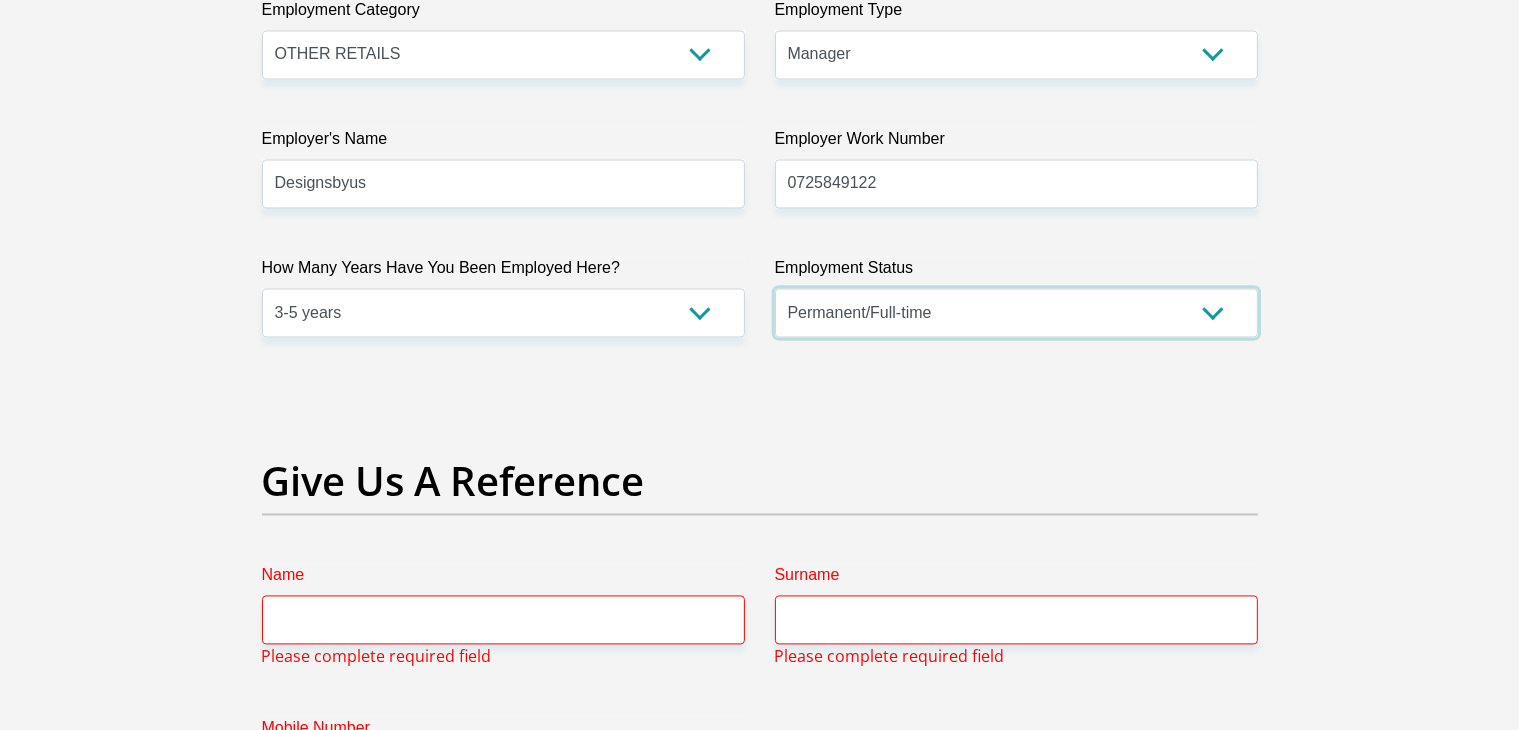 scroll, scrollTop: 4020, scrollLeft: 0, axis: vertical 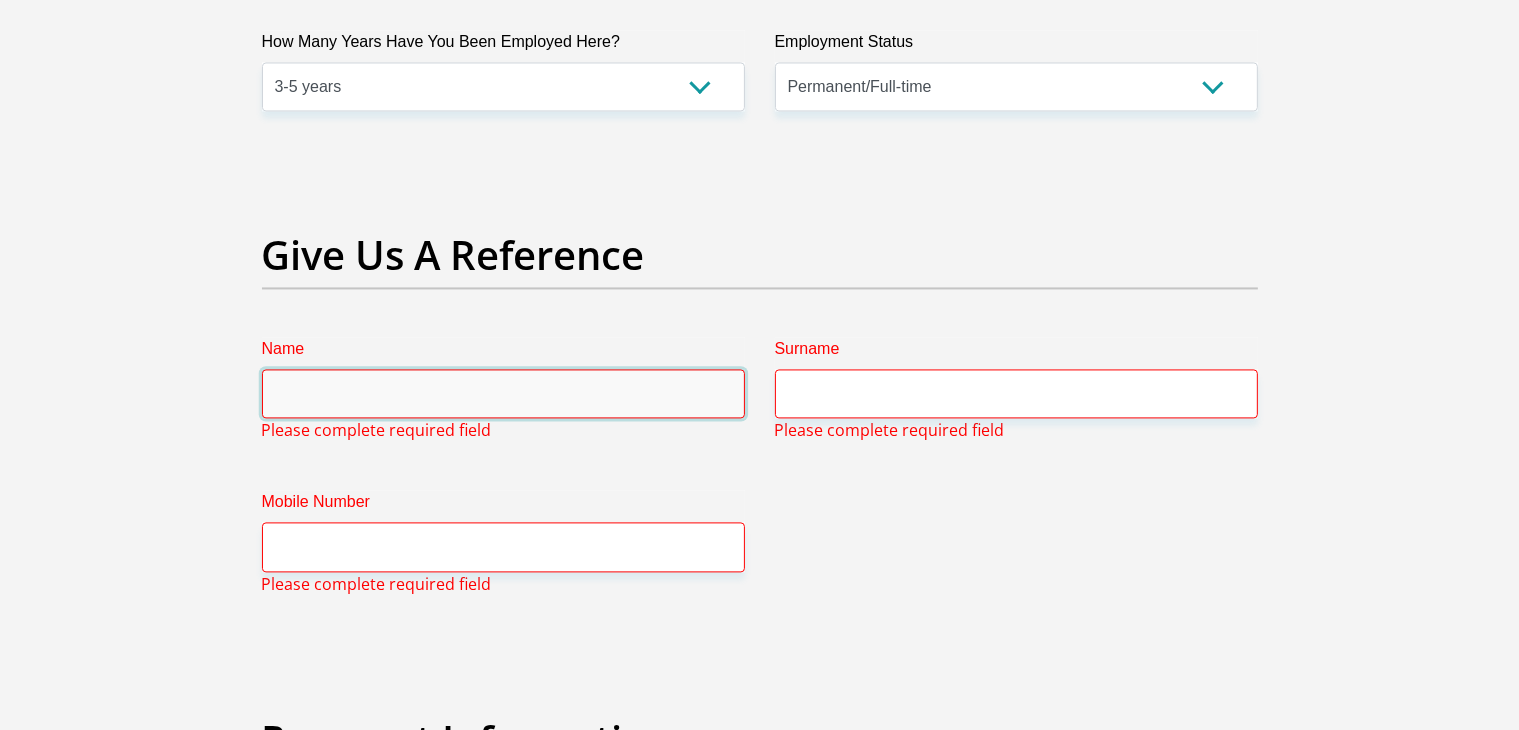 click on "Name" at bounding box center [503, 393] 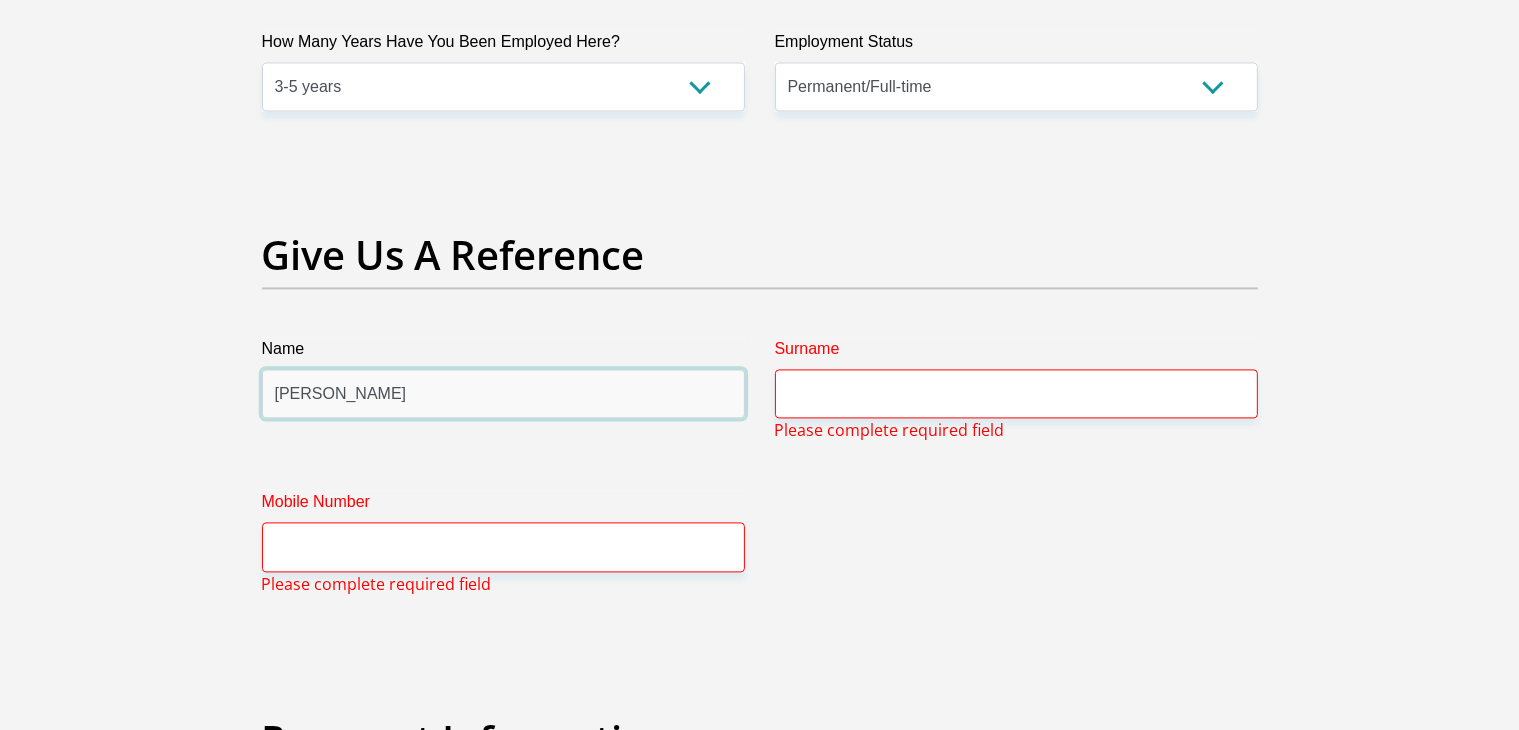 type on "[PERSON_NAME]" 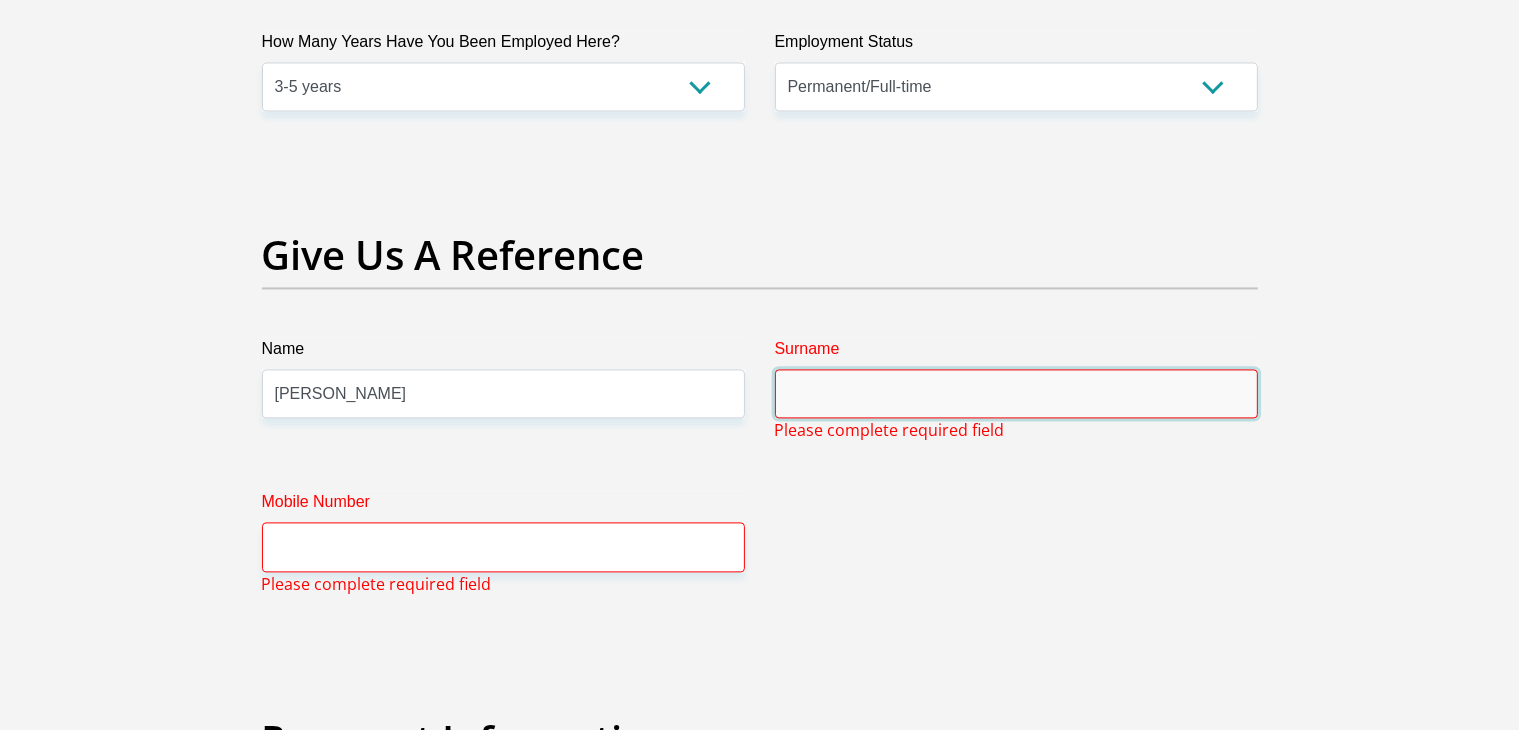 click on "Surname" at bounding box center [1016, 393] 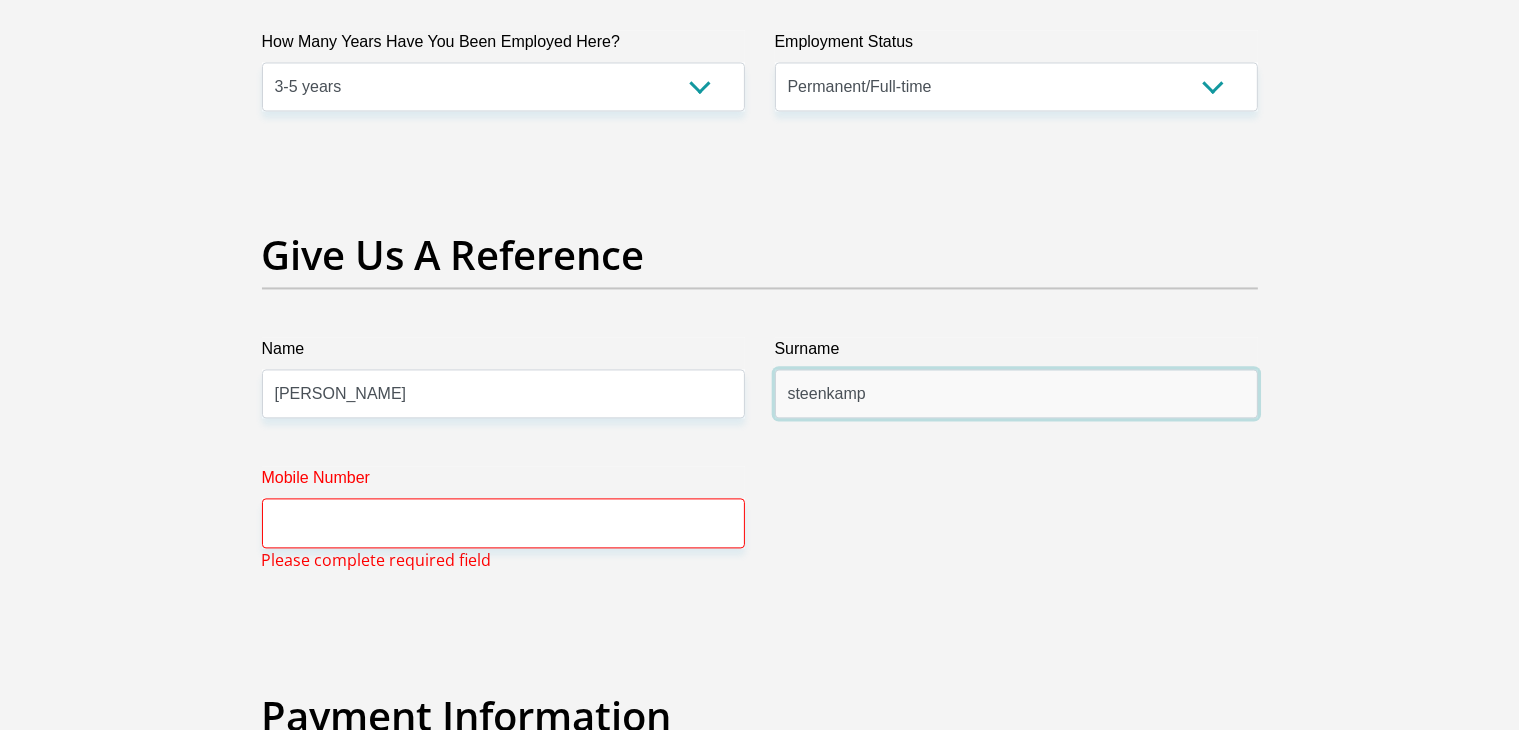 type on "steenkamp" 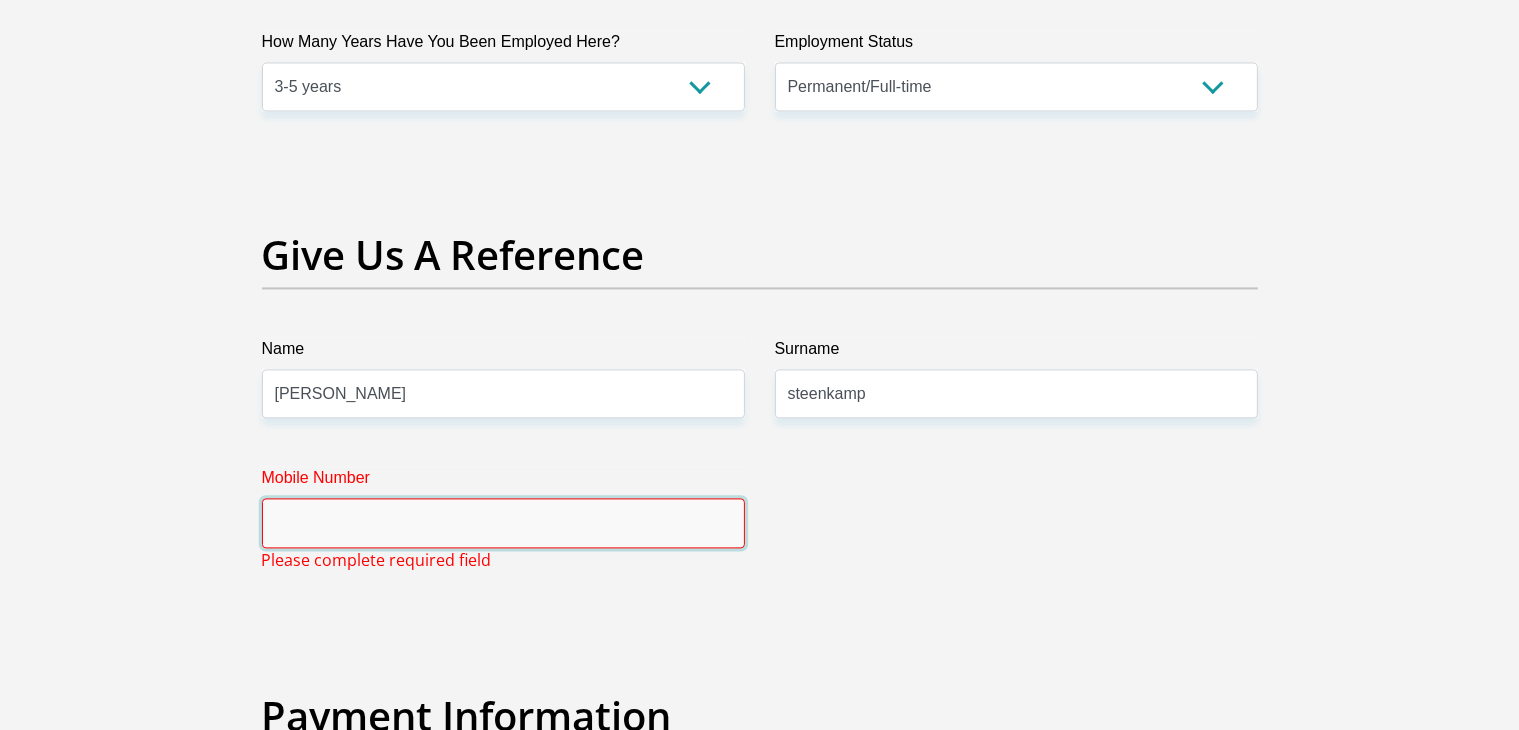 drag, startPoint x: 697, startPoint y: 511, endPoint x: 688, endPoint y: 501, distance: 13.453624 